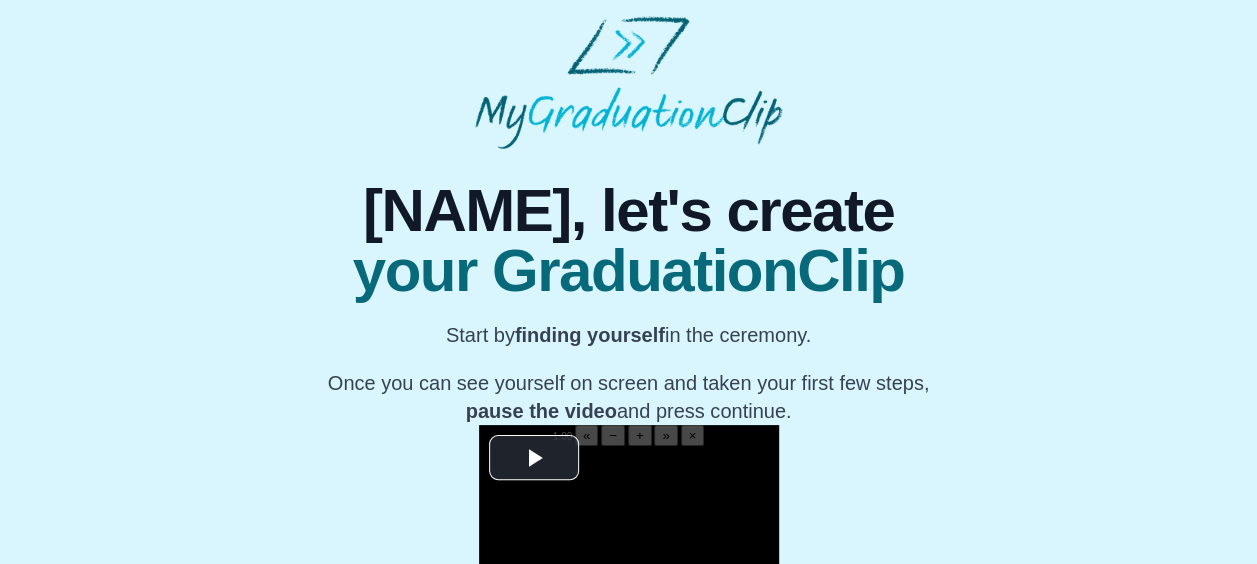 scroll, scrollTop: 348, scrollLeft: 0, axis: vertical 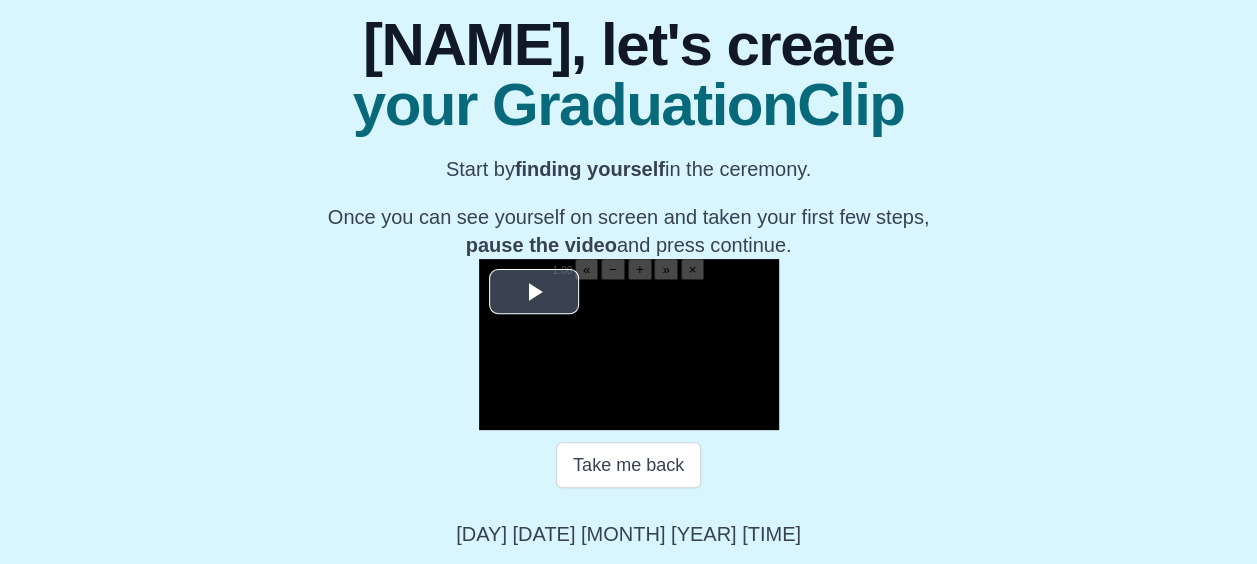 click at bounding box center [534, 292] 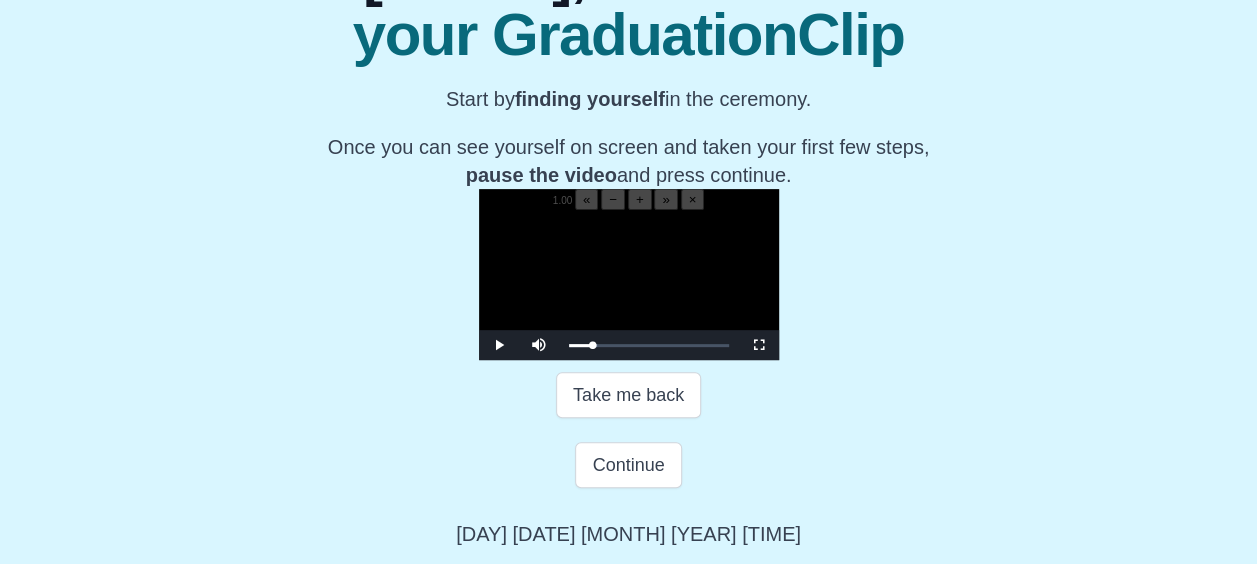 click at bounding box center [629, 285] 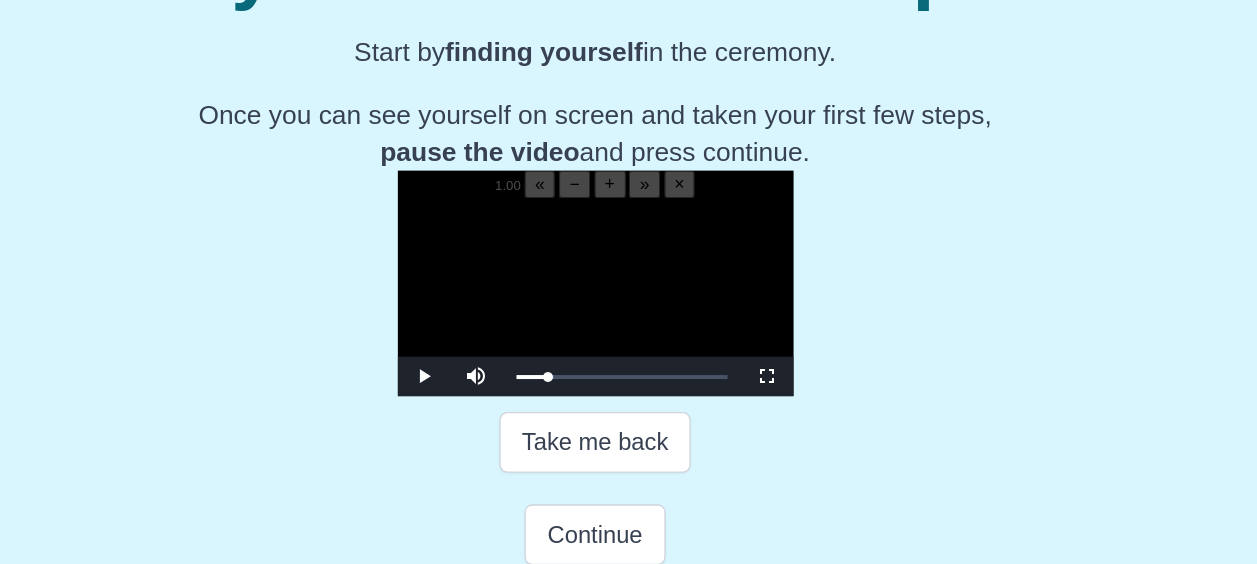 click at bounding box center (629, 285) 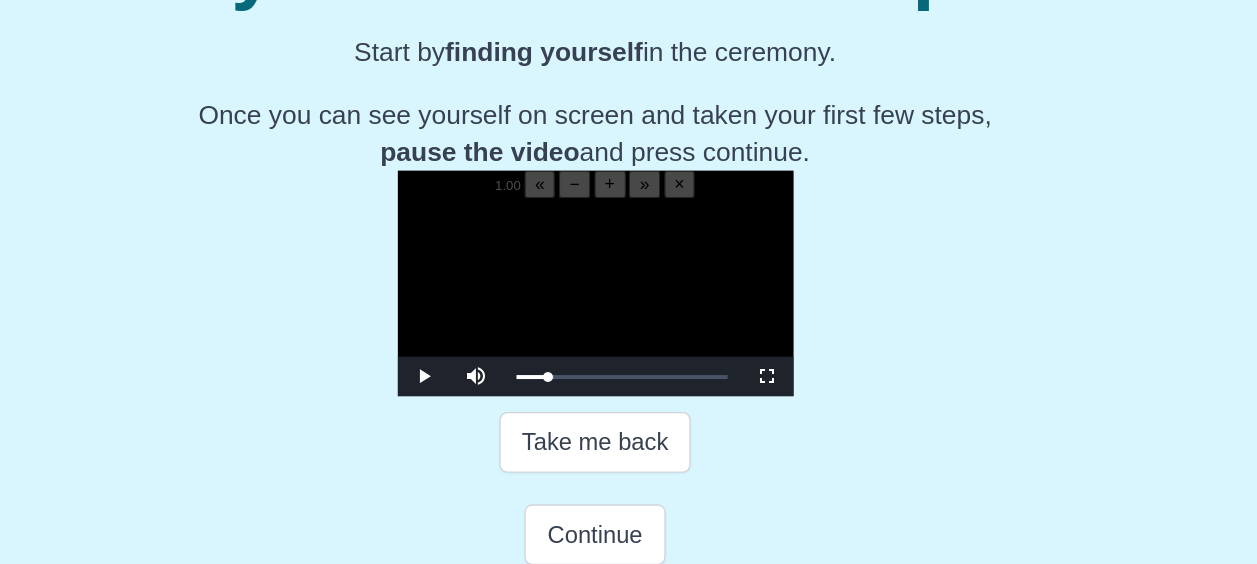 click at bounding box center [629, 285] 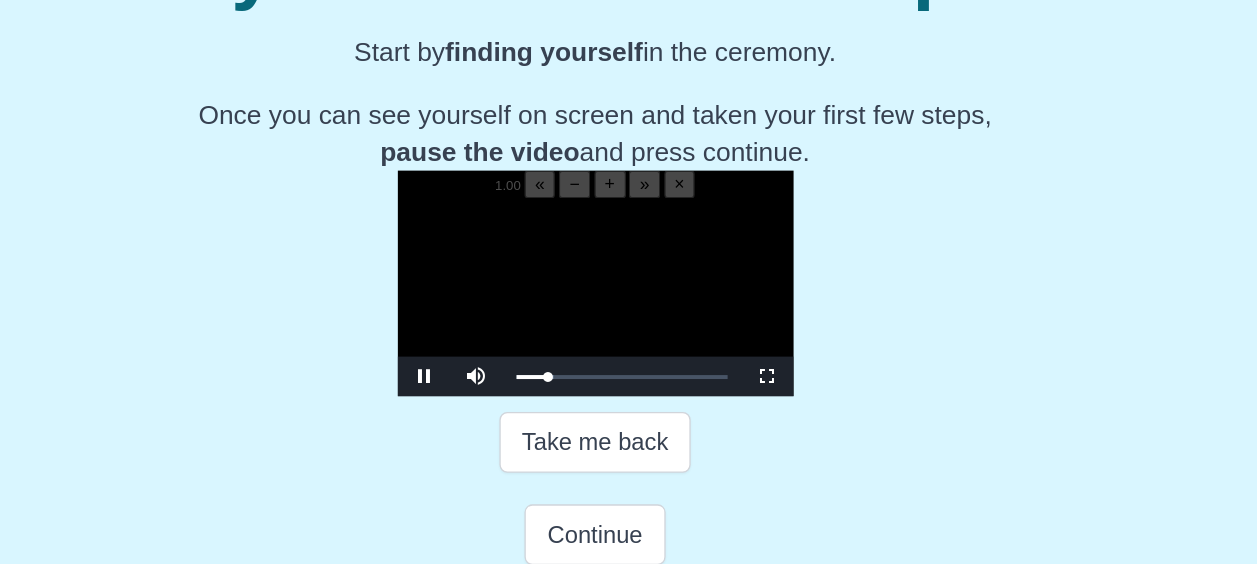 click at bounding box center (629, 285) 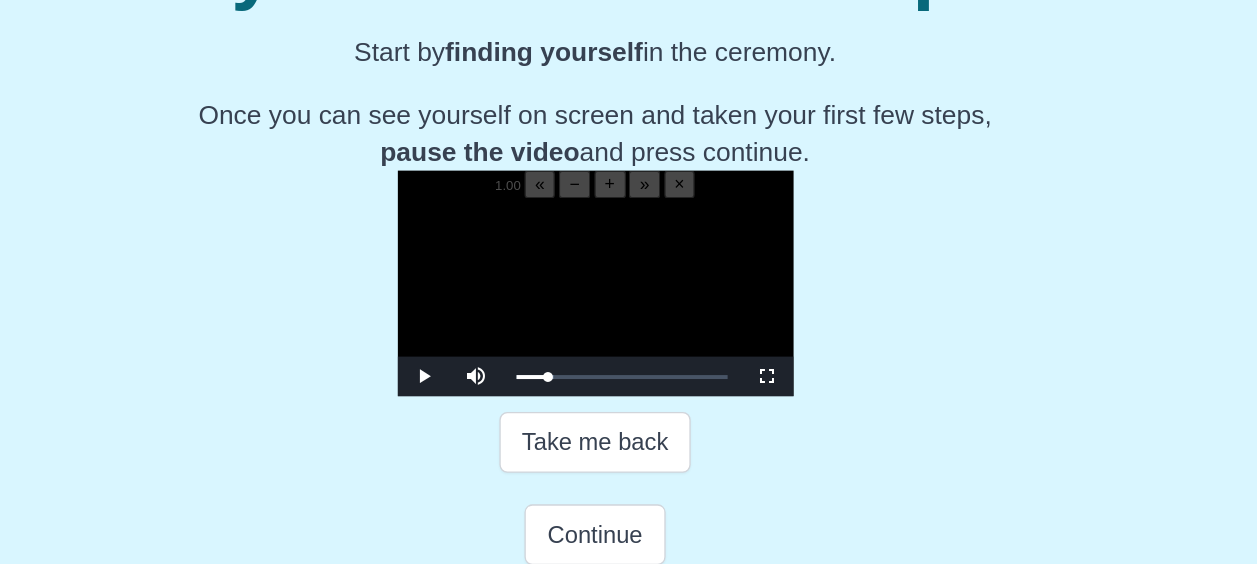 click at bounding box center (629, 285) 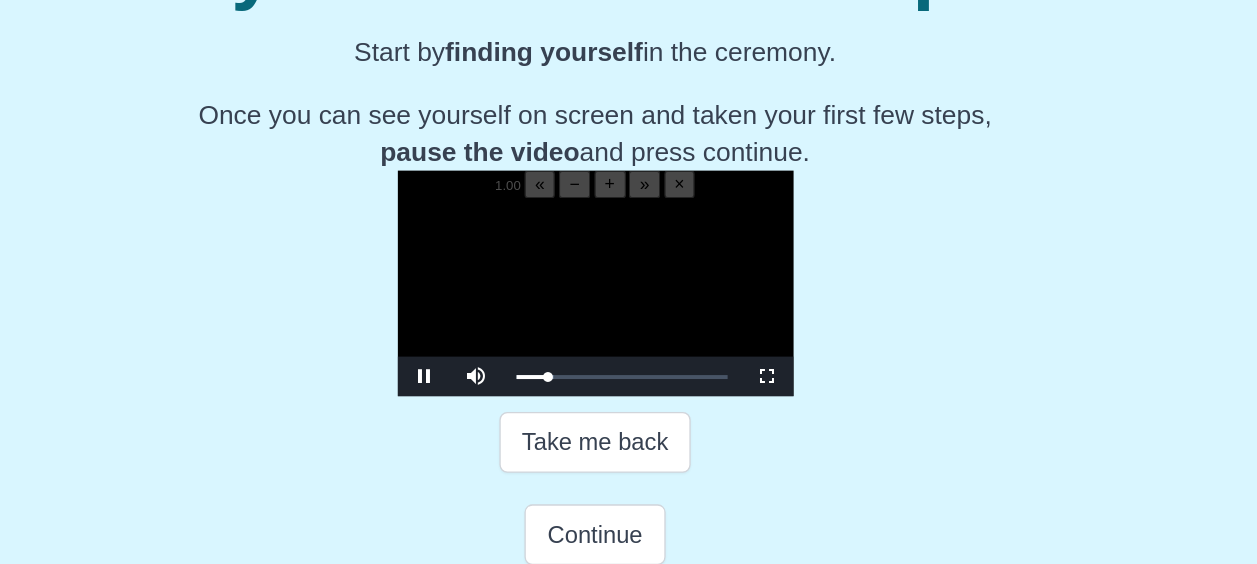 click at bounding box center [629, 285] 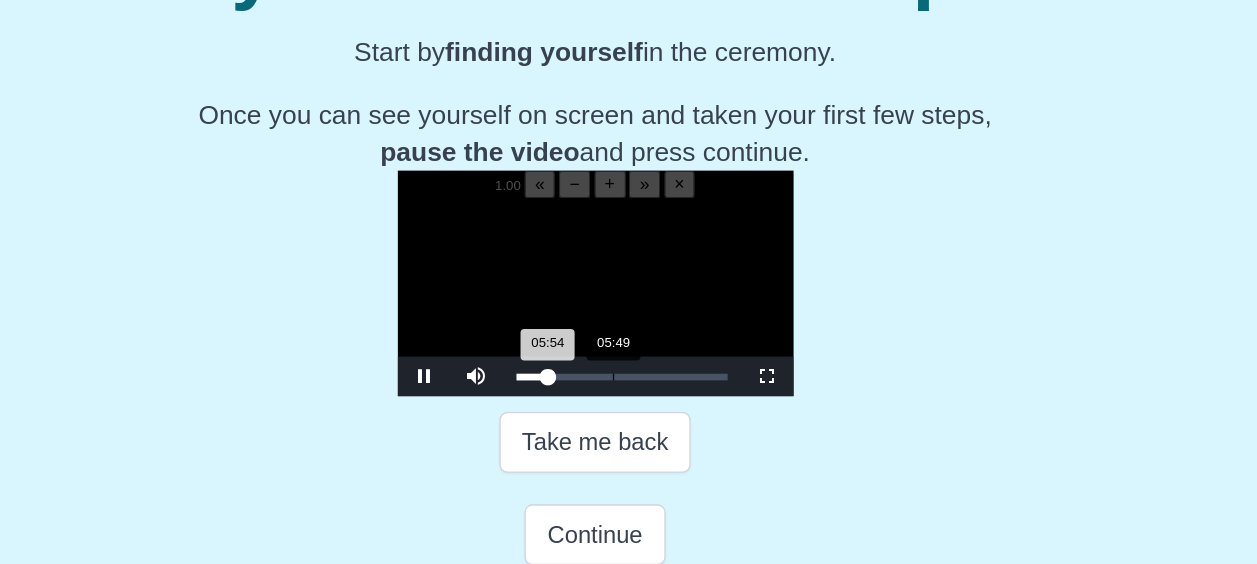 click on "05:54 Progress : 0%" at bounding box center (581, 345) 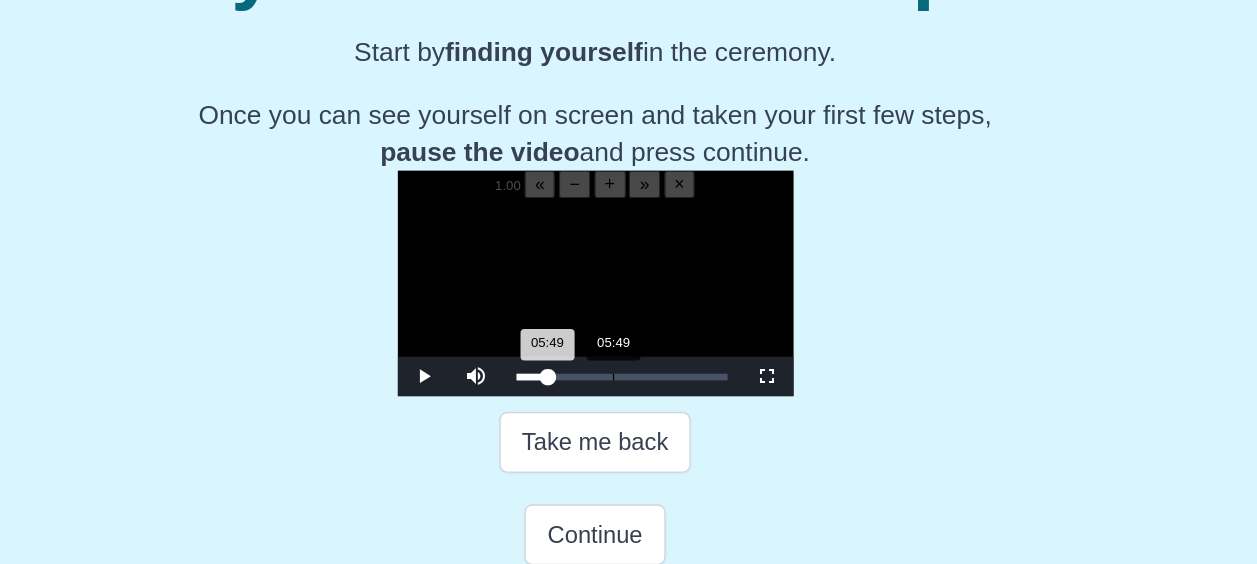 click on "05:49 Progress : 0%" at bounding box center (581, 345) 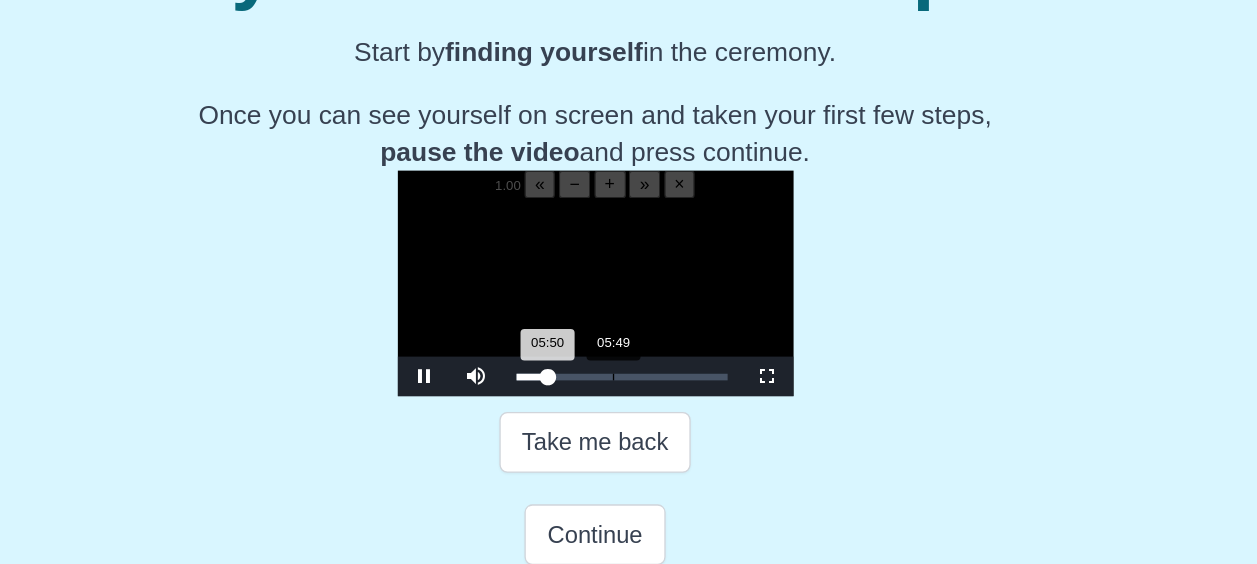 click on "05:50 Progress : 0%" at bounding box center [581, 345] 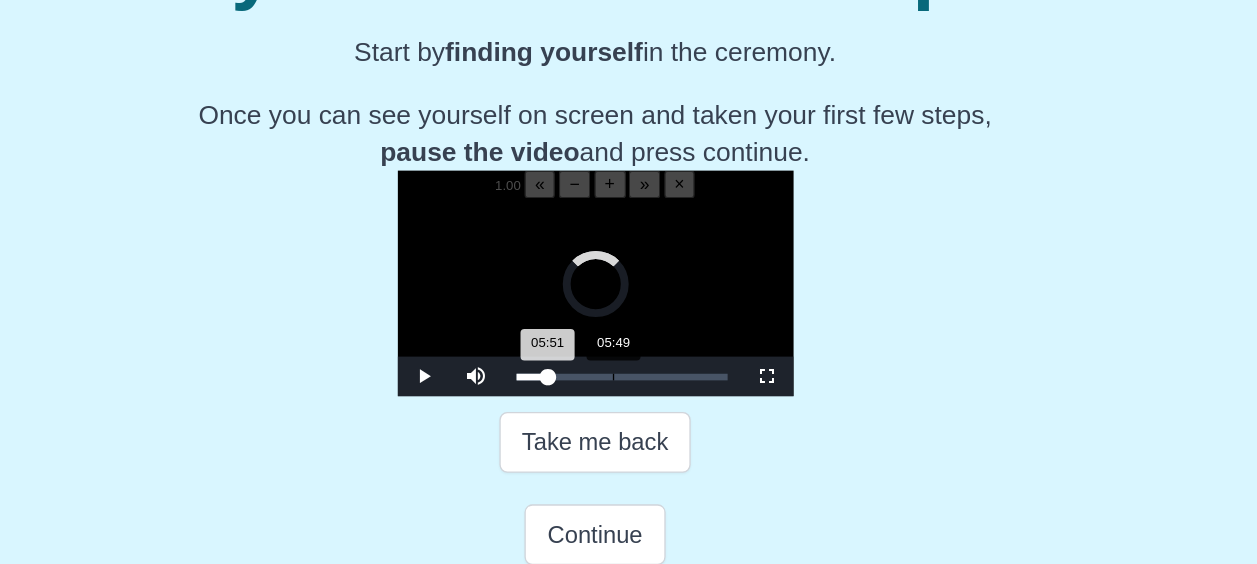 click on "05:51 Progress : 0%" at bounding box center (581, 345) 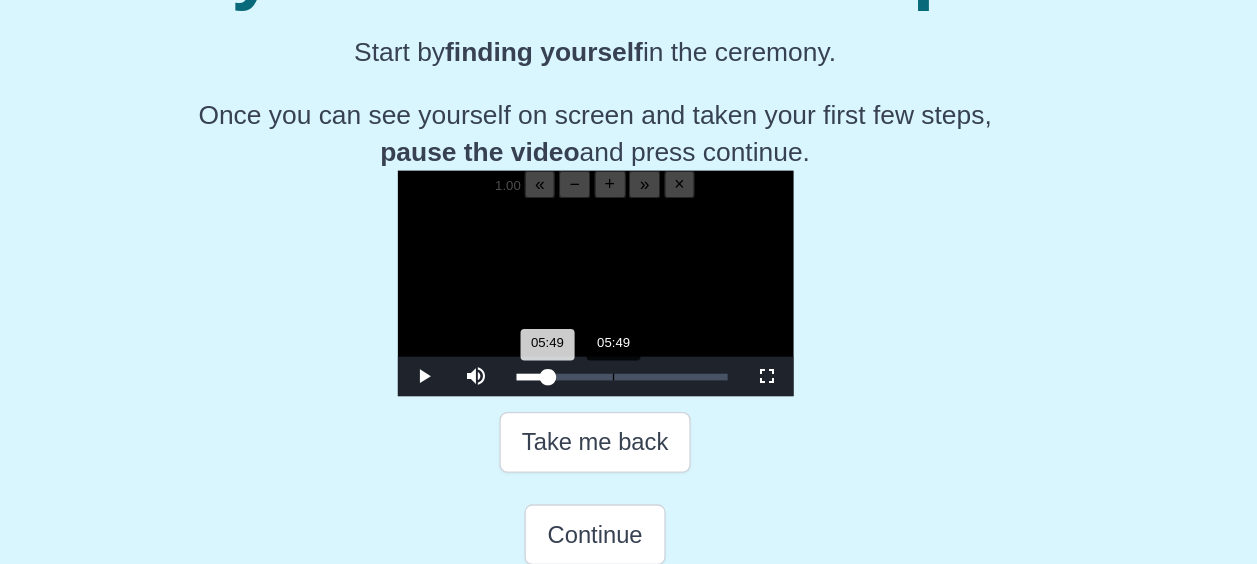 click on "05:49 Progress : 0%" at bounding box center (581, 345) 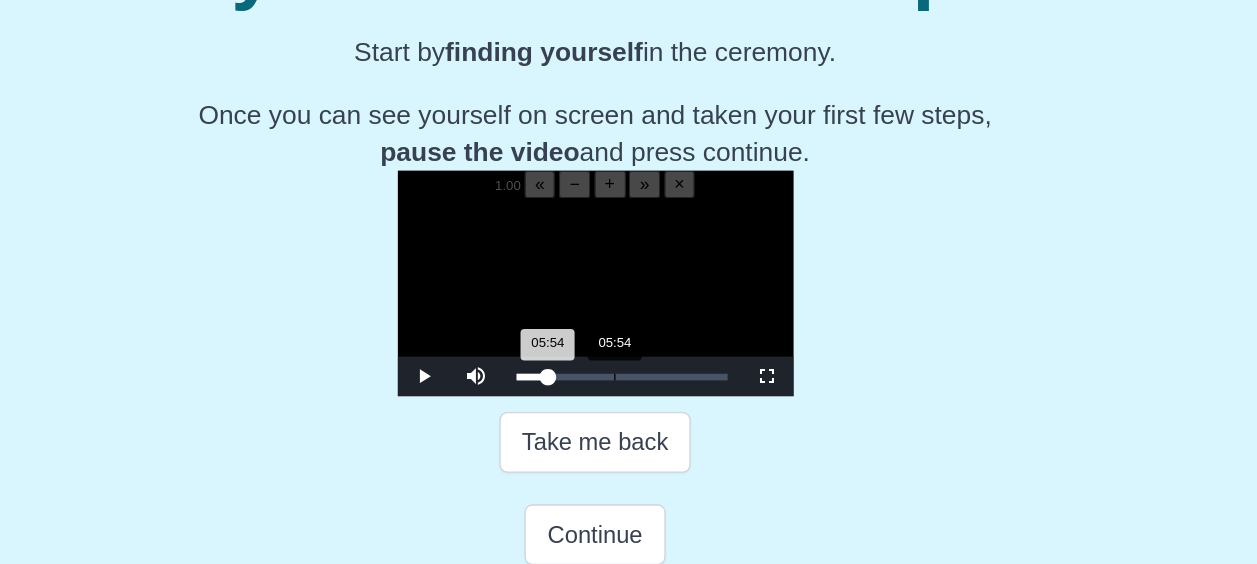 click on "05:54 Progress : 0%" at bounding box center [581, 345] 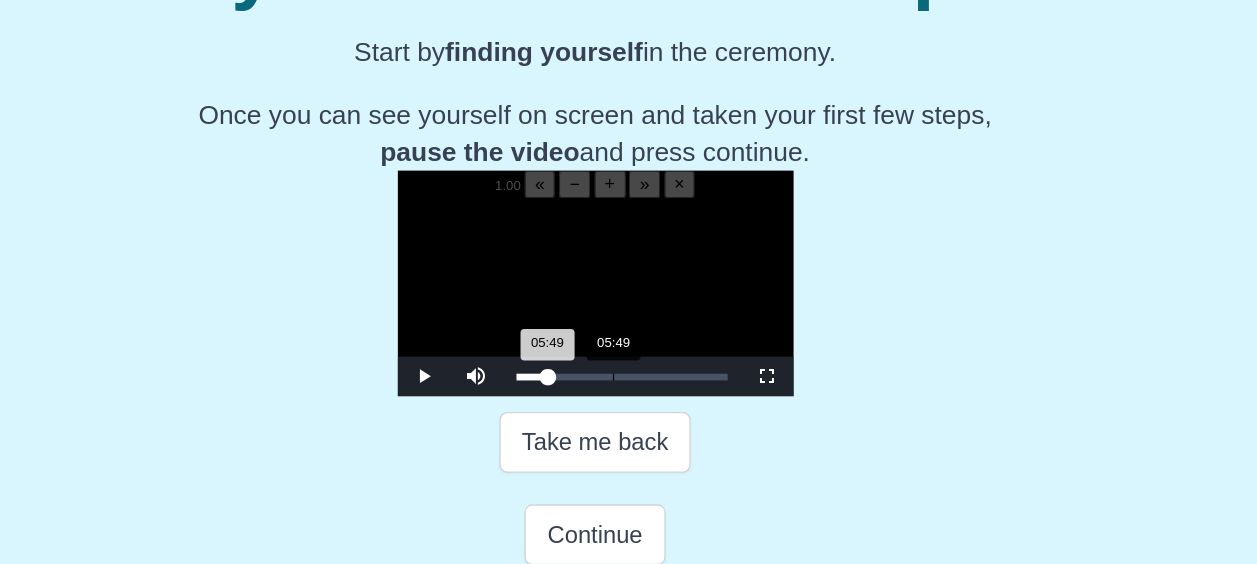 click on "05:49 Progress : 0%" at bounding box center [581, 345] 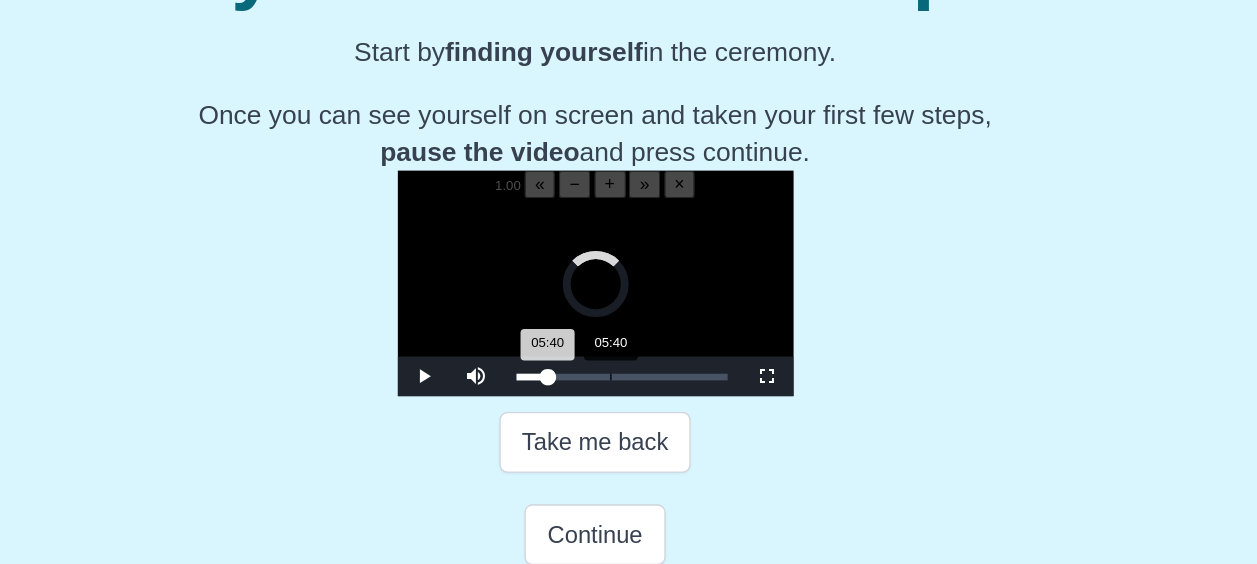 click on "05:40 Progress : 0%" at bounding box center [581, 345] 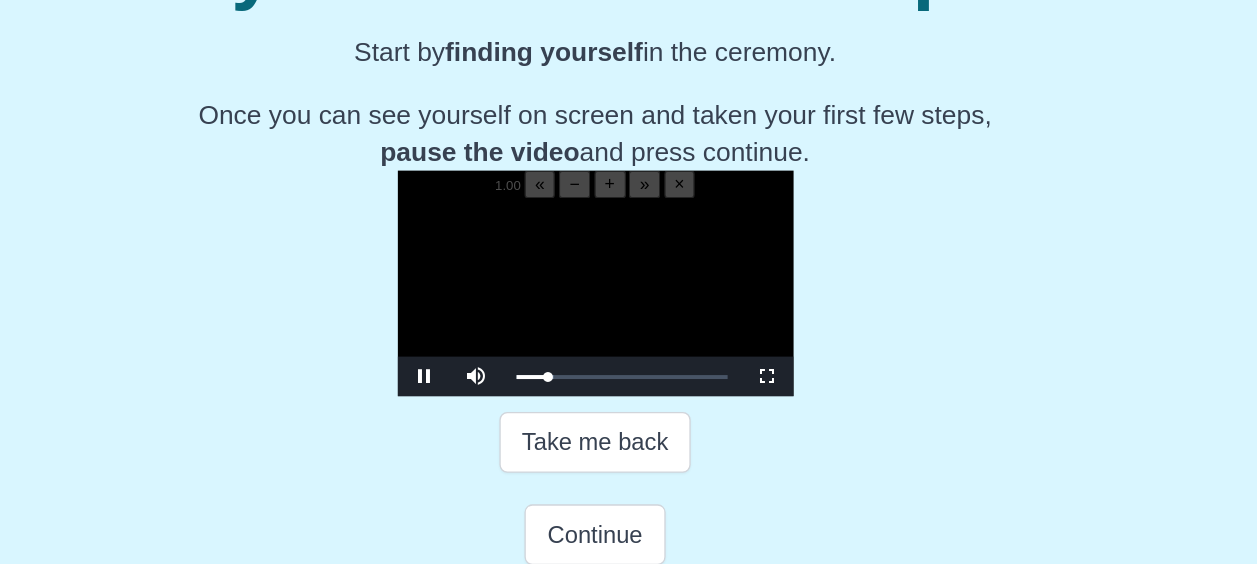 click at bounding box center [629, 285] 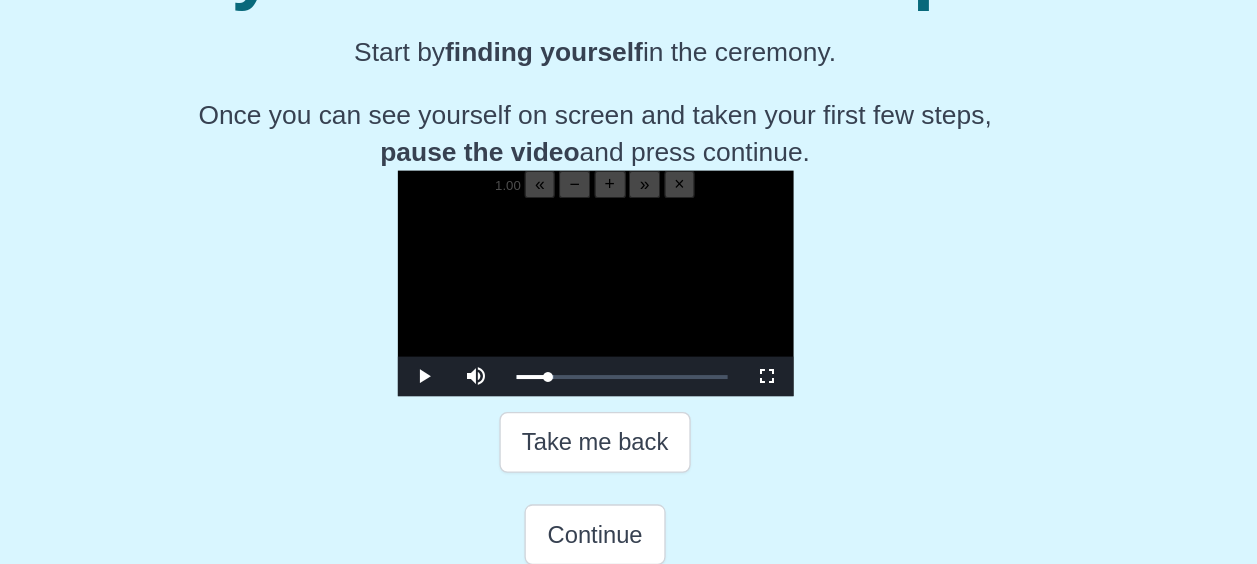 click at bounding box center [629, 285] 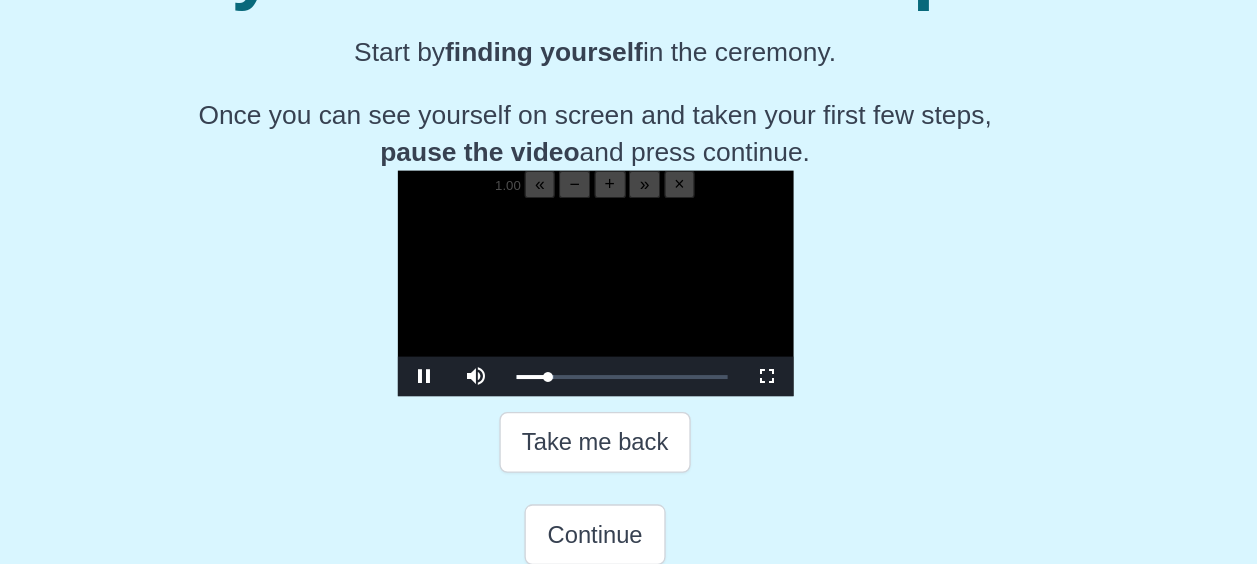click at bounding box center [629, 285] 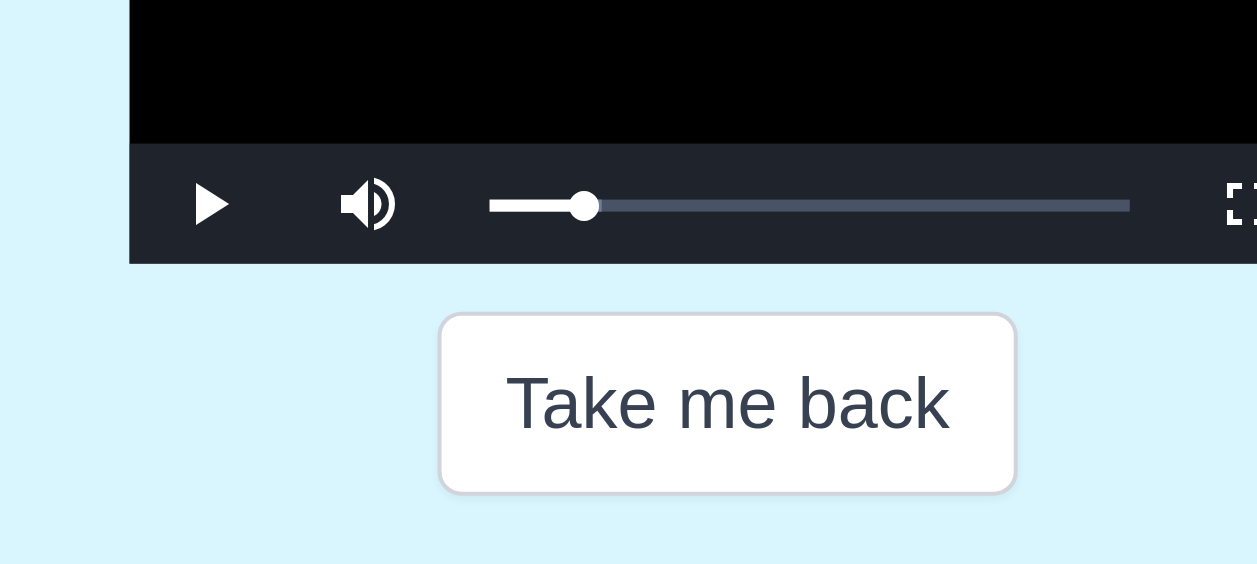 scroll, scrollTop: 348, scrollLeft: 0, axis: vertical 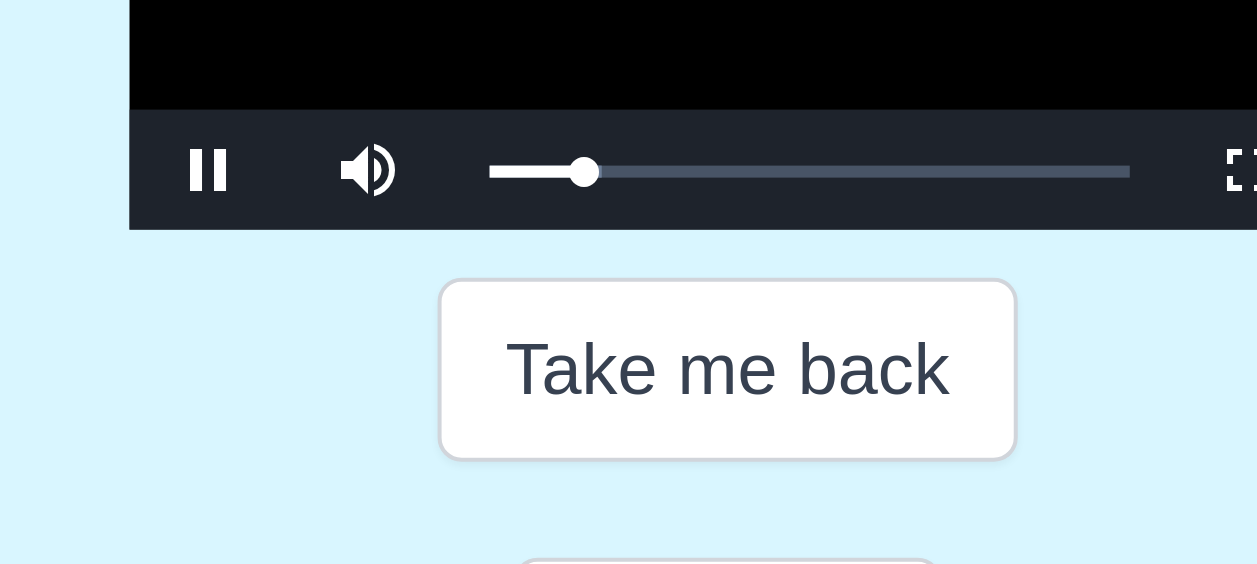 click at bounding box center (629, 285) 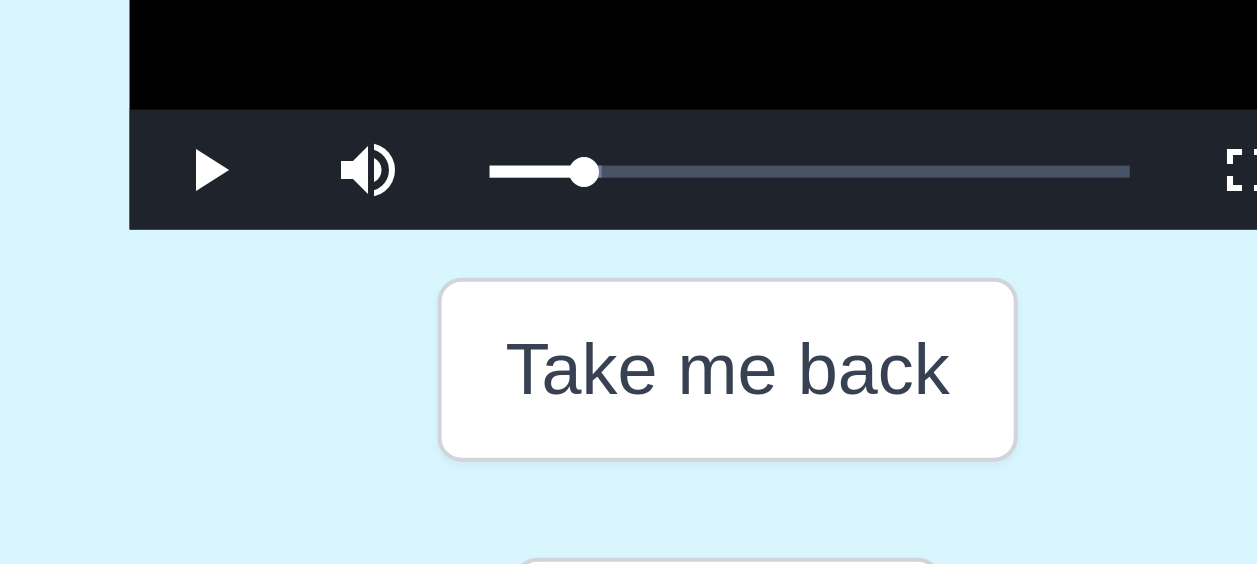 click at bounding box center (629, 285) 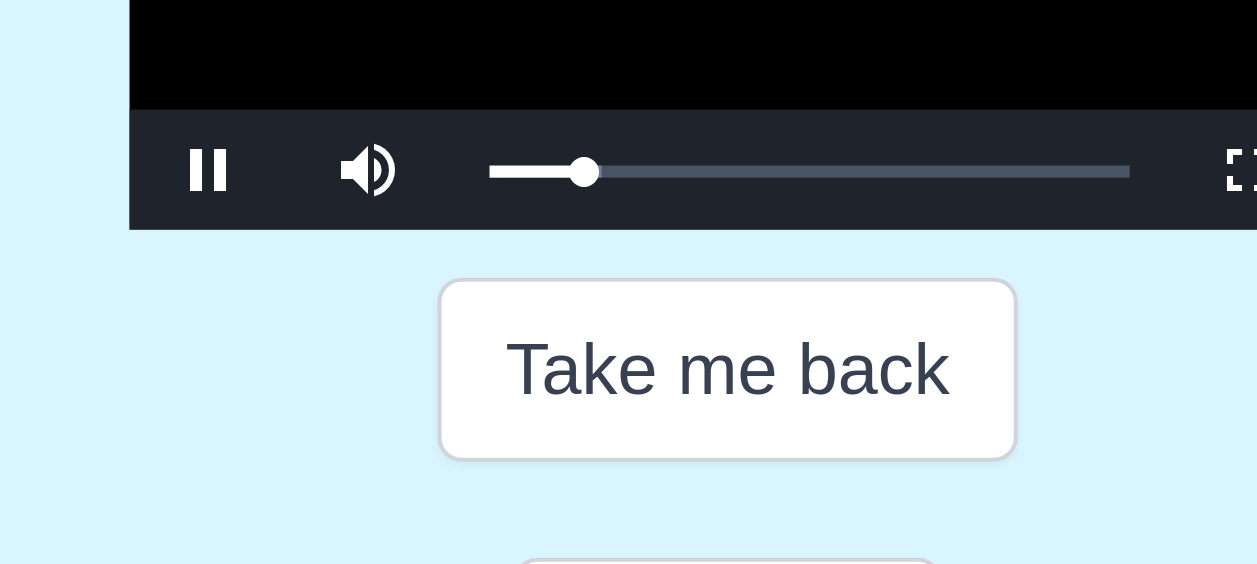 click at bounding box center [629, 285] 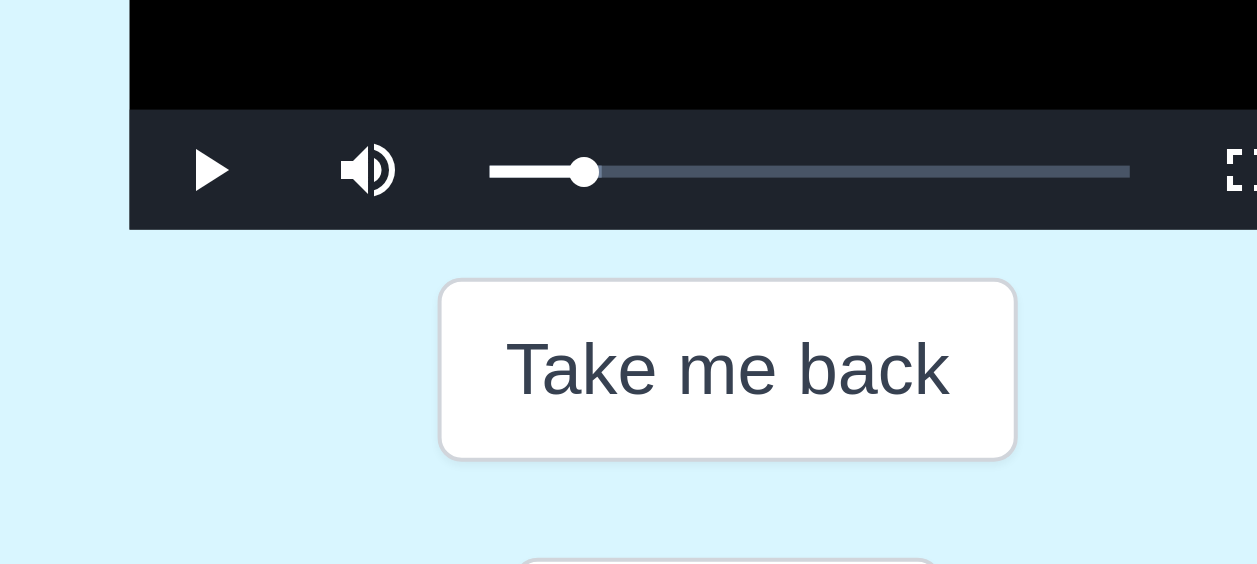 click at bounding box center [629, 285] 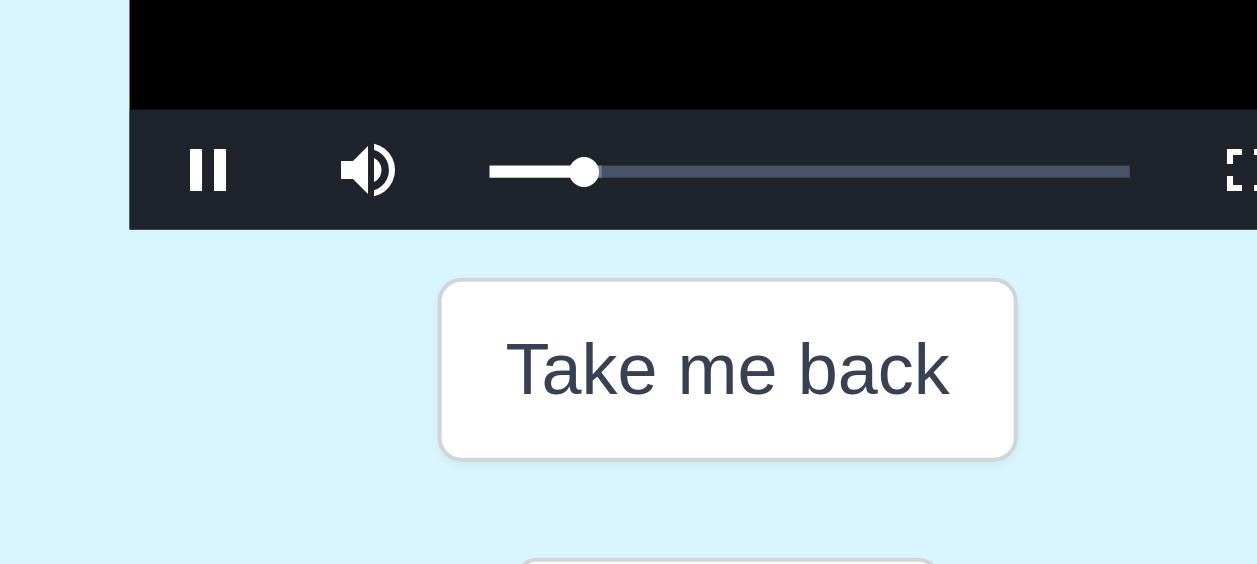 click at bounding box center [629, 285] 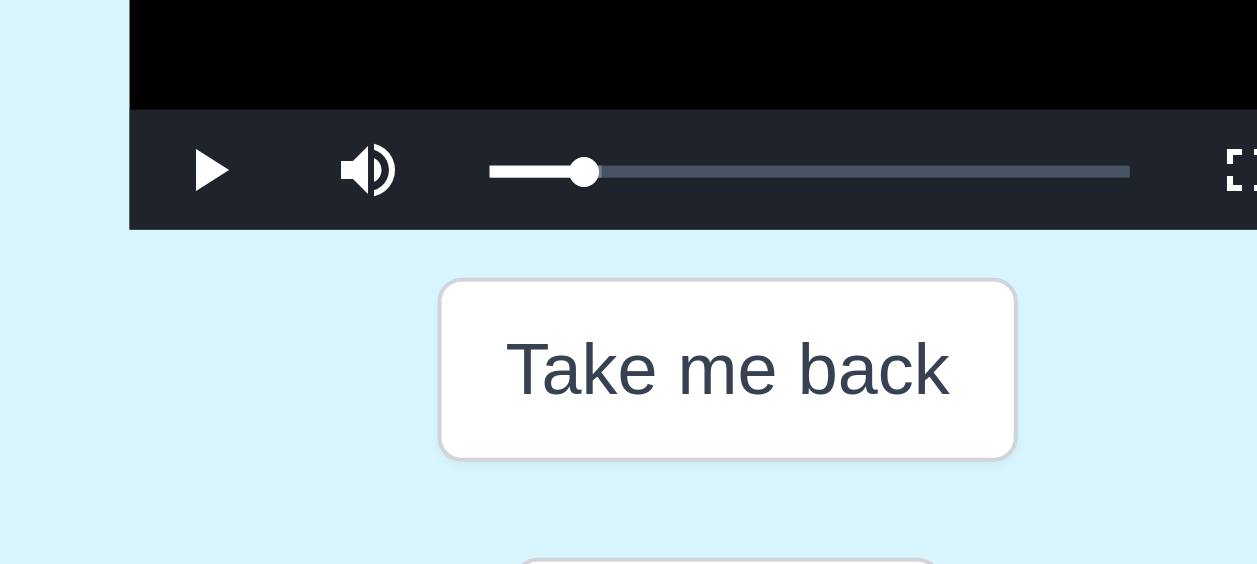 click at bounding box center (629, 285) 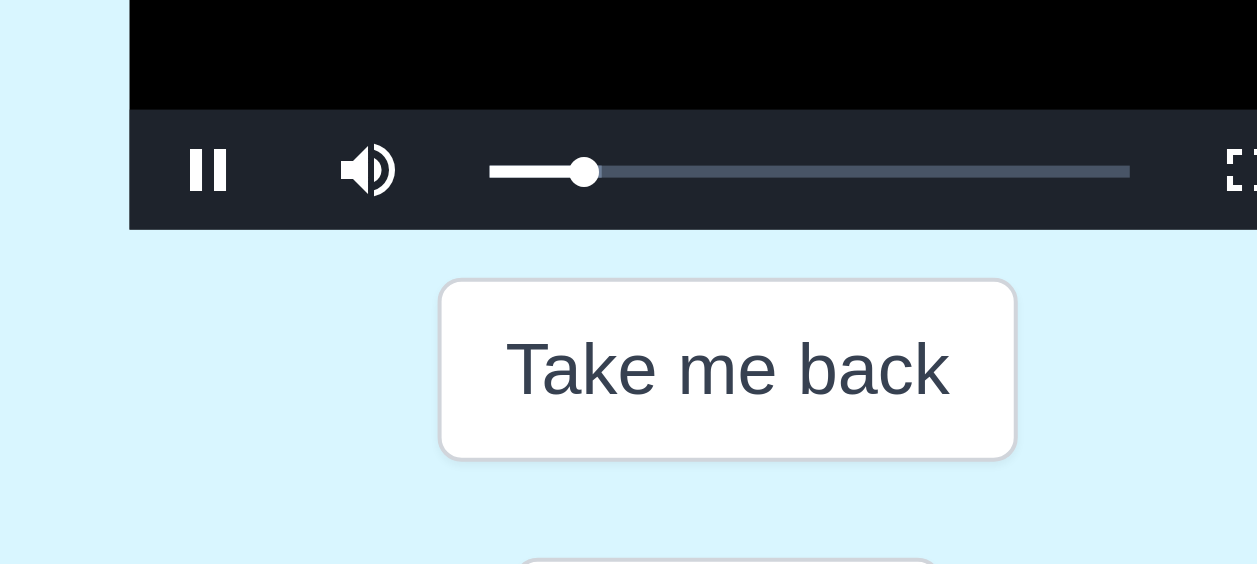 click at bounding box center [629, 285] 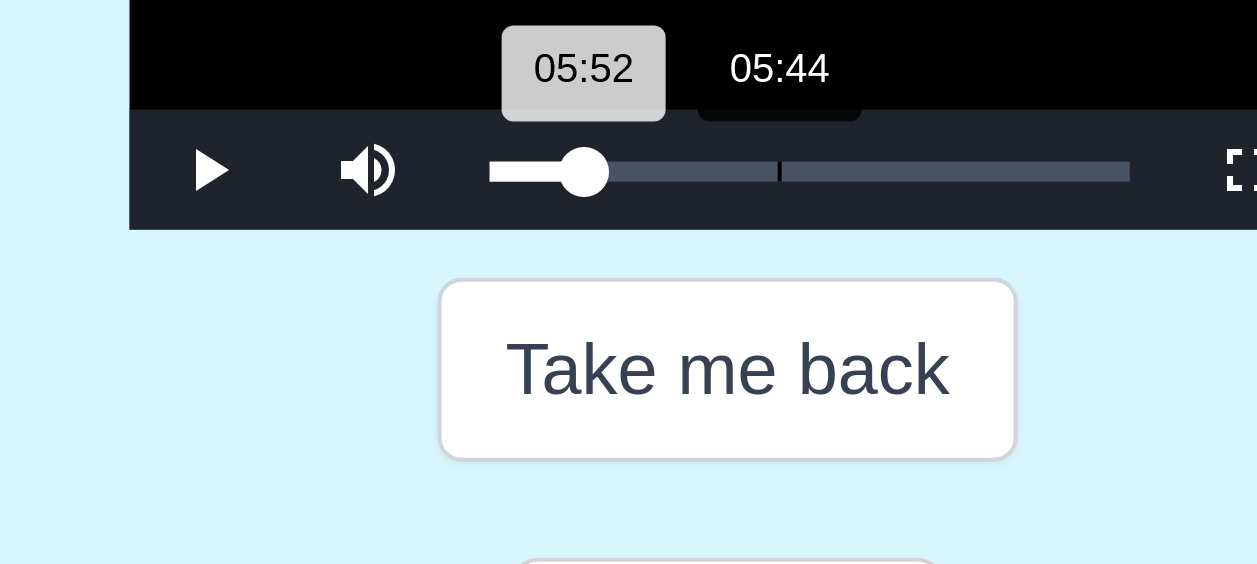 click on "05:52 Progress : 0%" at bounding box center (581, 345) 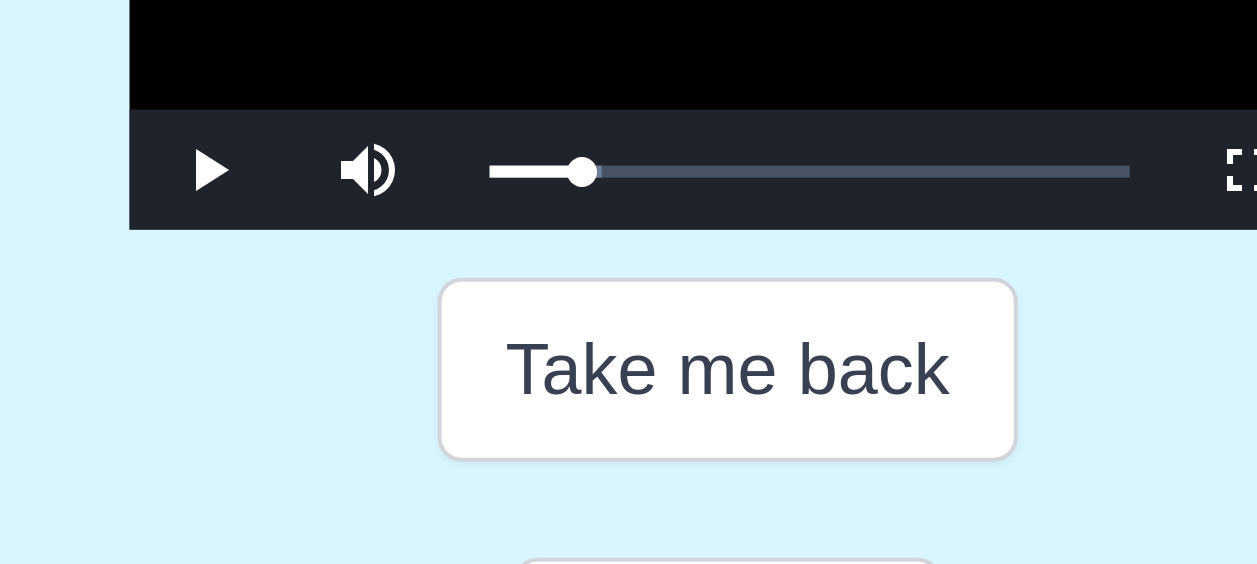 click at bounding box center [629, 285] 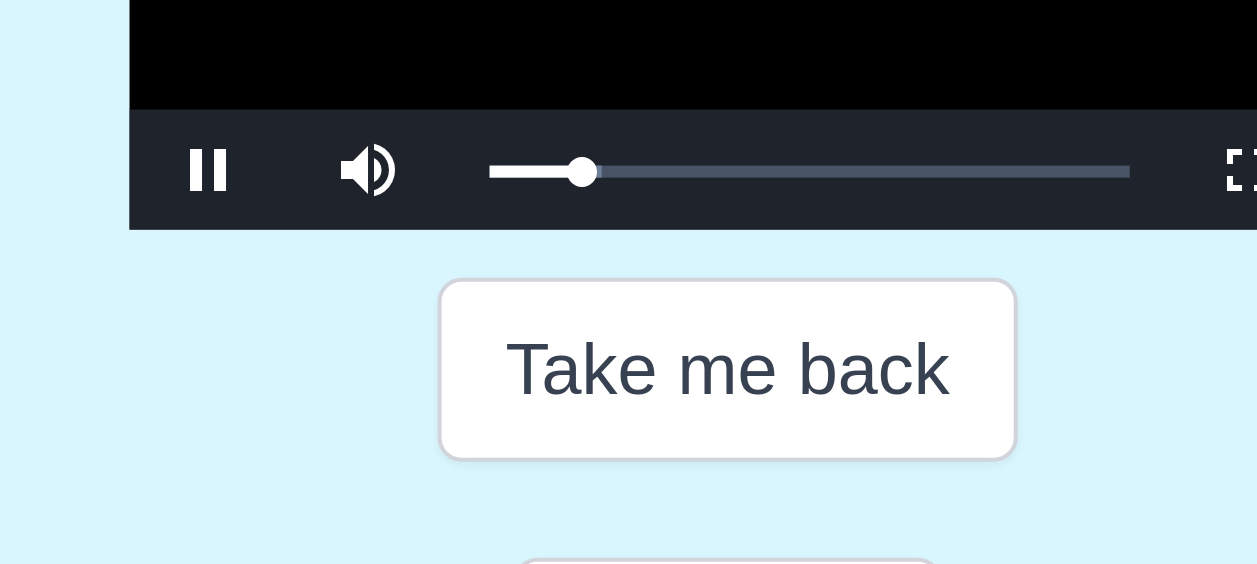 click at bounding box center (629, 285) 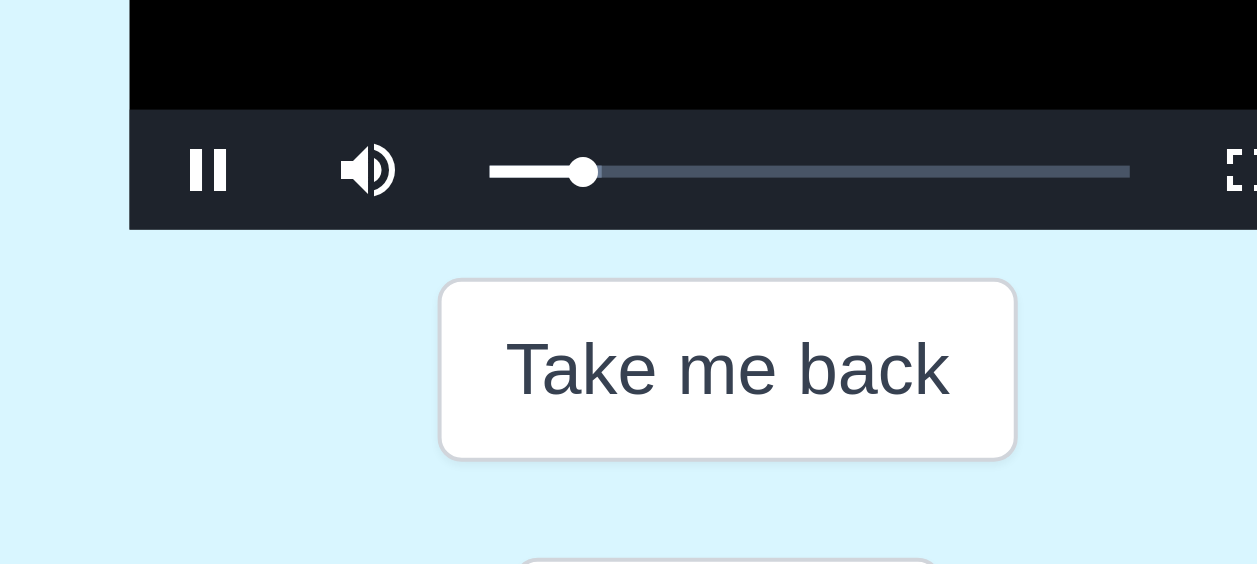 click at bounding box center [629, 285] 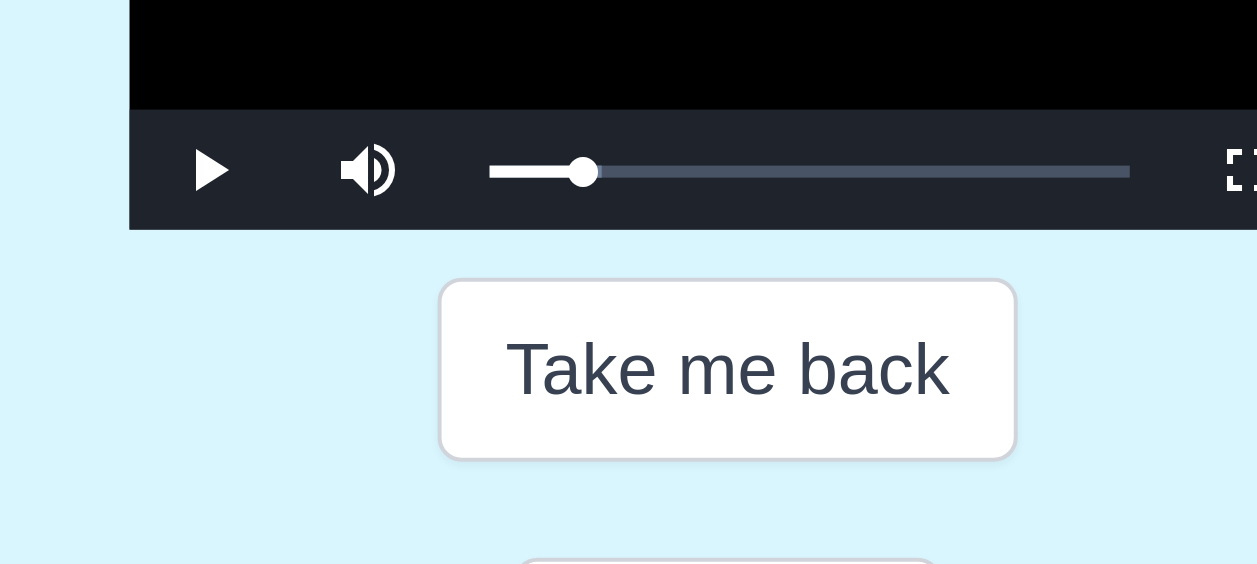 click at bounding box center [629, 285] 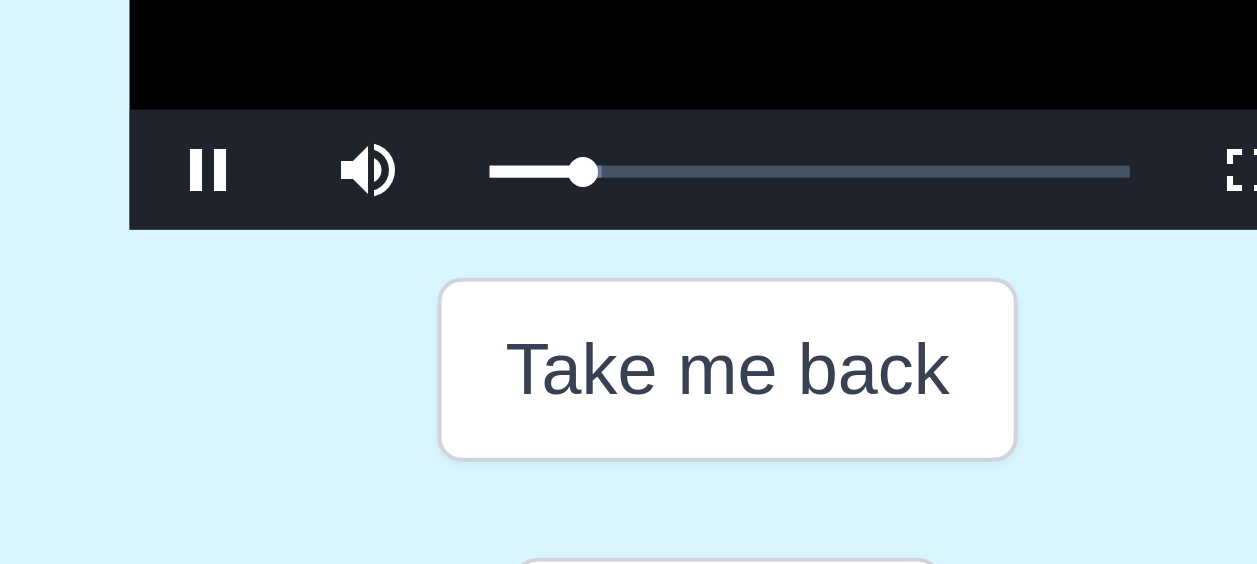 click at bounding box center [629, 285] 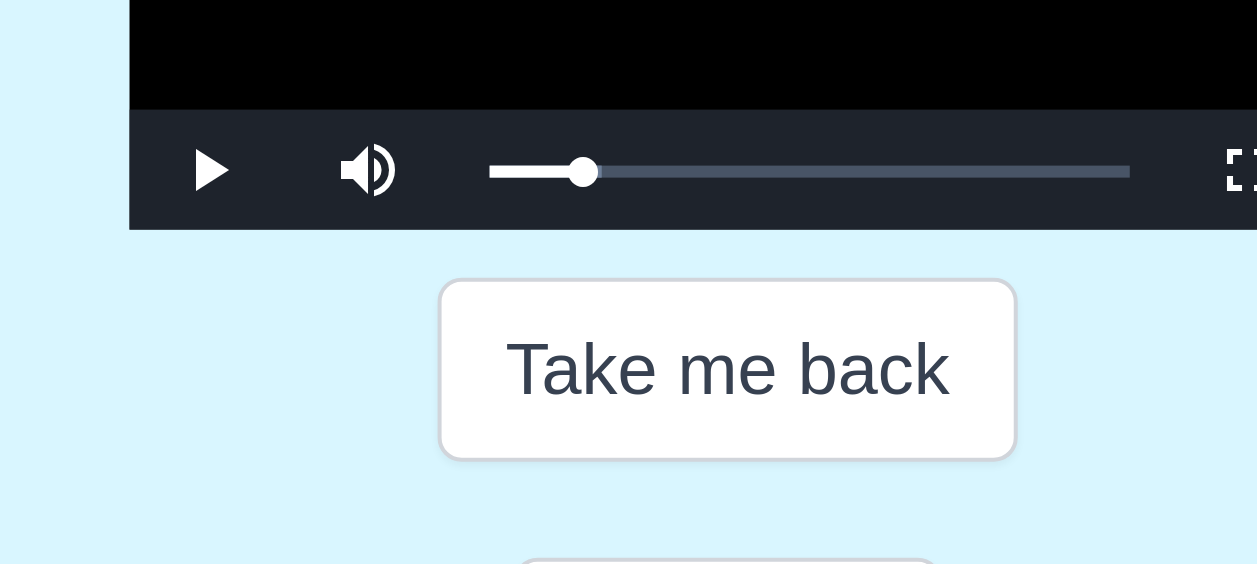 click at bounding box center (629, 285) 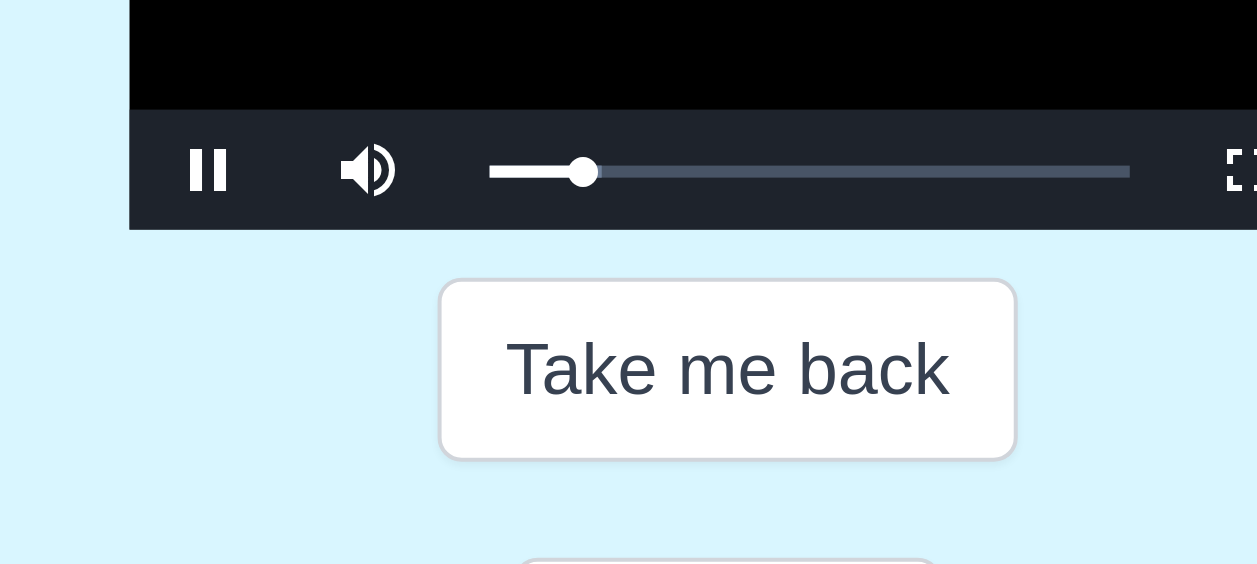 click at bounding box center [629, 285] 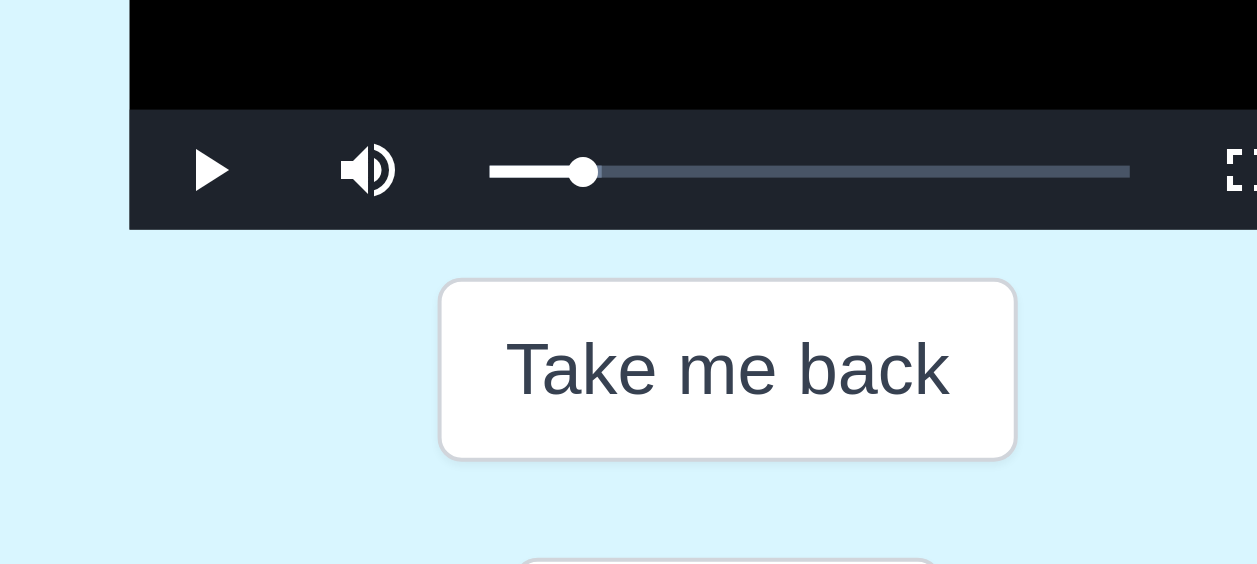 click at bounding box center [629, 285] 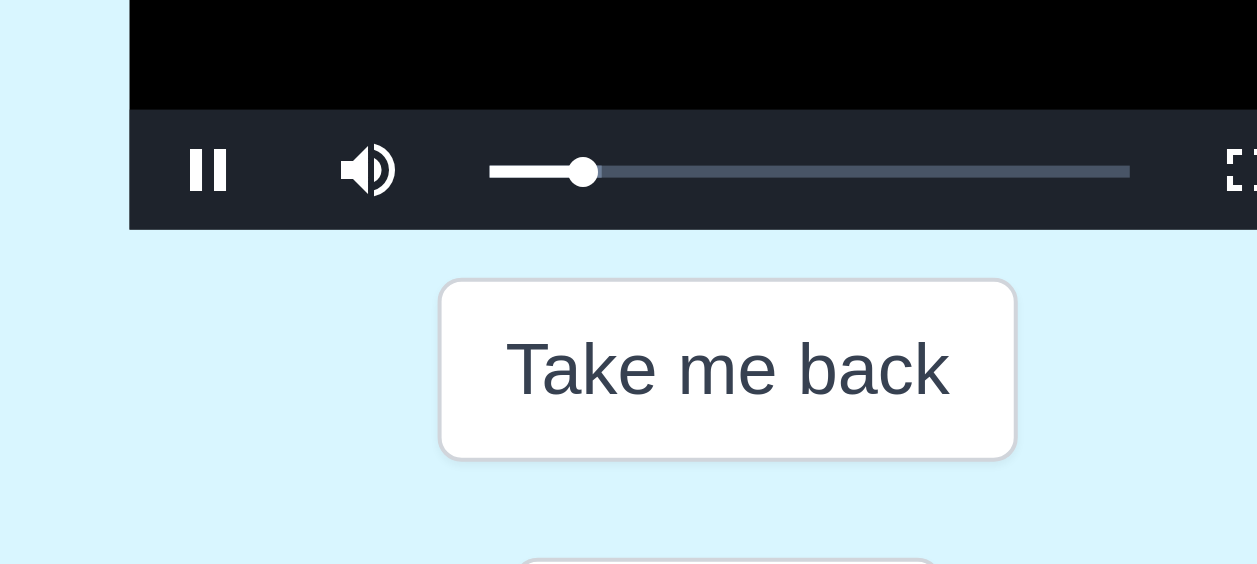 click at bounding box center [629, 285] 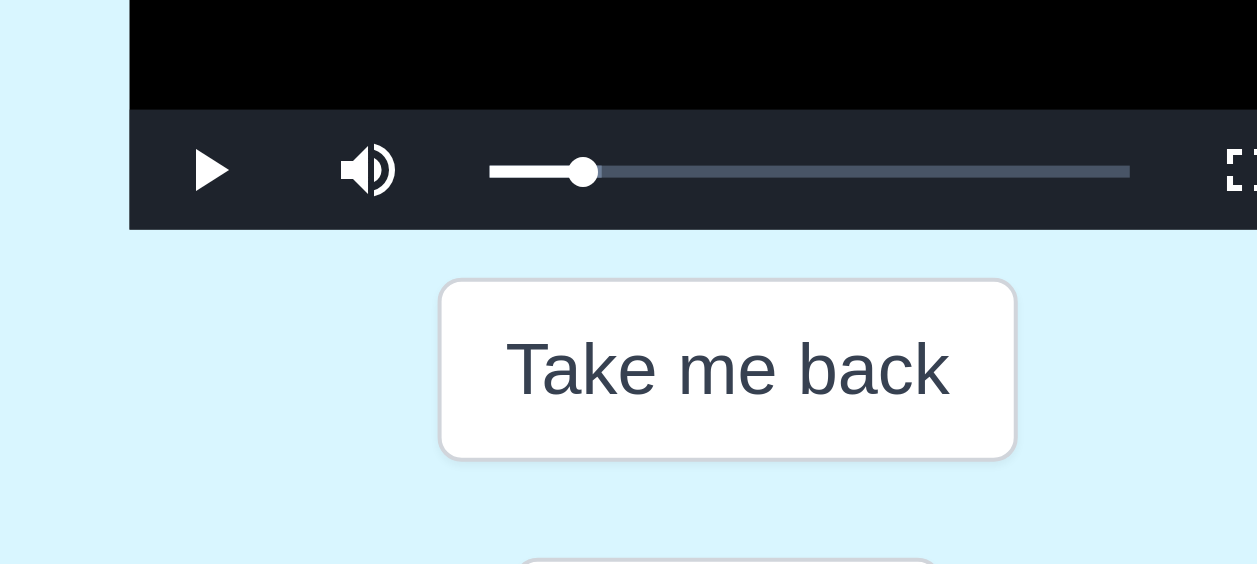click at bounding box center [629, 285] 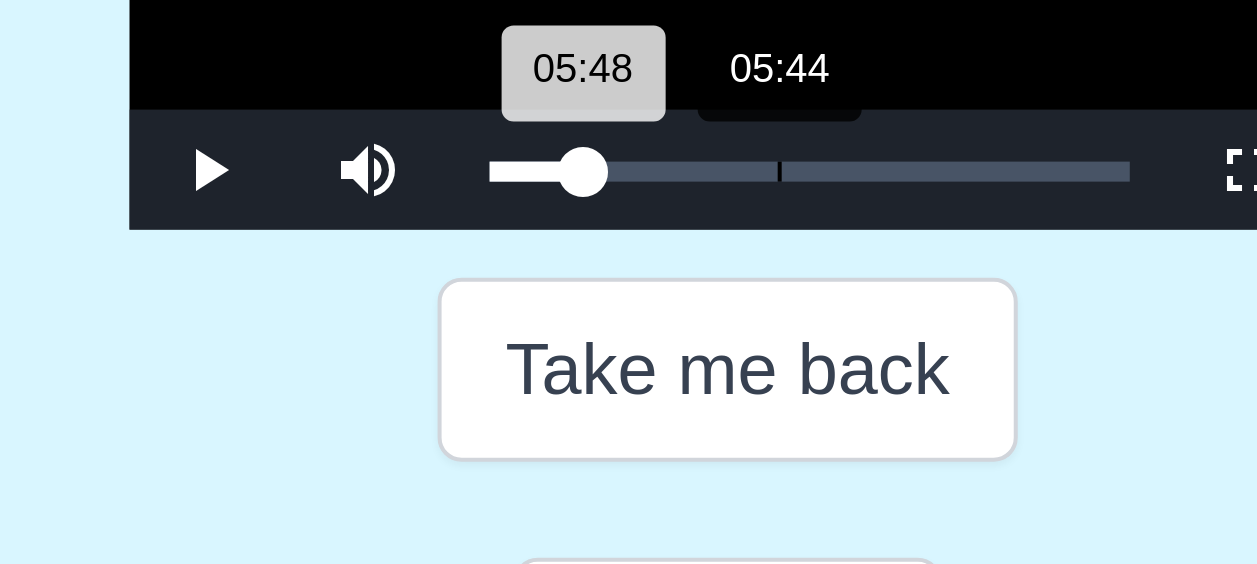 click on "05:48 Progress : 0%" at bounding box center [581, 345] 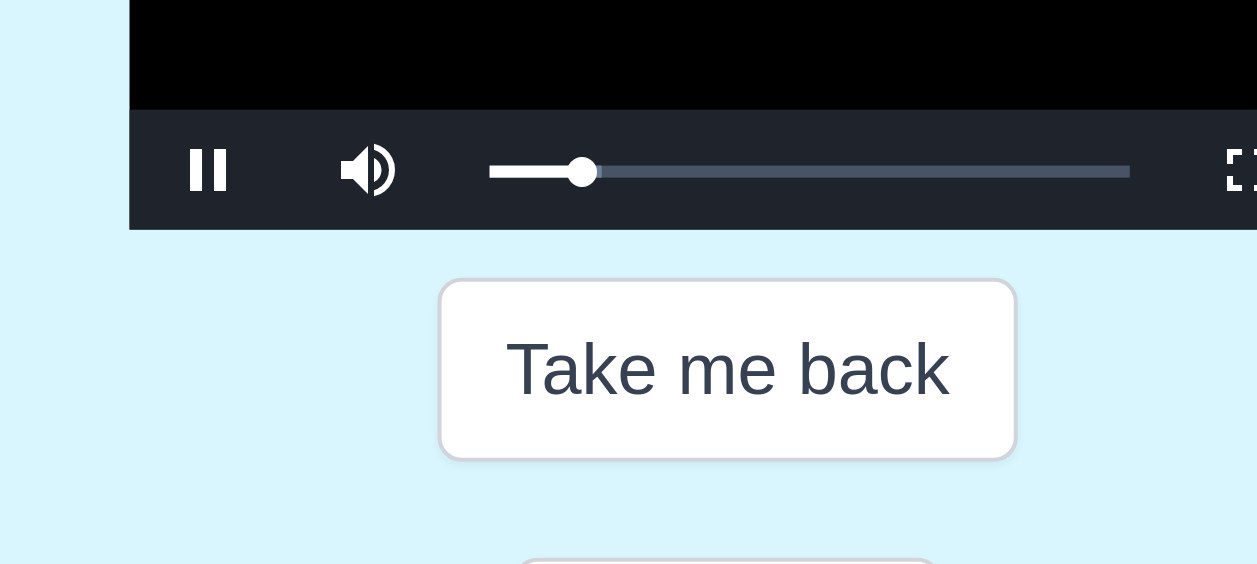 click at bounding box center (629, 285) 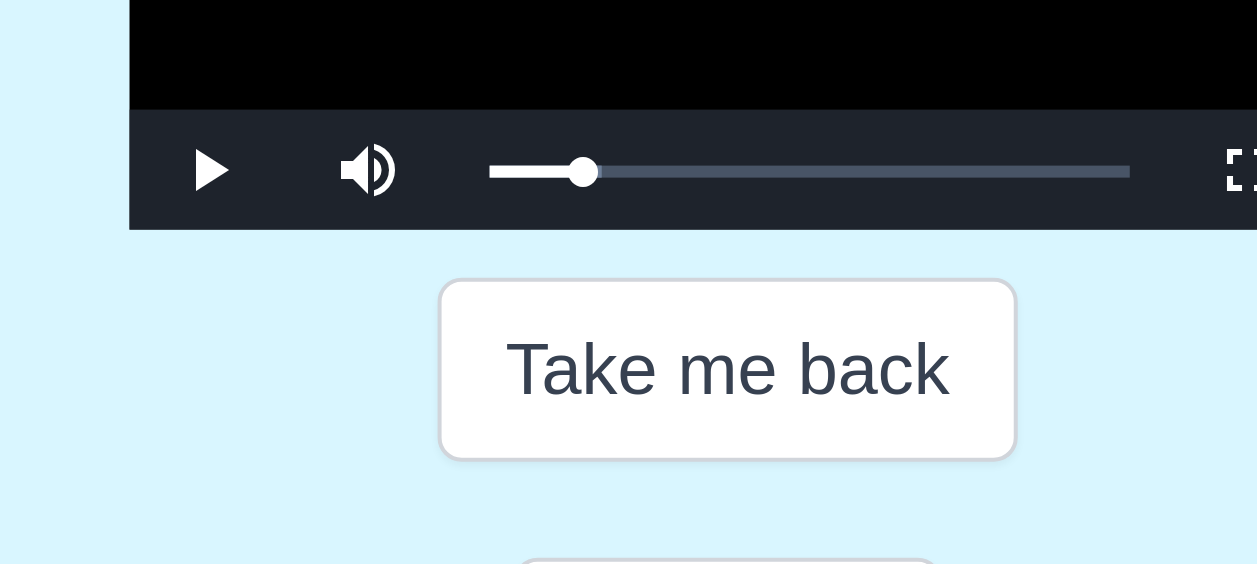 click at bounding box center (629, 285) 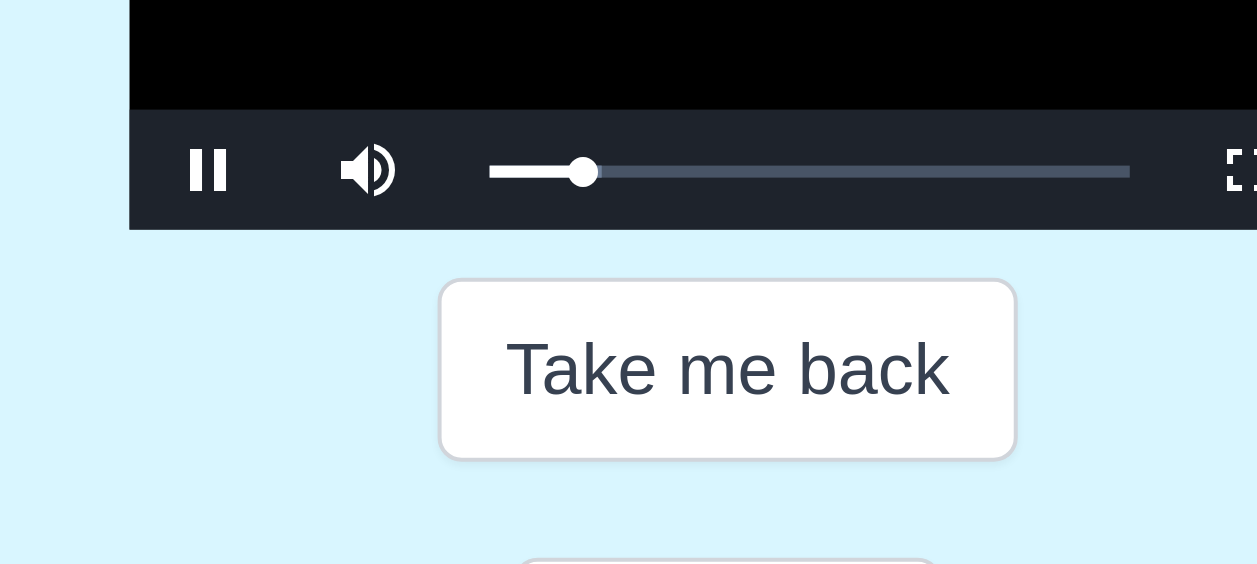click at bounding box center [629, 285] 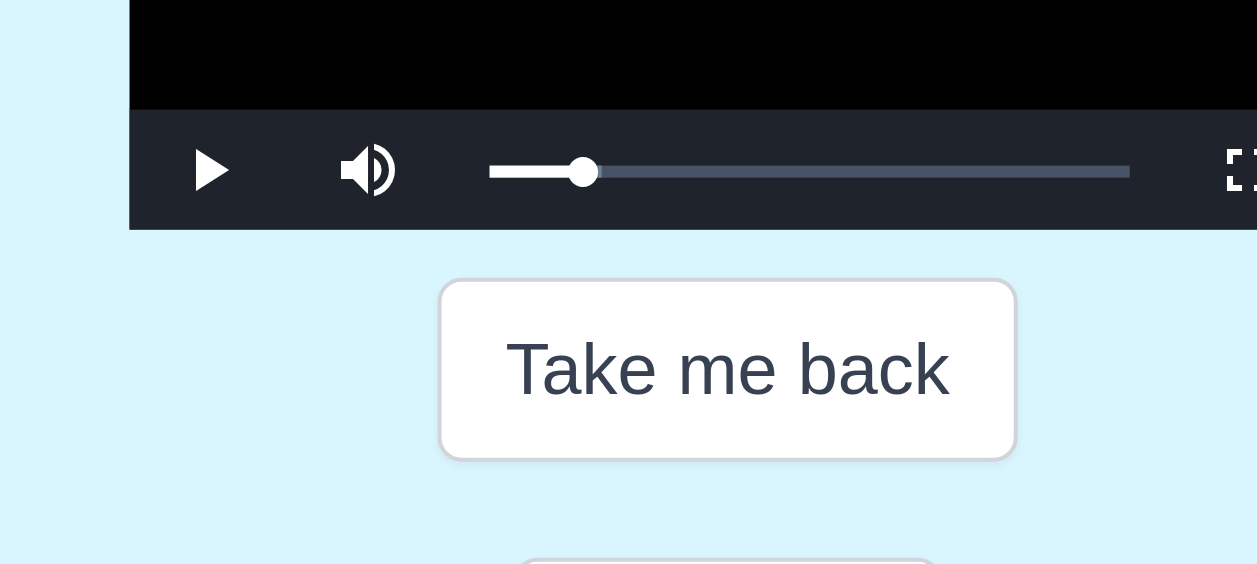 click at bounding box center [629, 285] 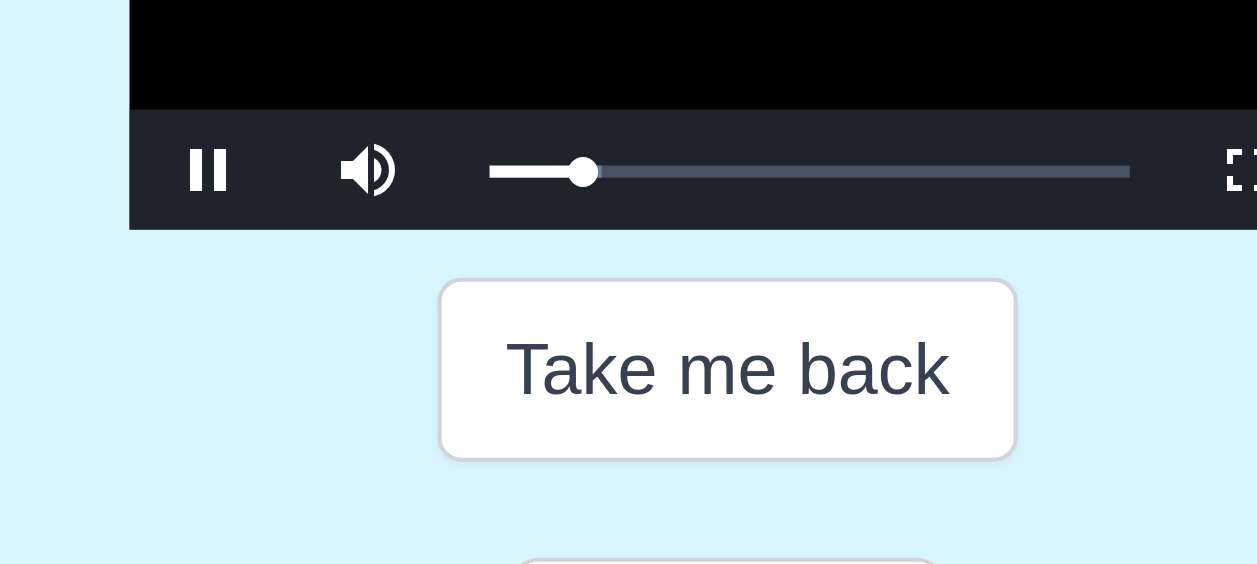 click at bounding box center (629, 285) 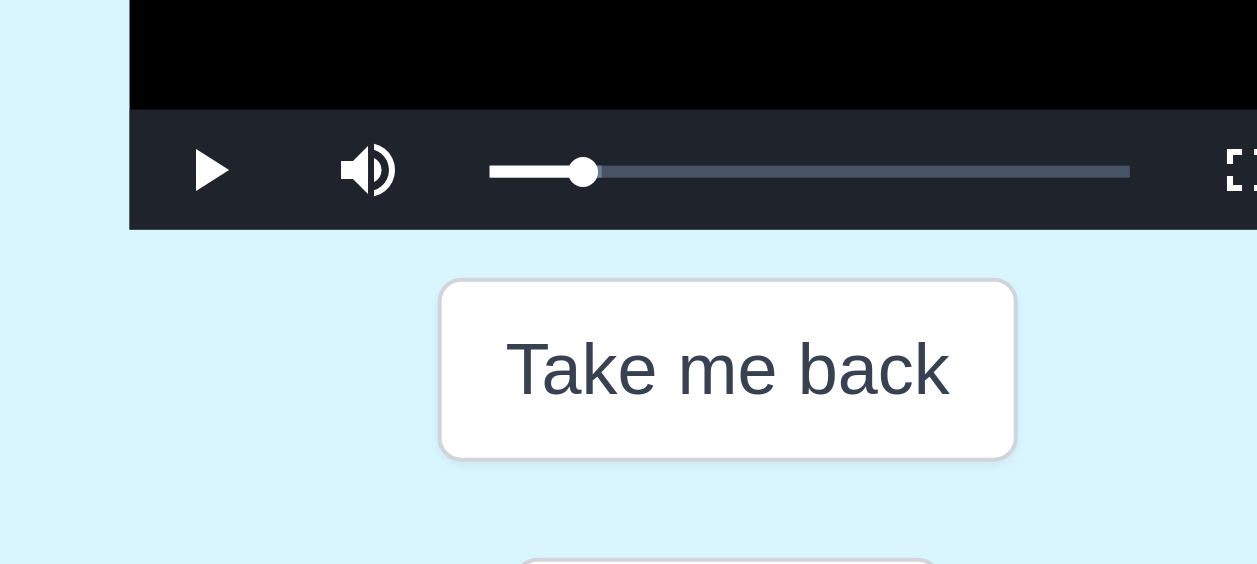 click at bounding box center [629, 285] 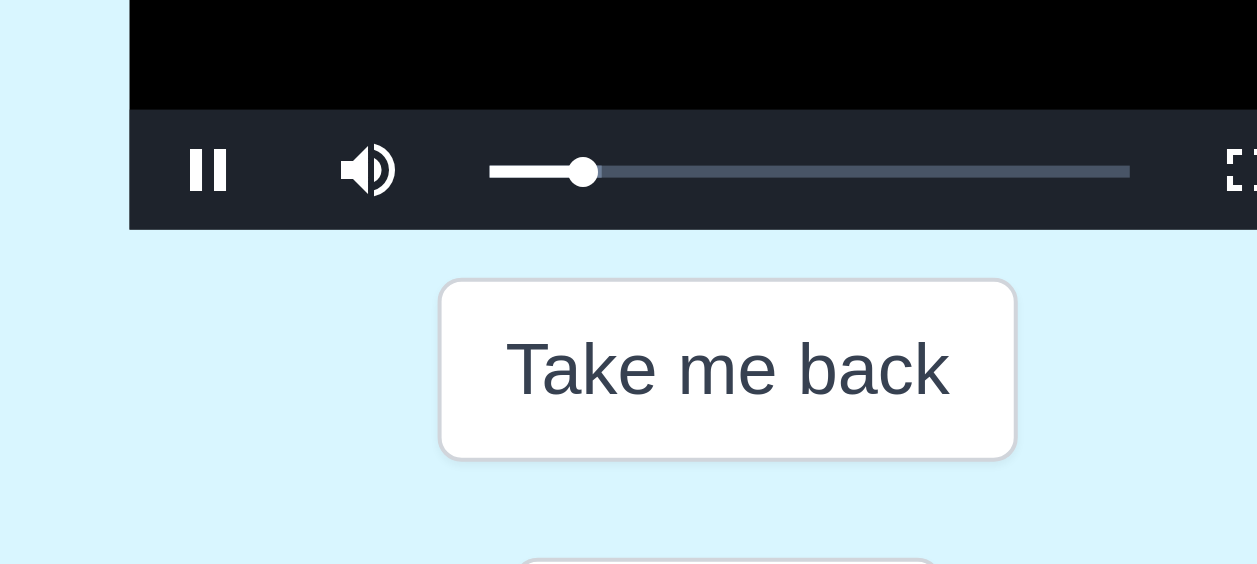 click at bounding box center [629, 285] 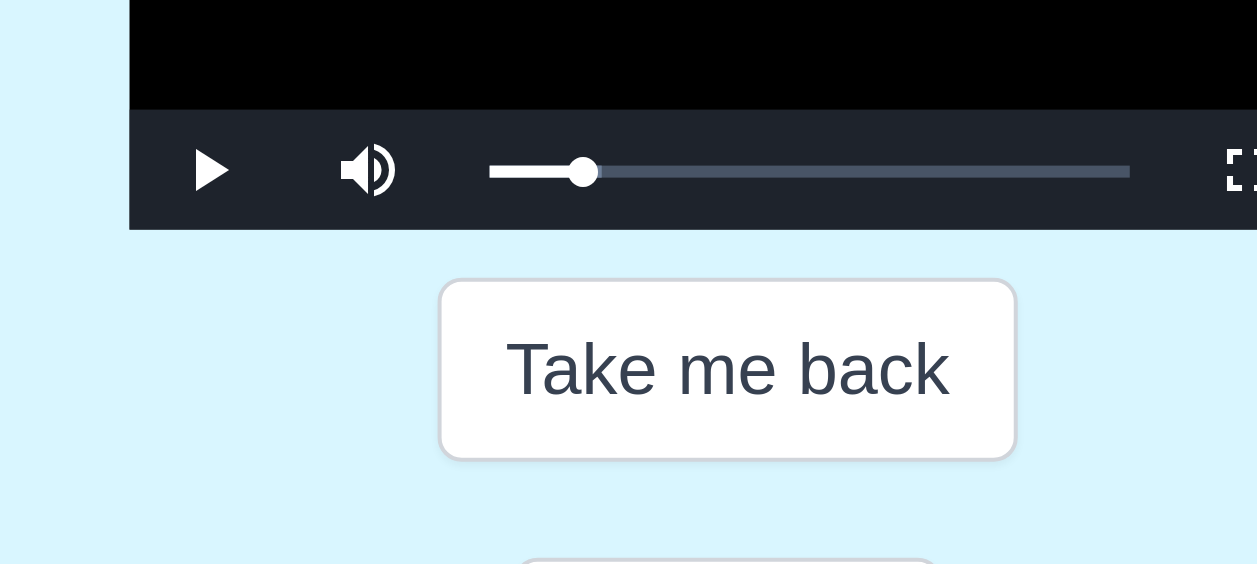 click at bounding box center [629, 285] 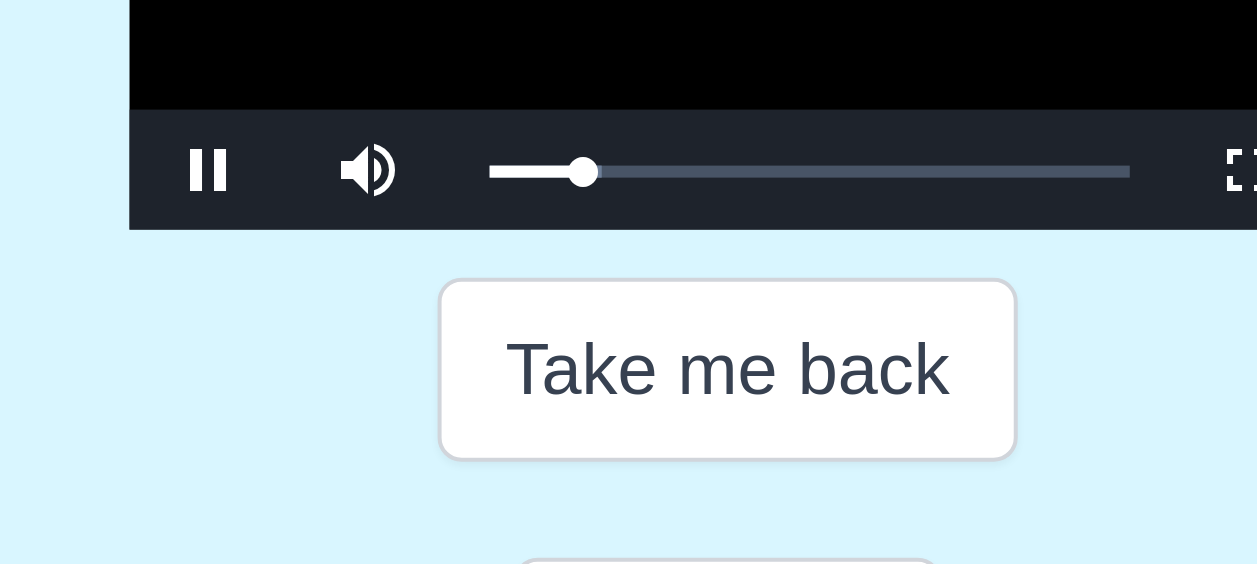 click at bounding box center (629, 285) 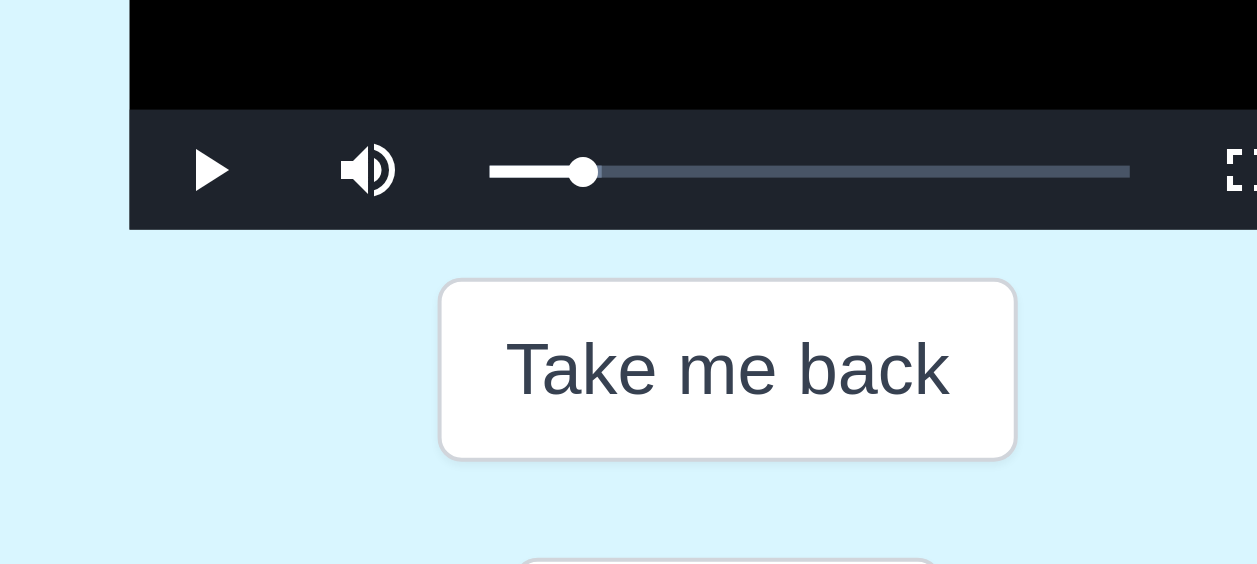 click at bounding box center (629, 285) 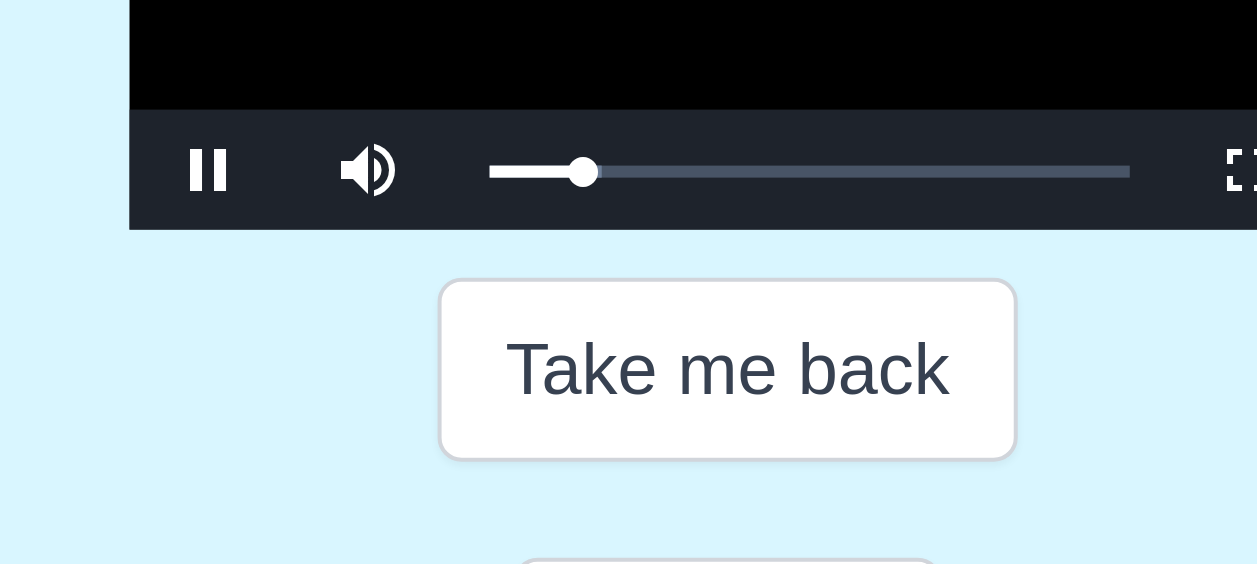 click at bounding box center [629, 285] 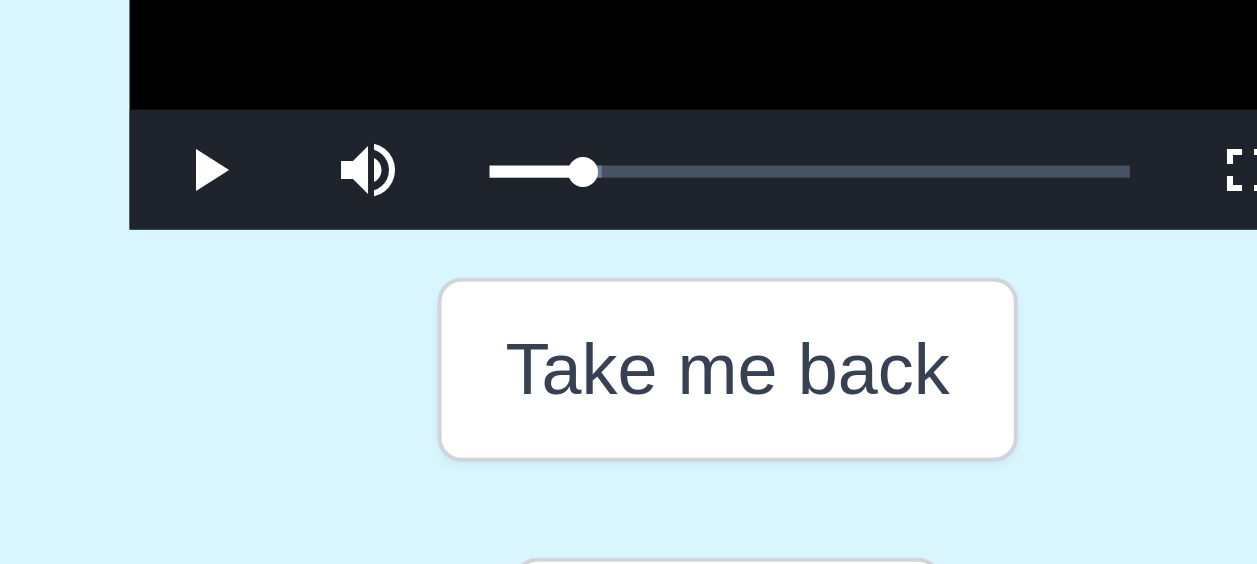 click at bounding box center [629, 285] 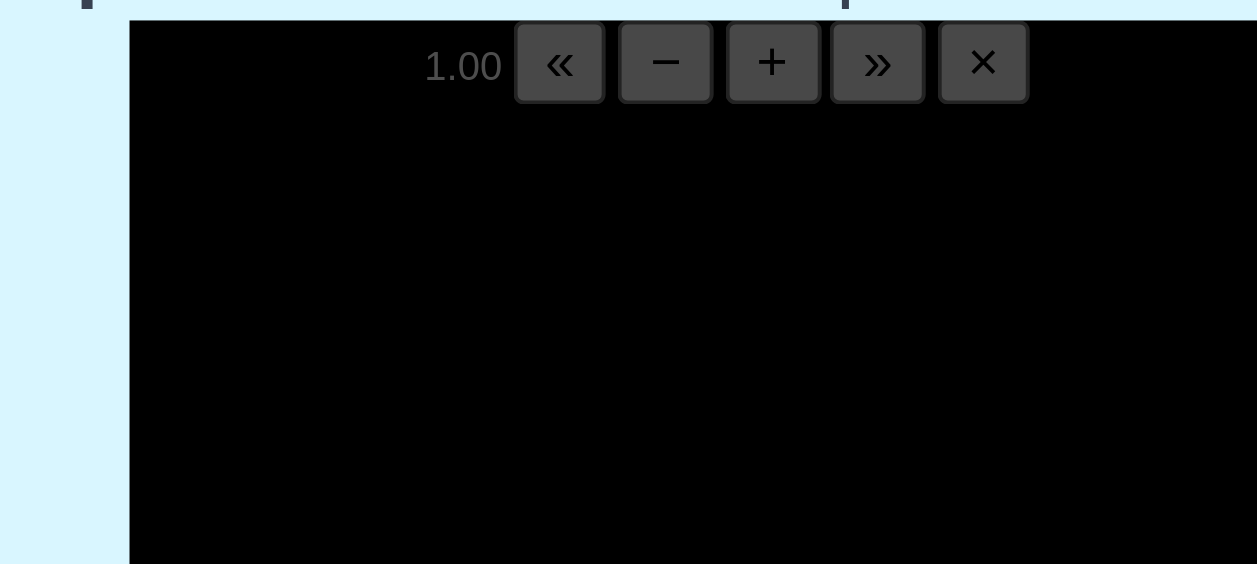 scroll, scrollTop: 348, scrollLeft: 0, axis: vertical 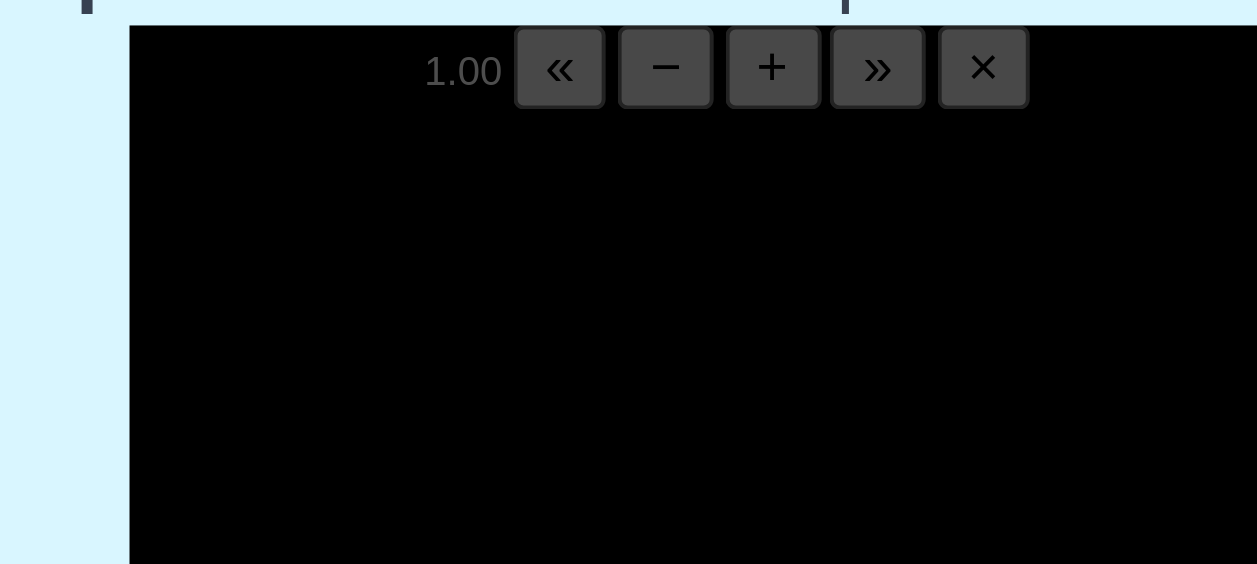 click at bounding box center [629, 285] 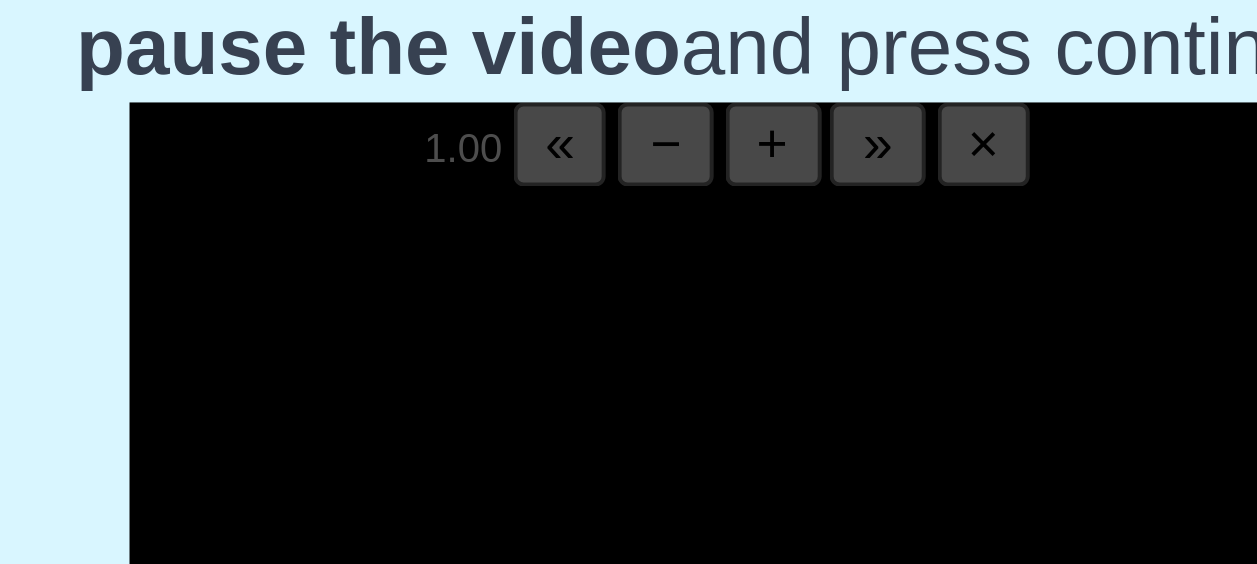 scroll, scrollTop: 348, scrollLeft: 0, axis: vertical 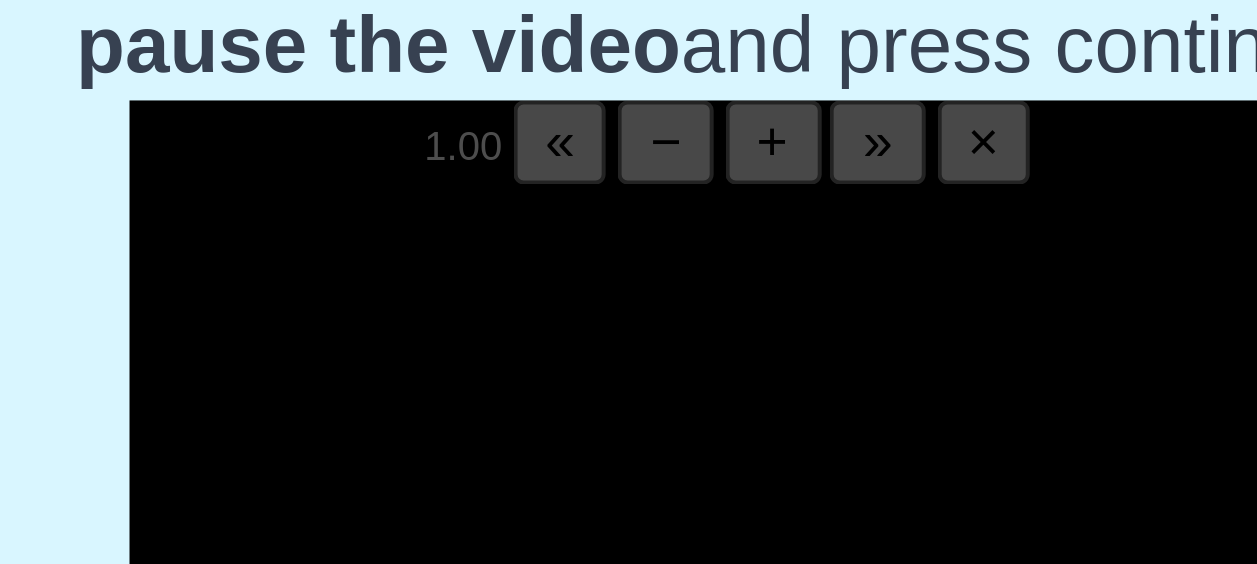 click at bounding box center (629, 285) 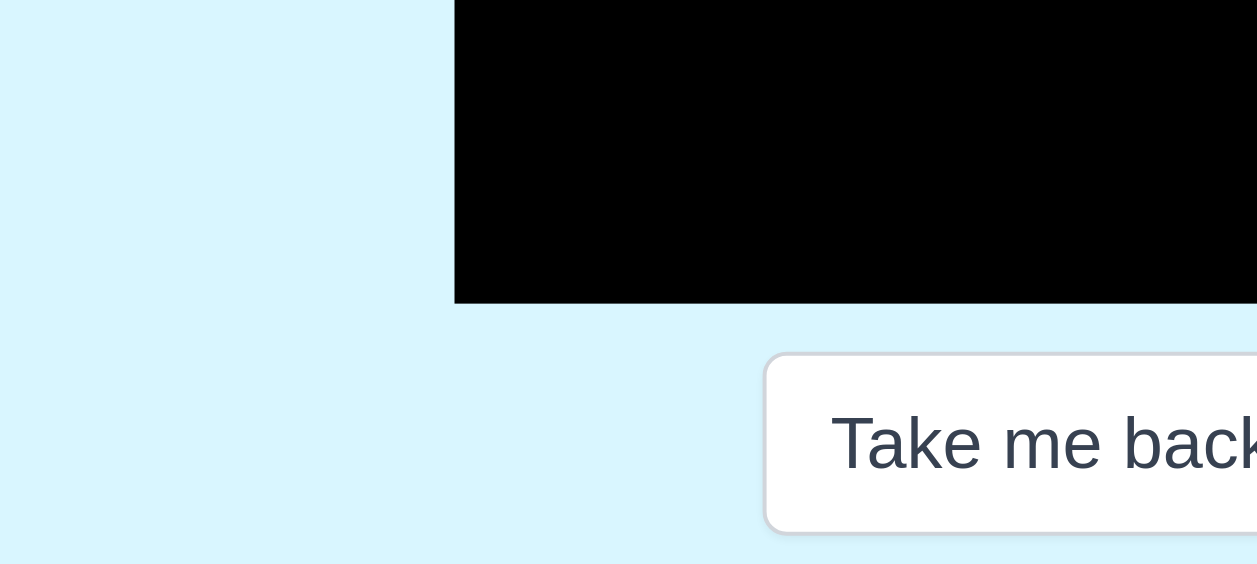 scroll, scrollTop: 348, scrollLeft: 0, axis: vertical 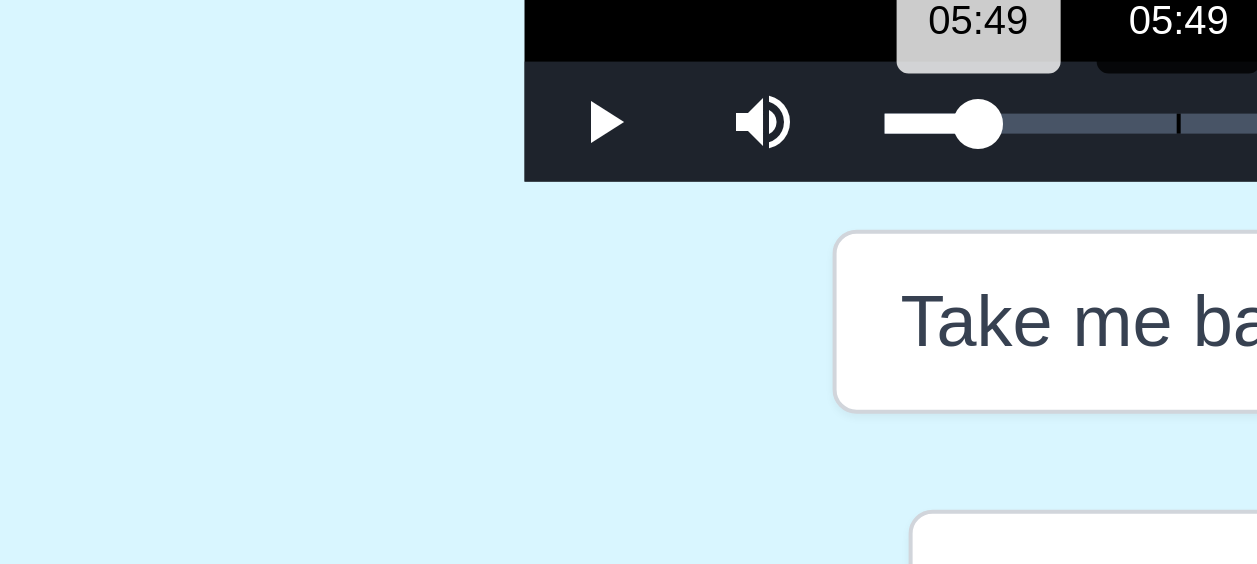 click on "05:49 Progress : 0%" at bounding box center [581, 345] 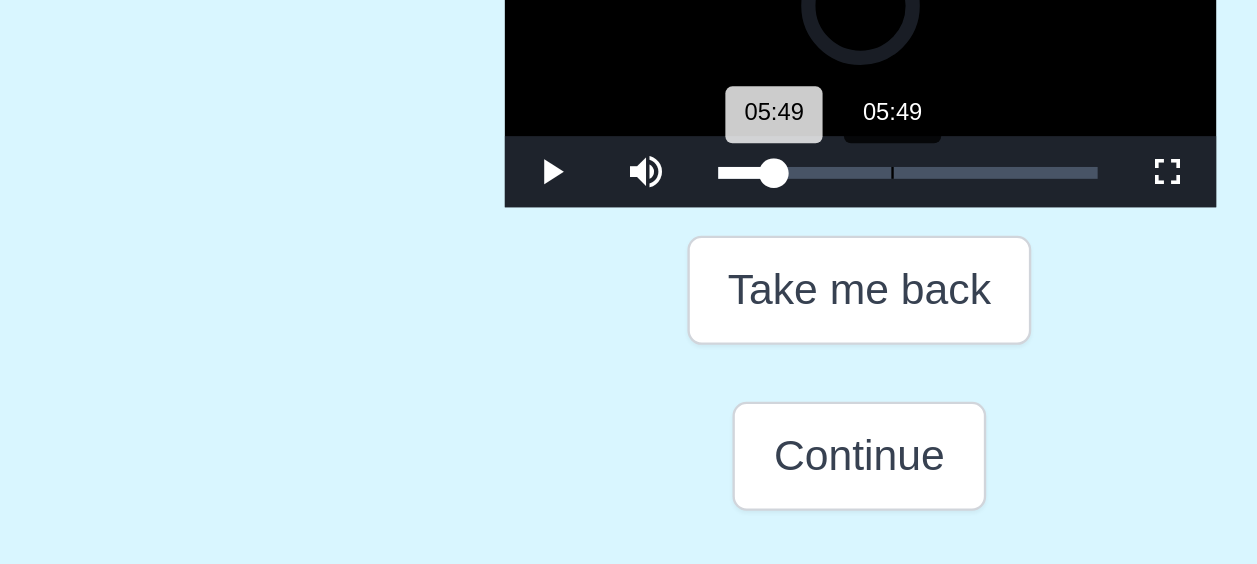click on "05:49 Progress : 0%" at bounding box center (581, 345) 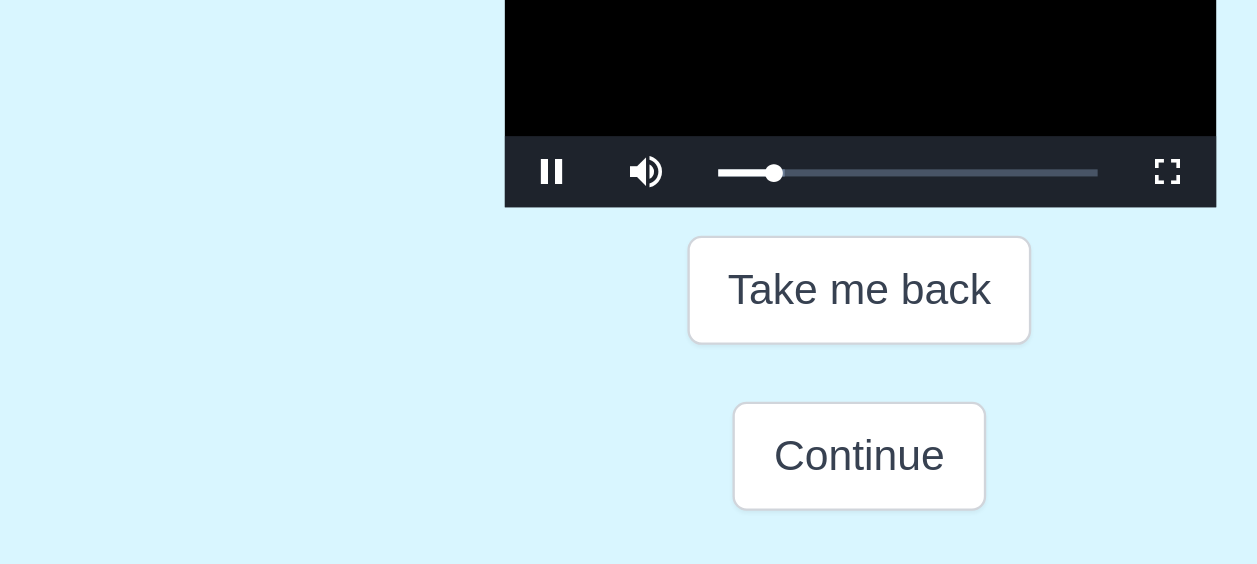 scroll, scrollTop: 347, scrollLeft: 0, axis: vertical 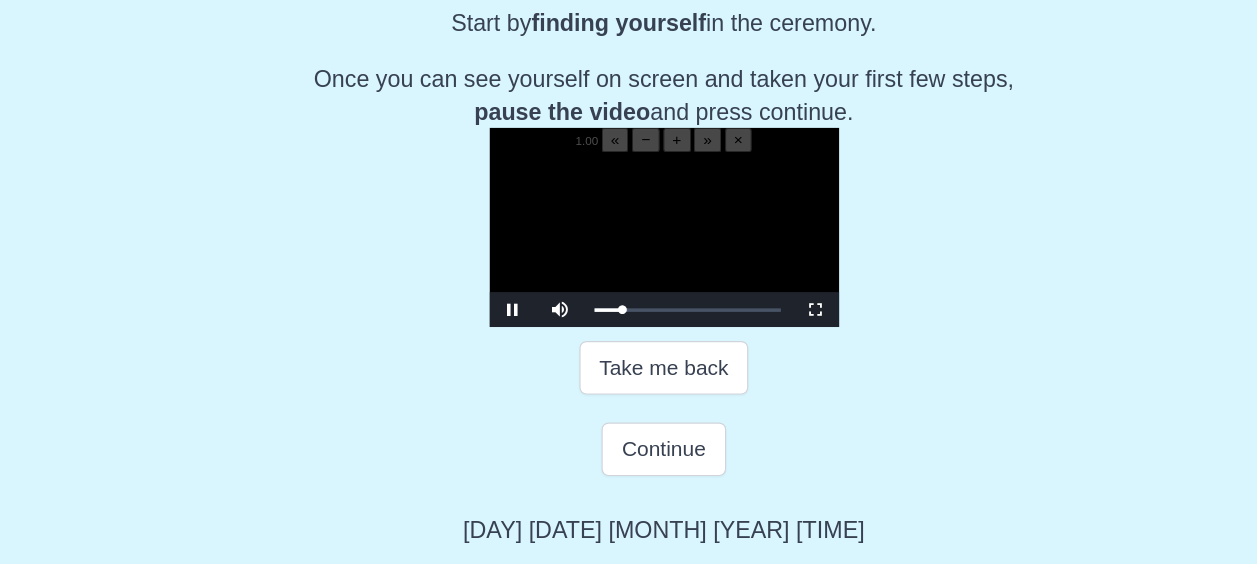 click at bounding box center (629, 285) 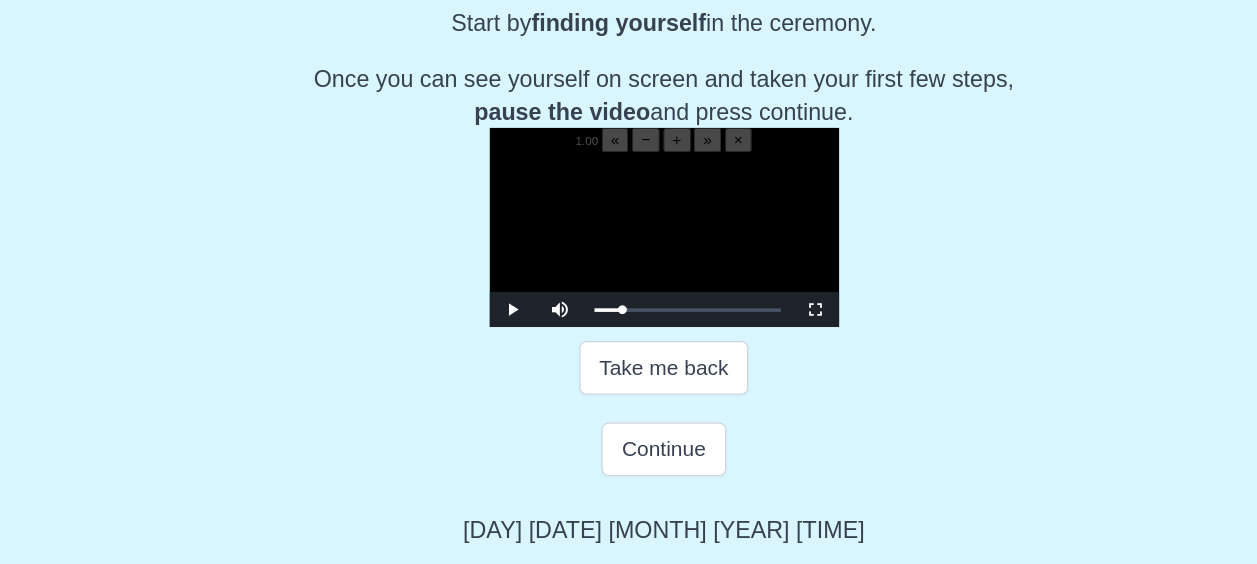 click at bounding box center [629, 285] 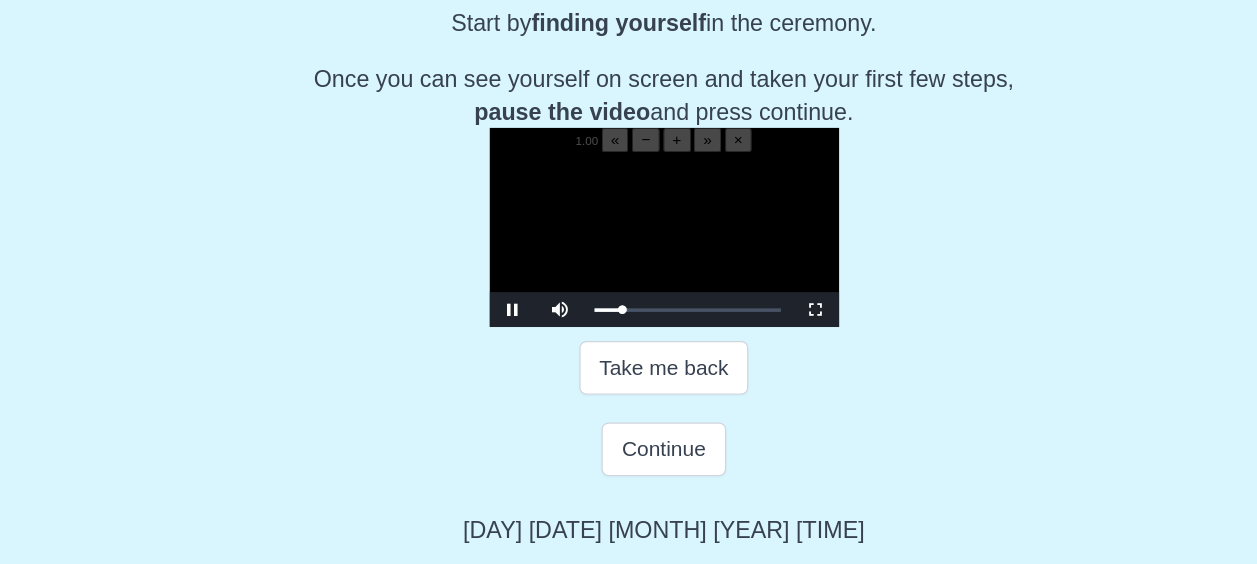 click at bounding box center (629, 285) 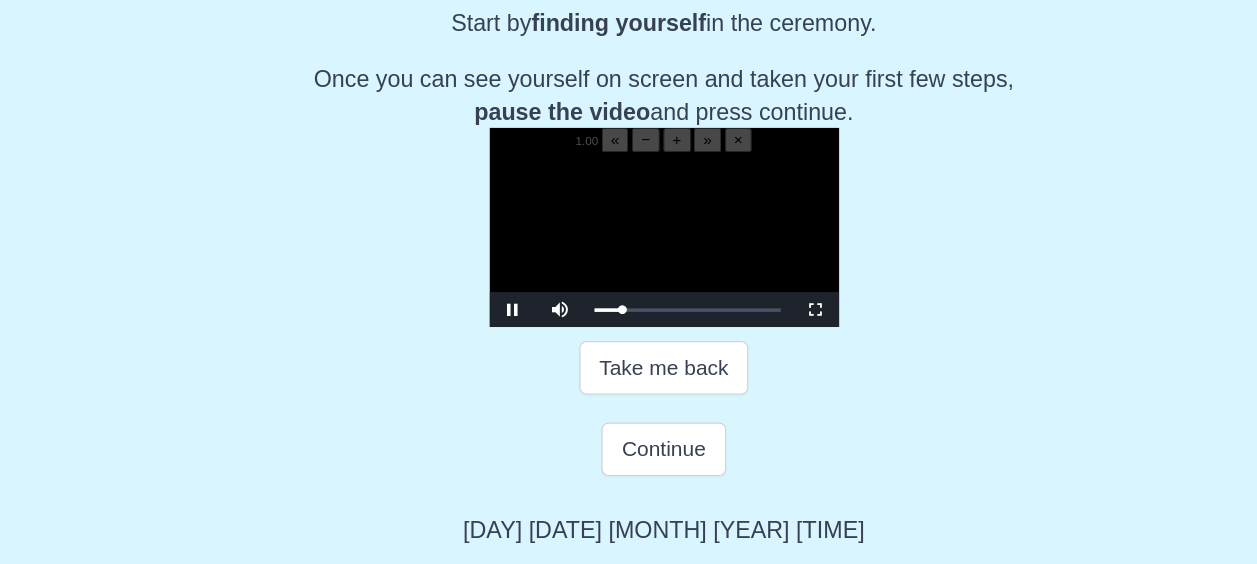 click at bounding box center [629, 285] 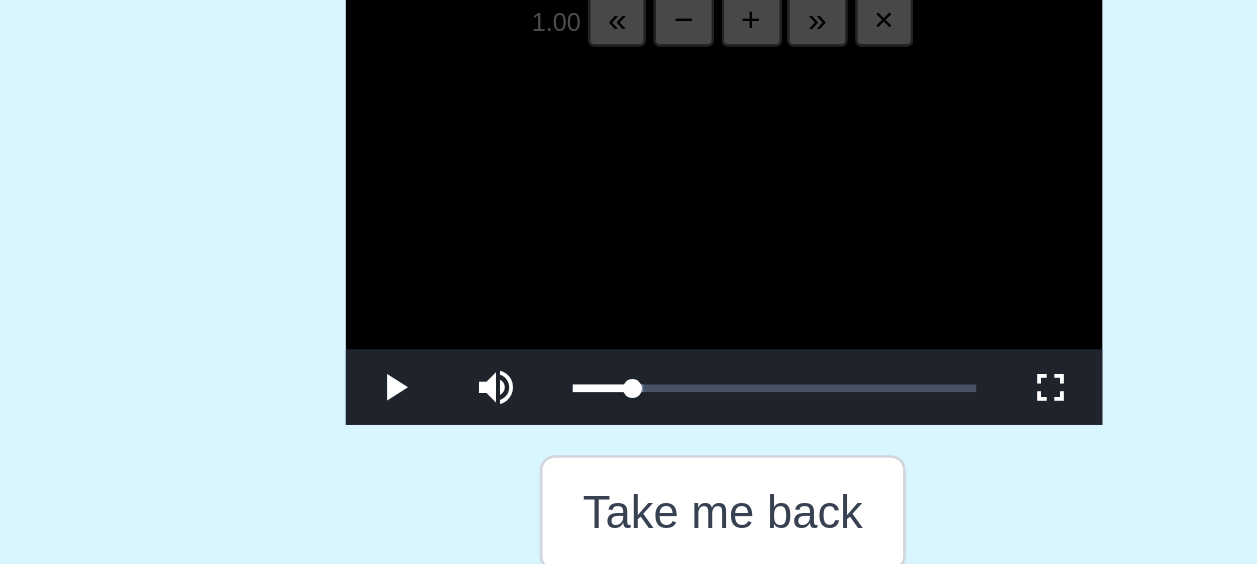 scroll, scrollTop: 346, scrollLeft: 0, axis: vertical 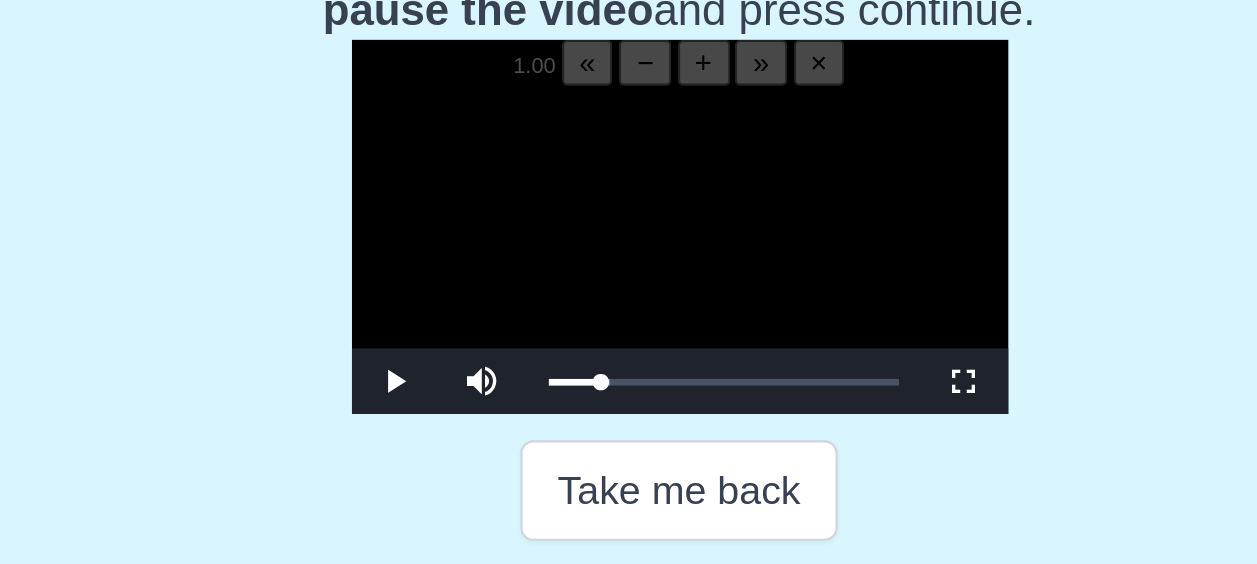 click at bounding box center (629, 285) 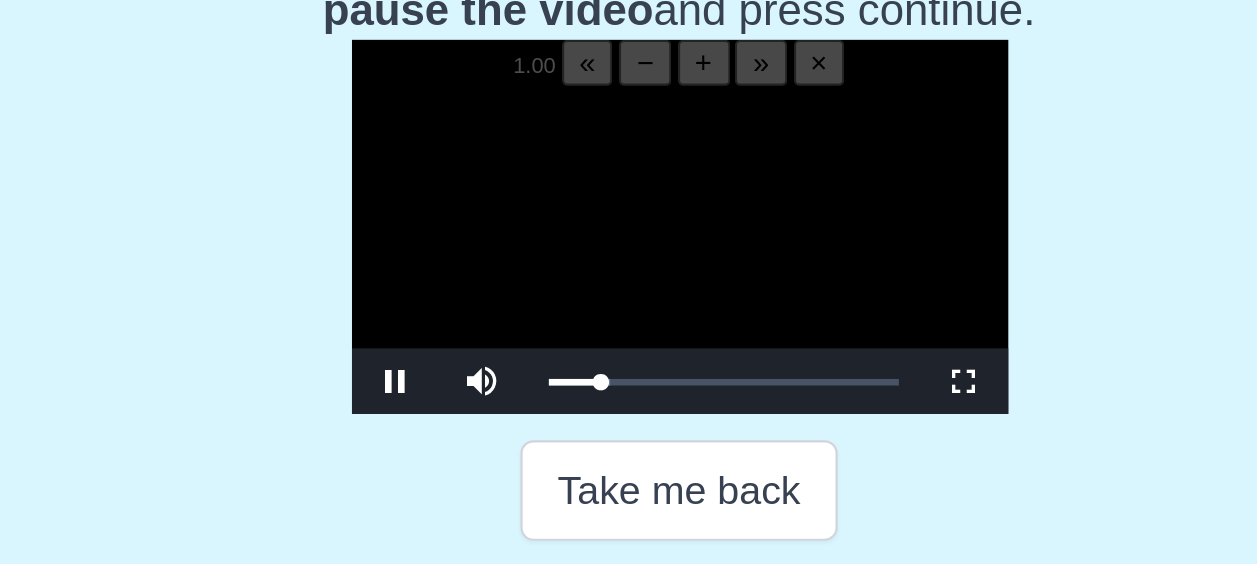 click at bounding box center [629, 285] 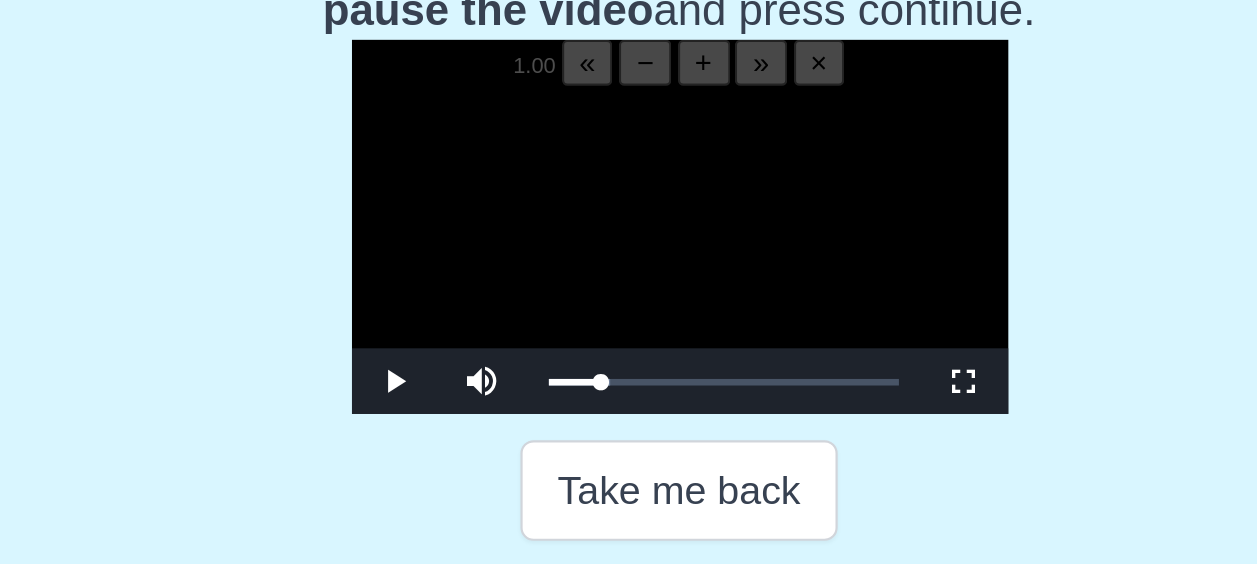 click at bounding box center (629, 285) 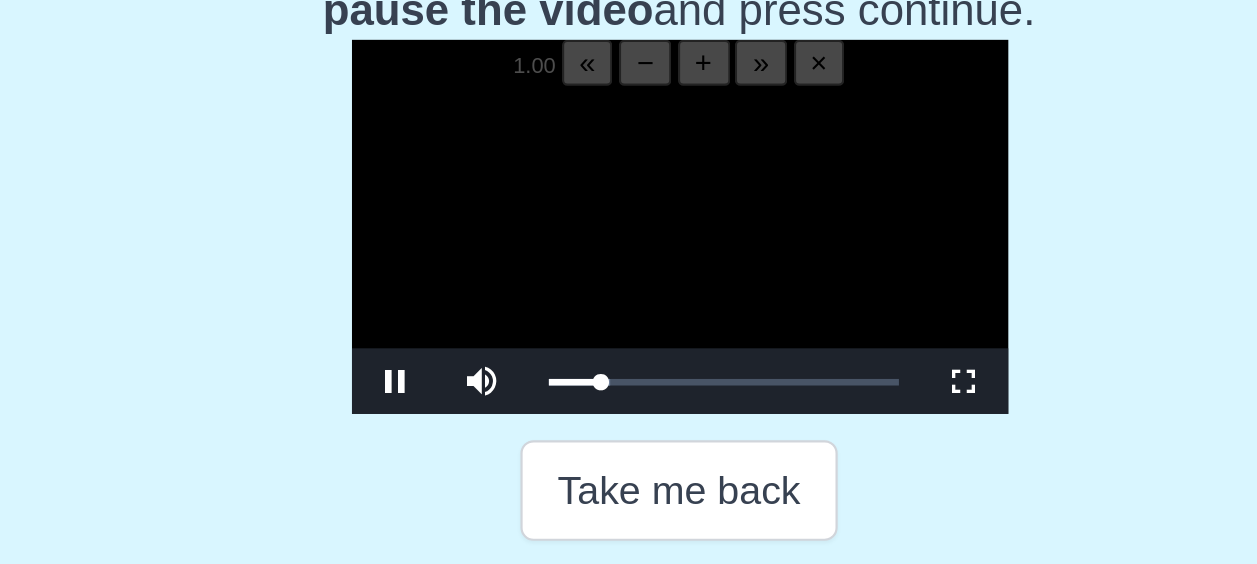 click at bounding box center [629, 285] 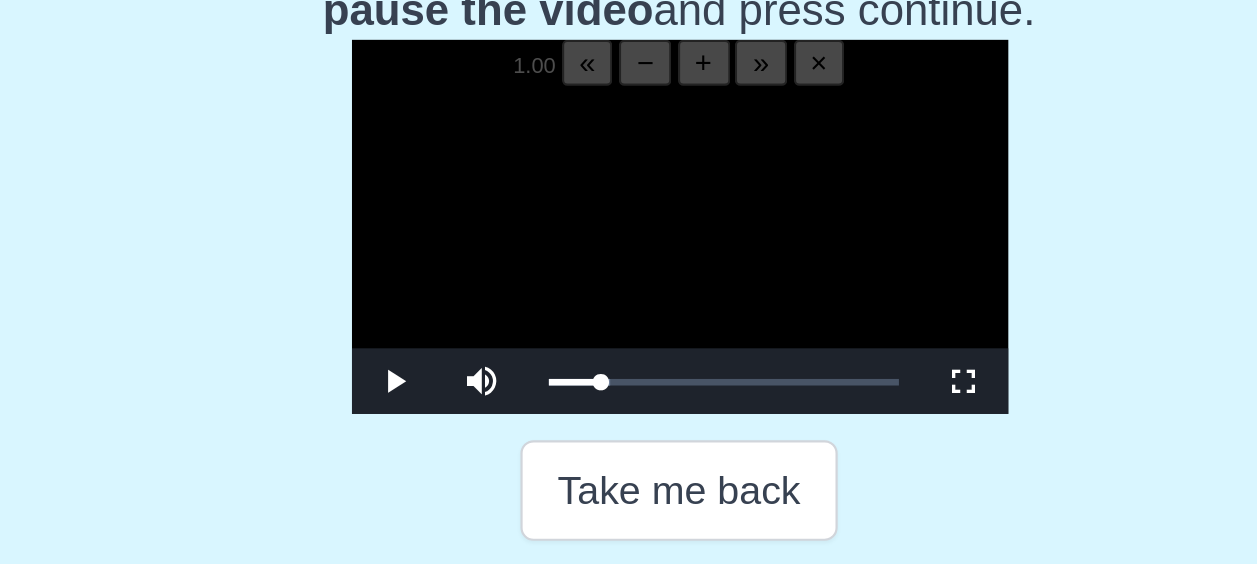 click at bounding box center [629, 285] 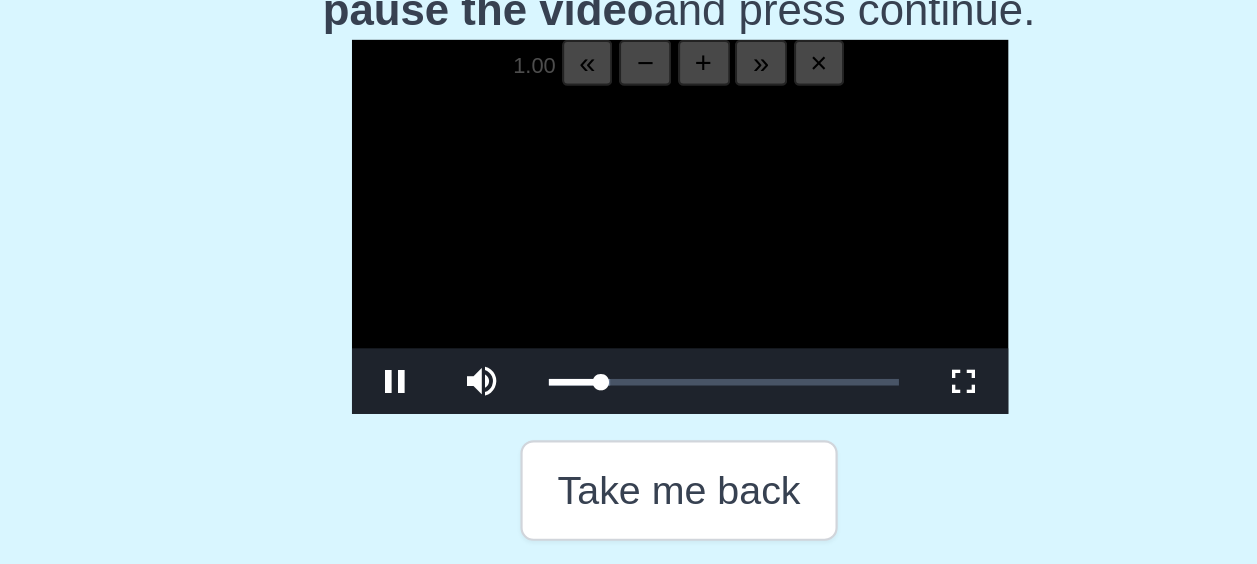 click at bounding box center (629, 285) 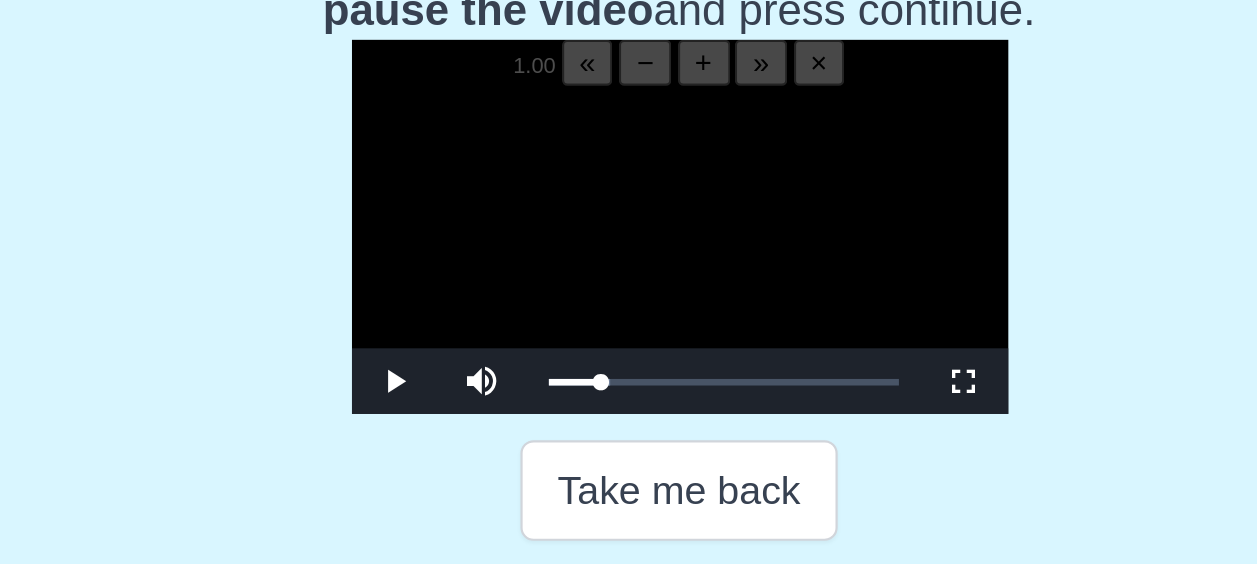 click at bounding box center [629, 285] 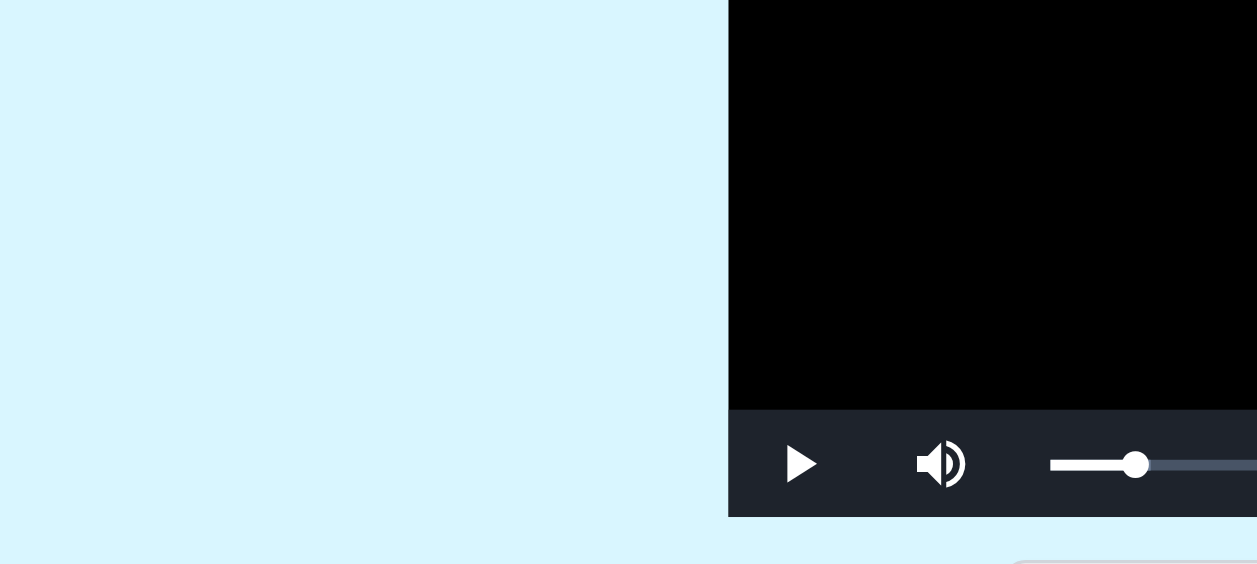 scroll, scrollTop: 346, scrollLeft: 0, axis: vertical 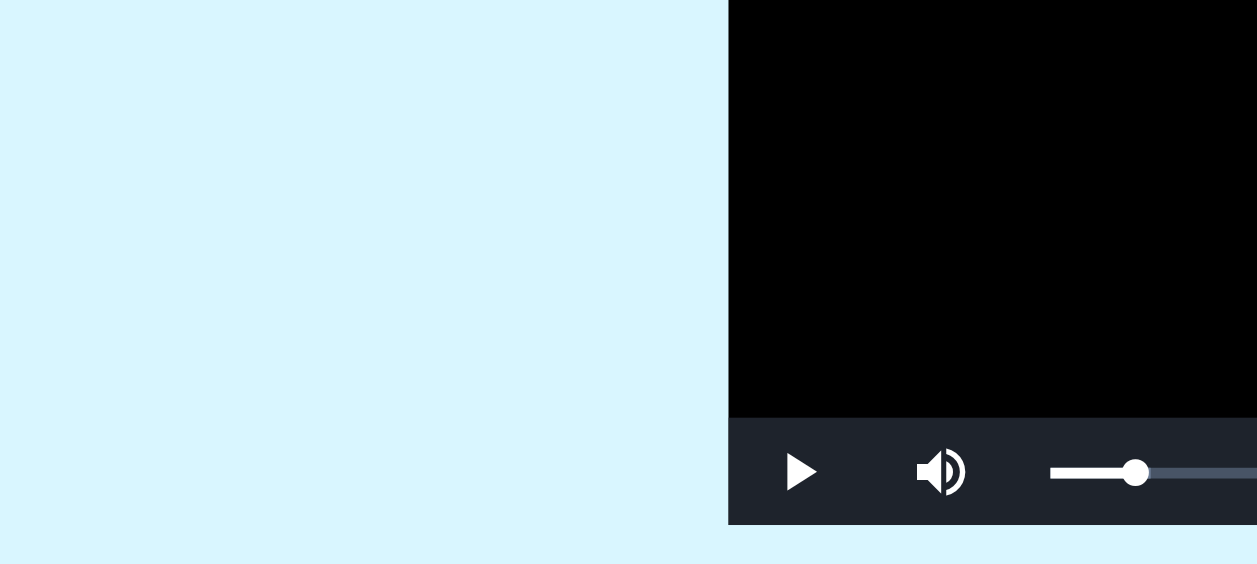 click at bounding box center [629, 285] 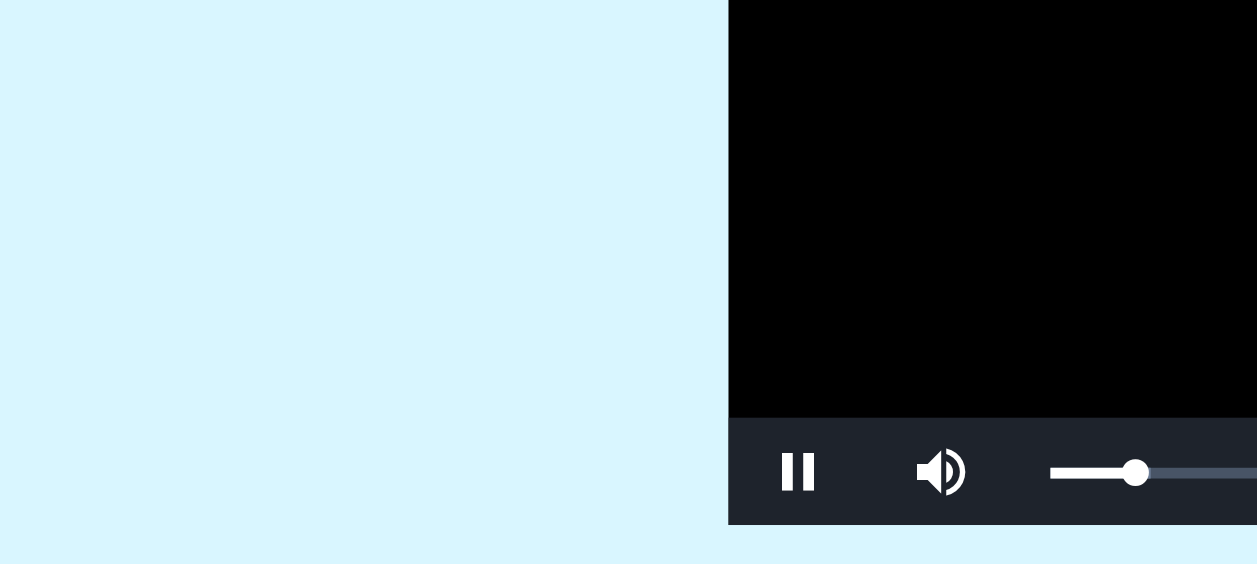 click at bounding box center [629, 285] 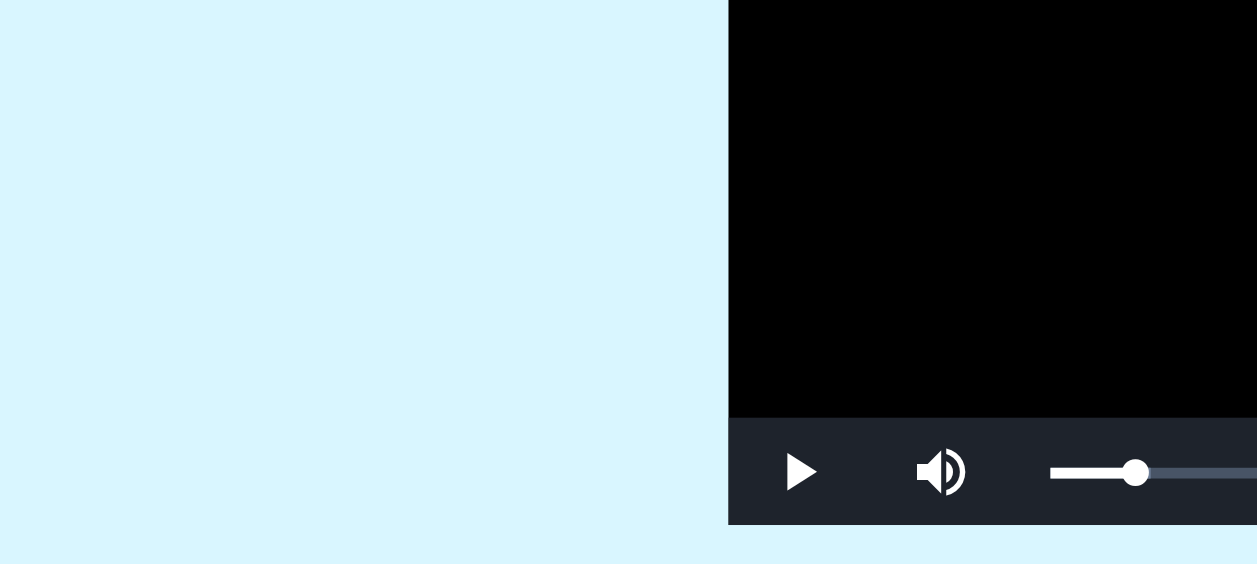 click at bounding box center (629, 285) 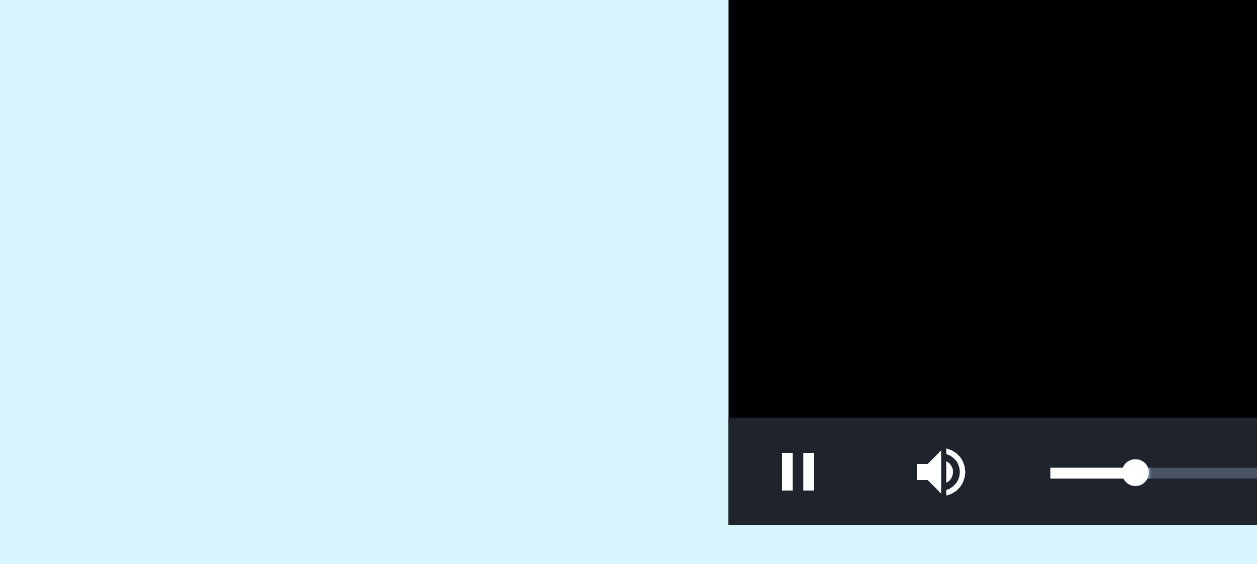 click at bounding box center (629, 285) 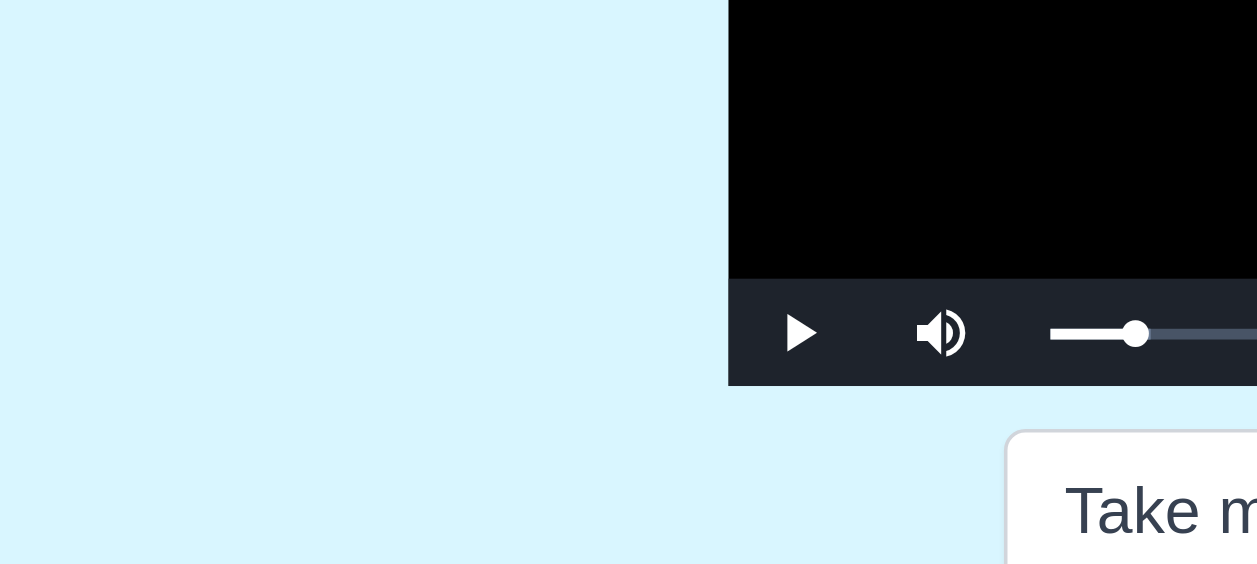 scroll, scrollTop: 346, scrollLeft: 0, axis: vertical 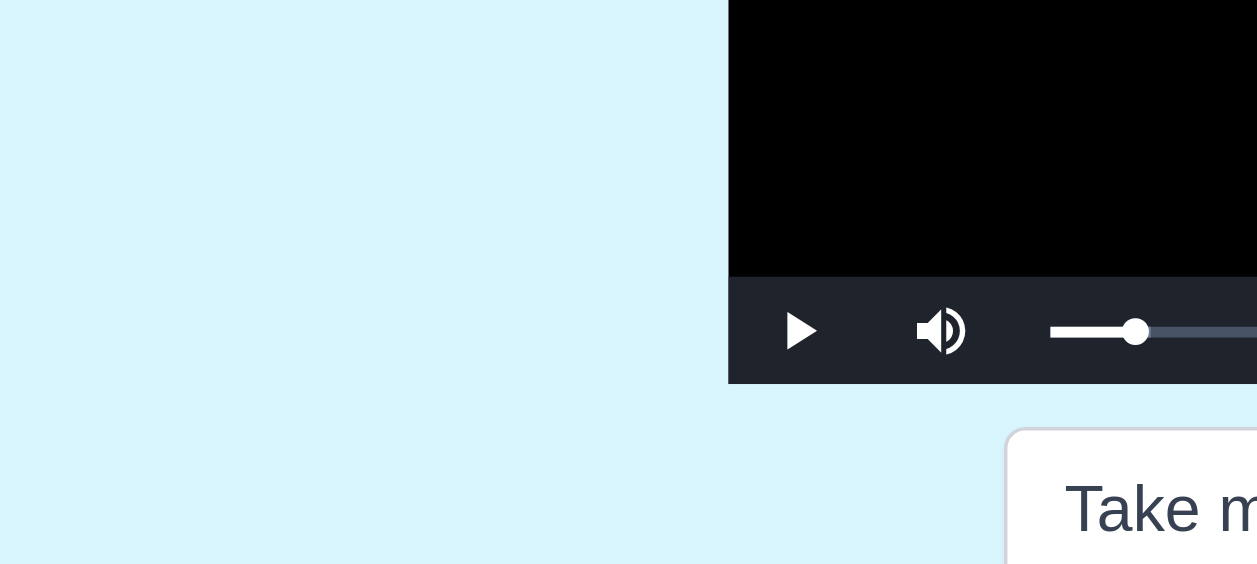 click at bounding box center [629, 285] 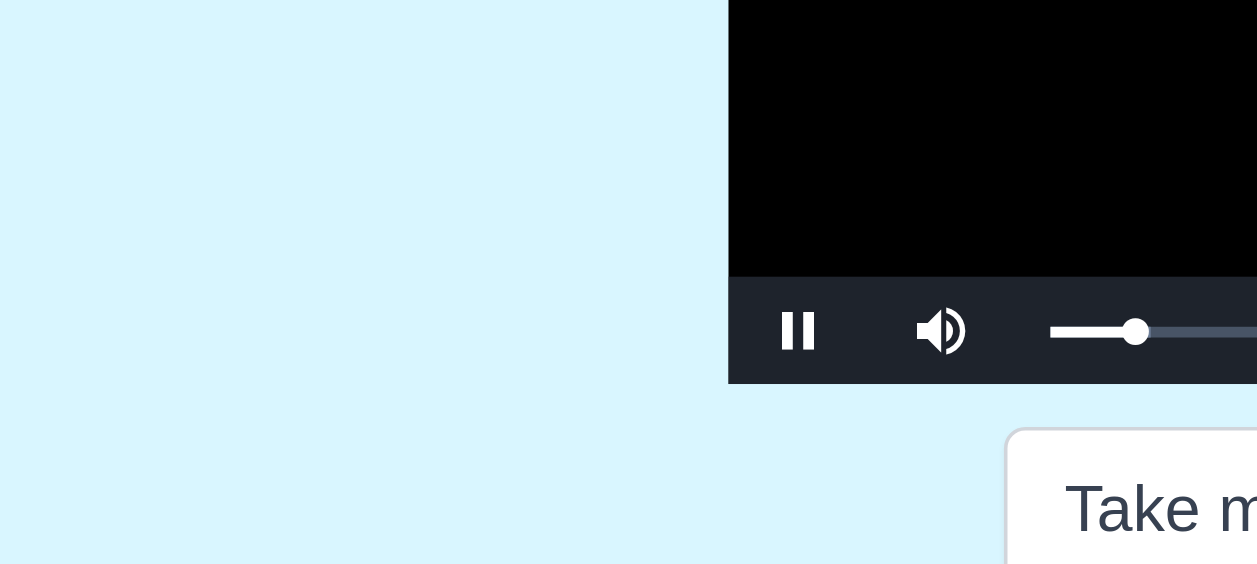 click at bounding box center (629, 285) 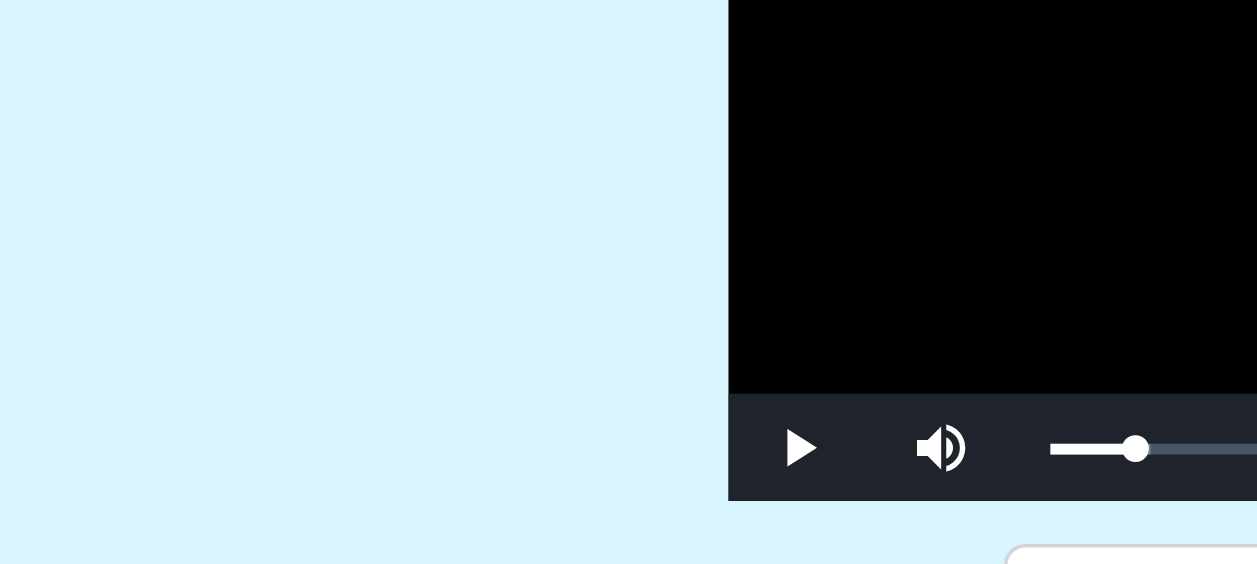 scroll, scrollTop: 346, scrollLeft: 0, axis: vertical 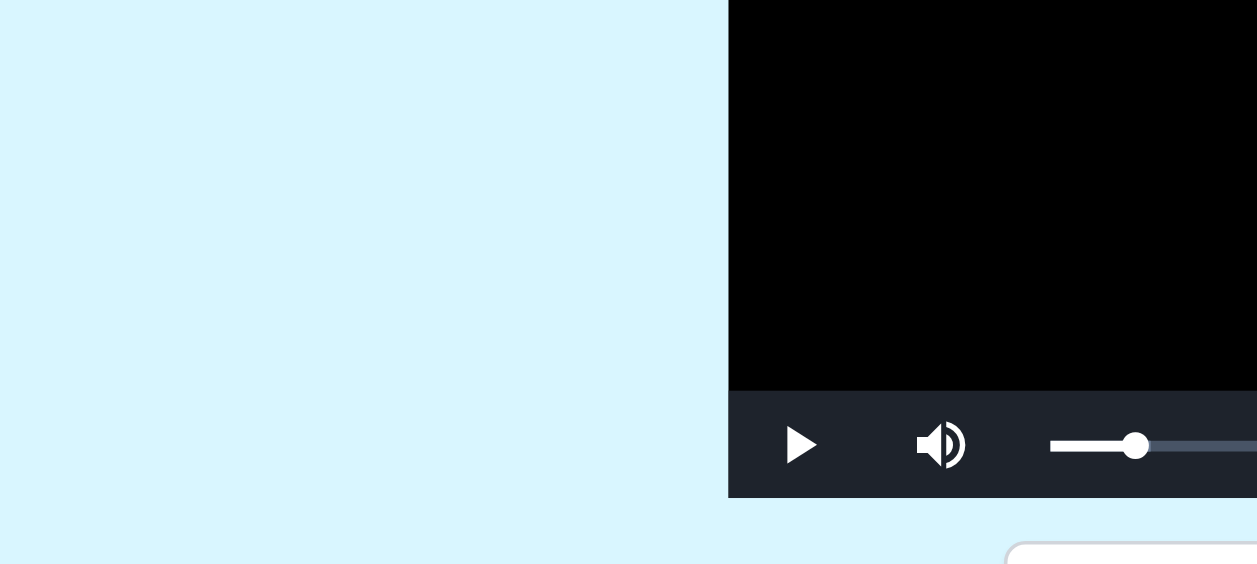 click at bounding box center [629, 285] 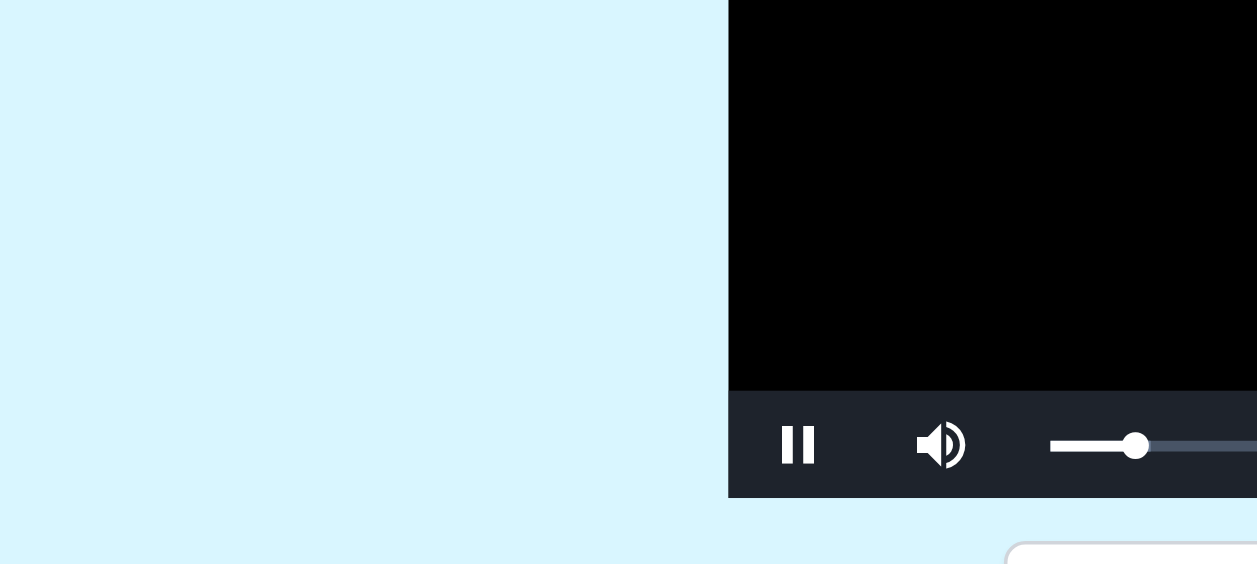 click at bounding box center (629, 285) 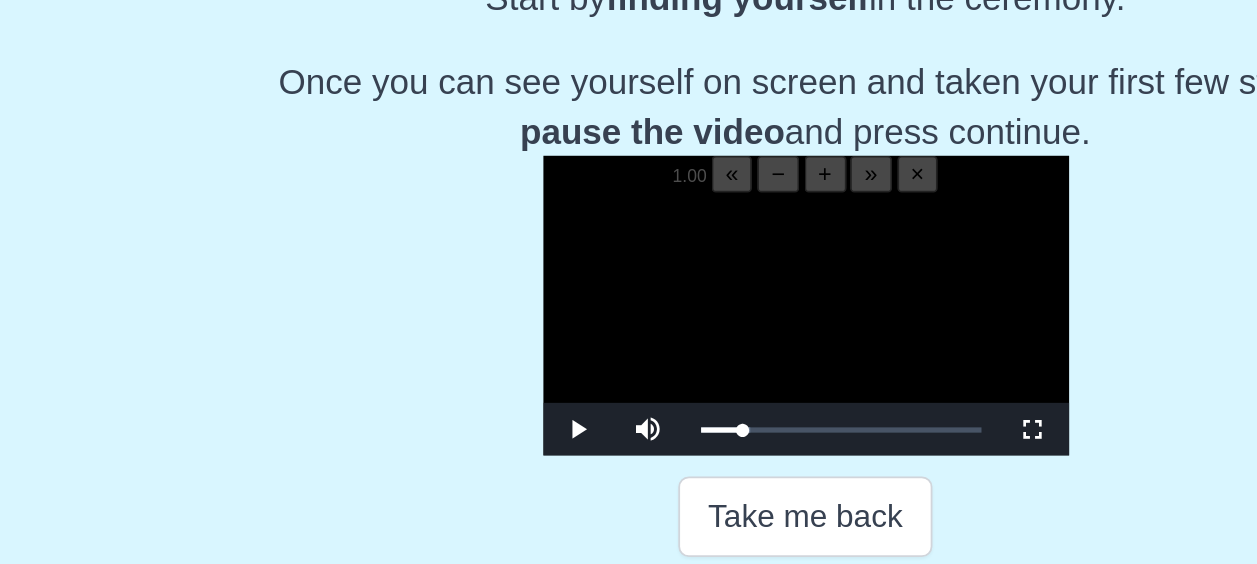 scroll, scrollTop: 346, scrollLeft: 0, axis: vertical 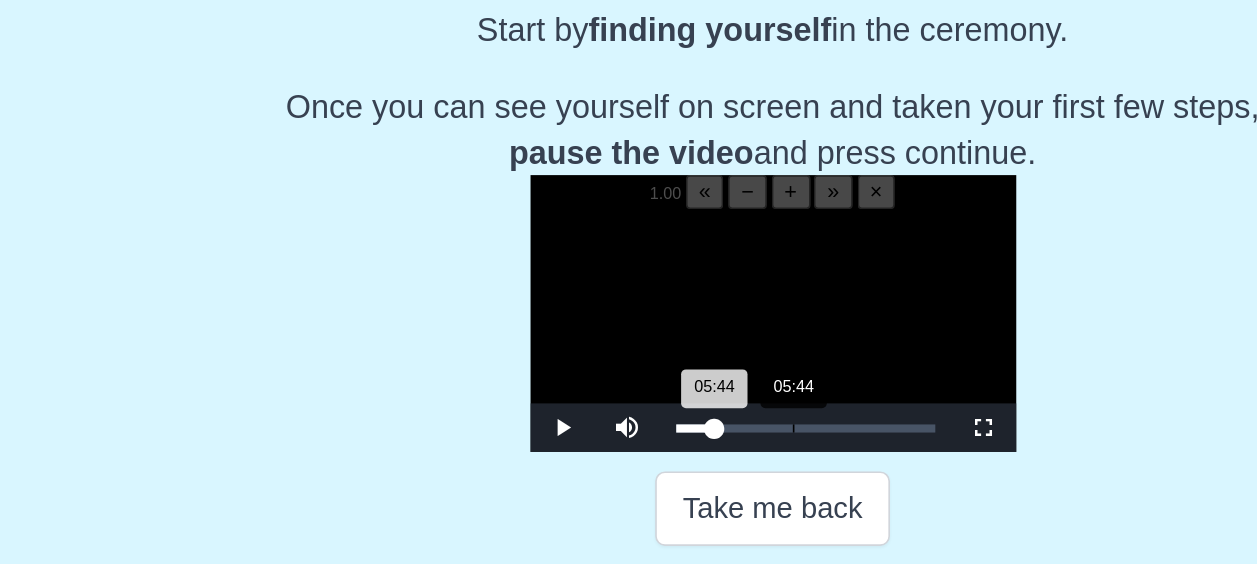 click on "05:44 Progress : 0%" at bounding box center (581, 345) 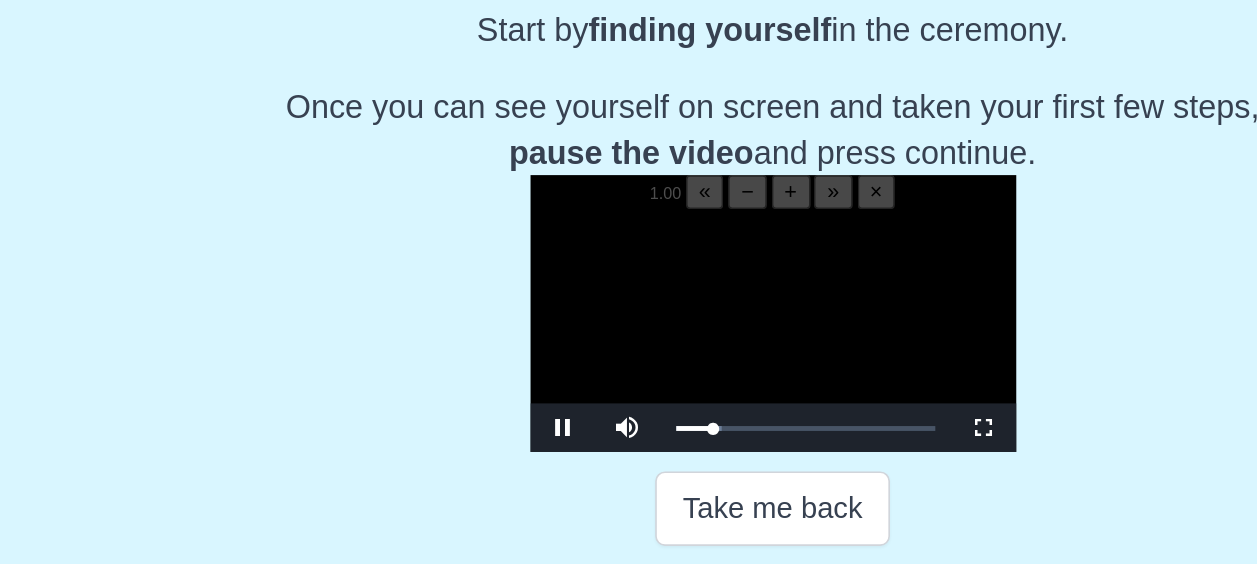 click at bounding box center [629, 285] 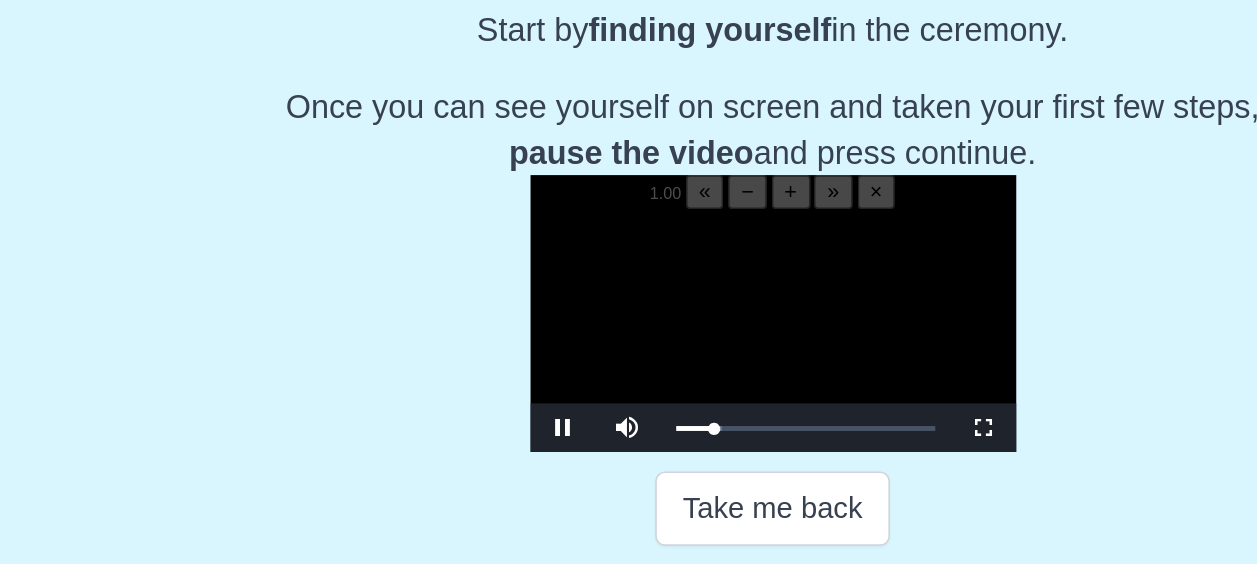 scroll, scrollTop: 346, scrollLeft: 0, axis: vertical 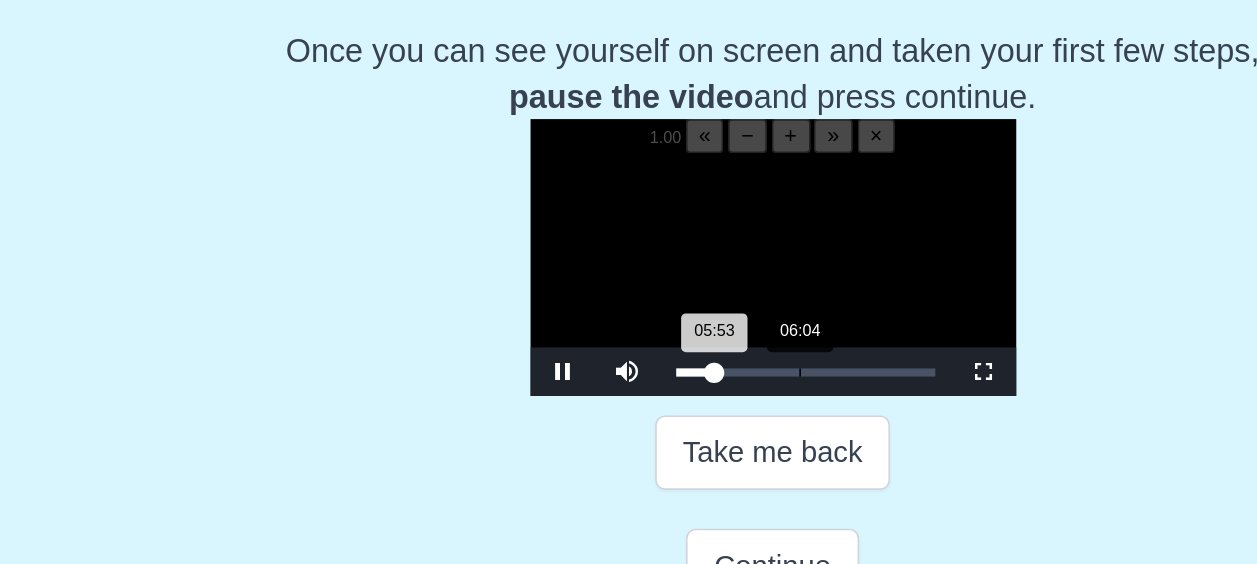 click on "05:53 Progress : 0%" at bounding box center [581, 345] 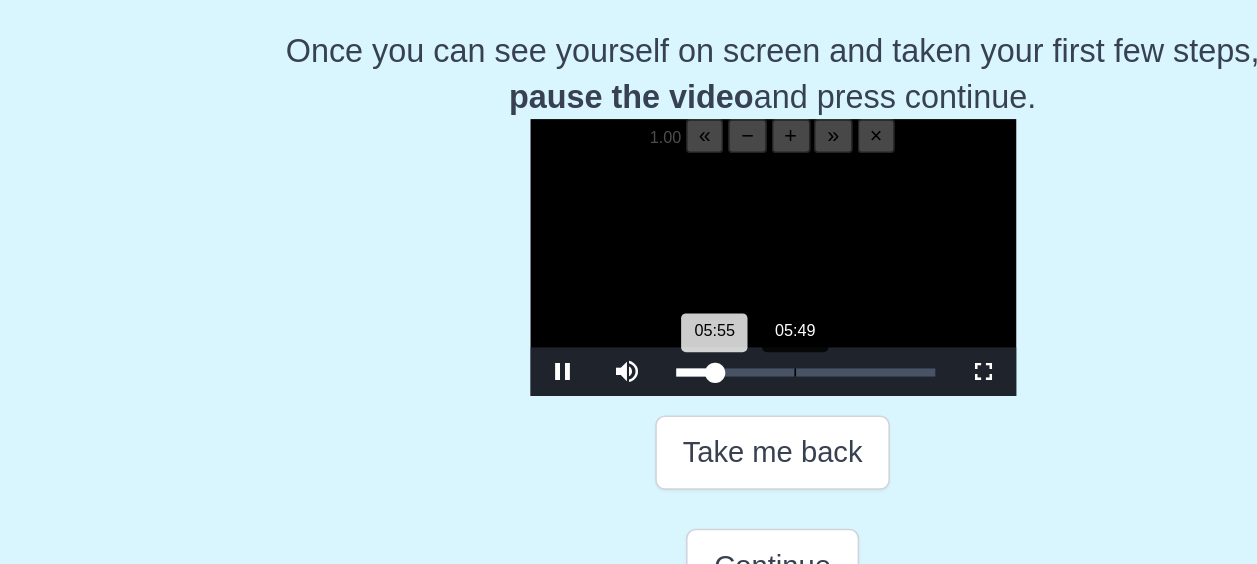 click on "05:55 Progress : 0%" at bounding box center (581, 345) 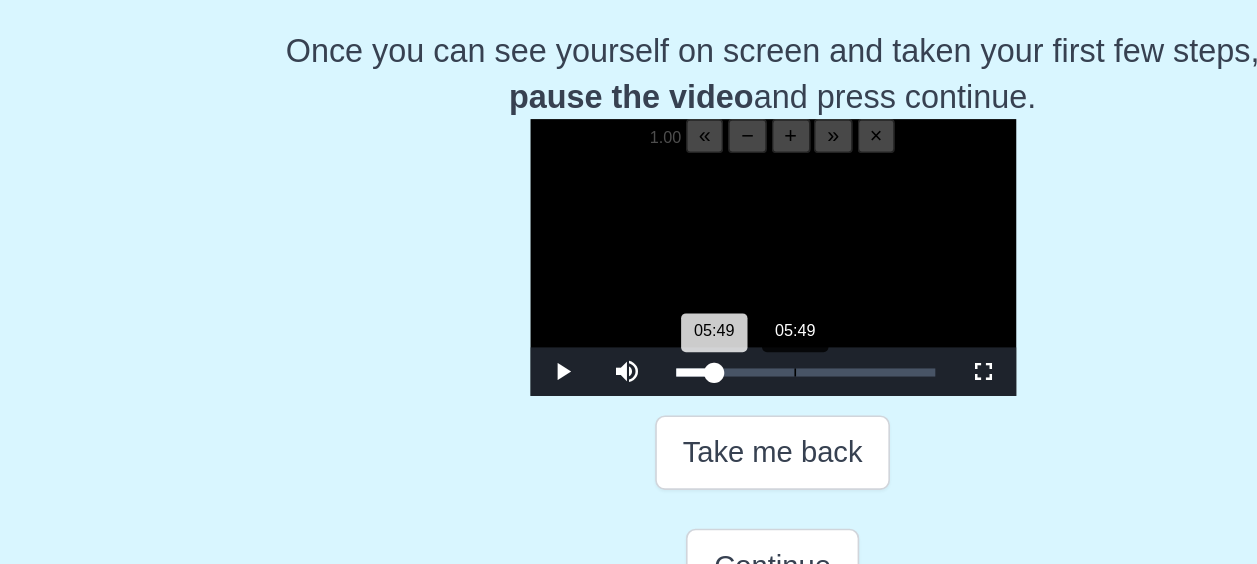 click on "05:49 Progress : 0%" at bounding box center [581, 345] 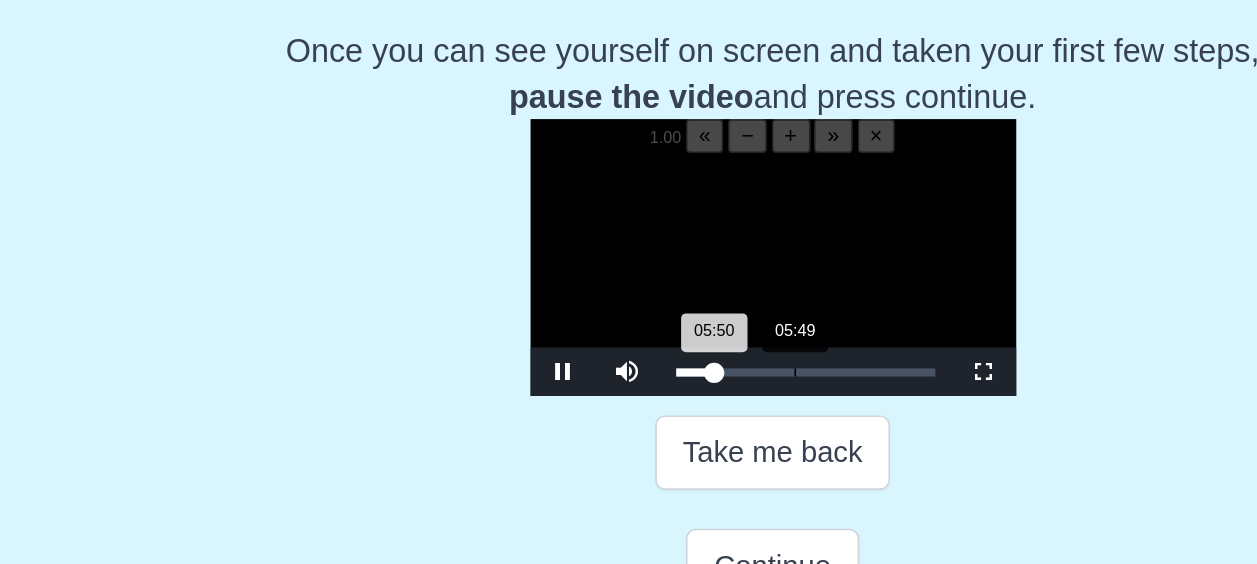 click on "05:50 Progress : 0%" at bounding box center [581, 345] 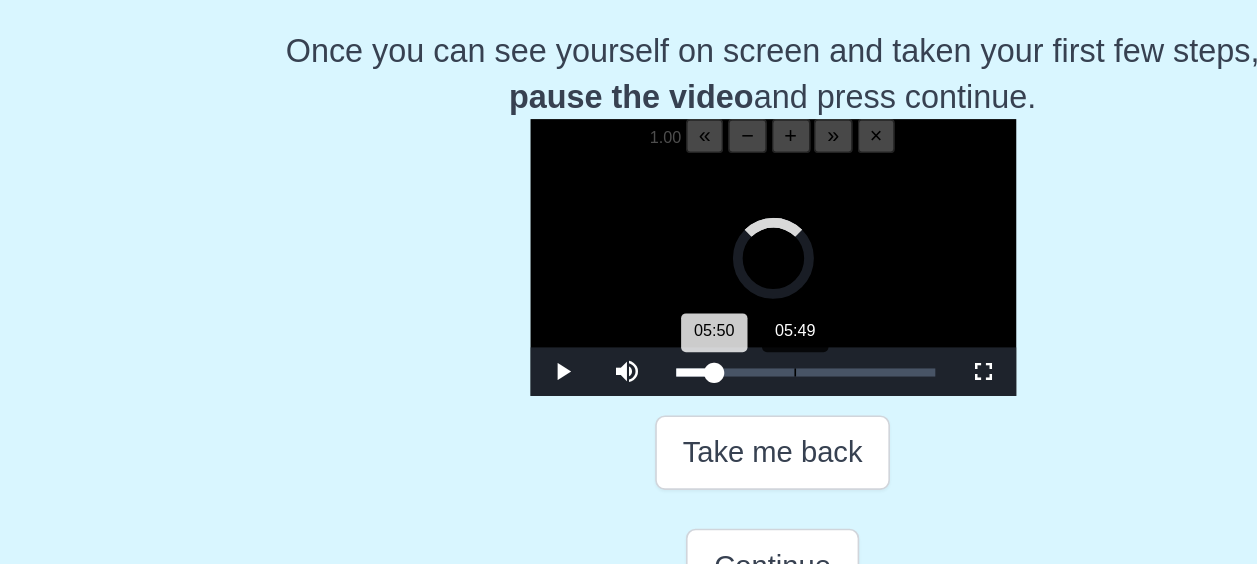 click on "05:50 Progress : 0%" at bounding box center (581, 345) 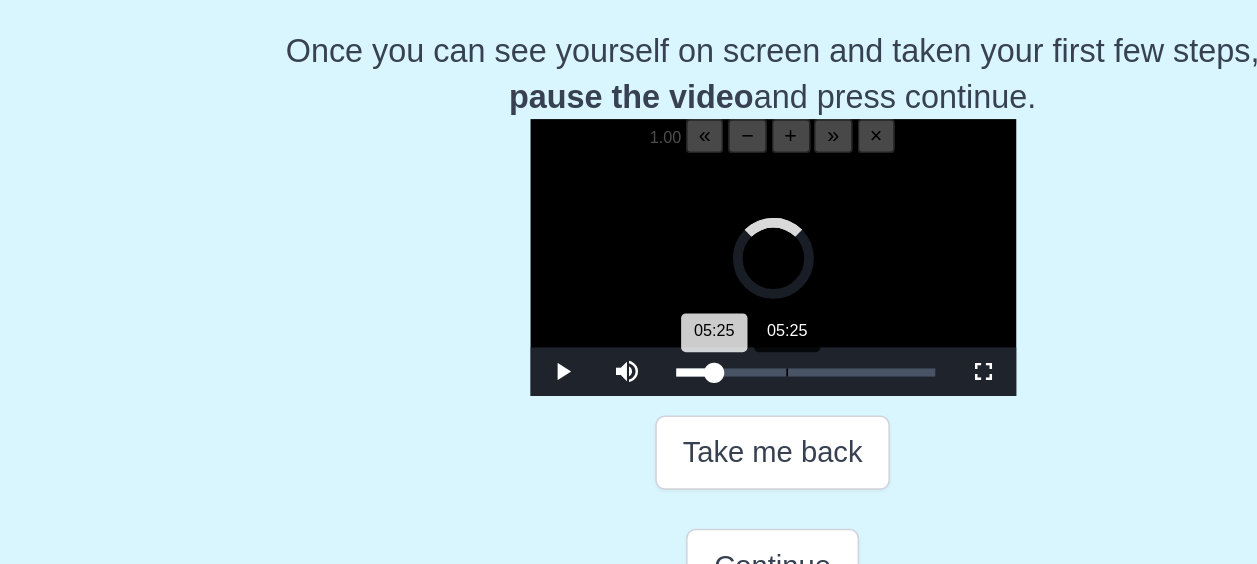 click on "05:25 Progress : 0%" at bounding box center (581, 345) 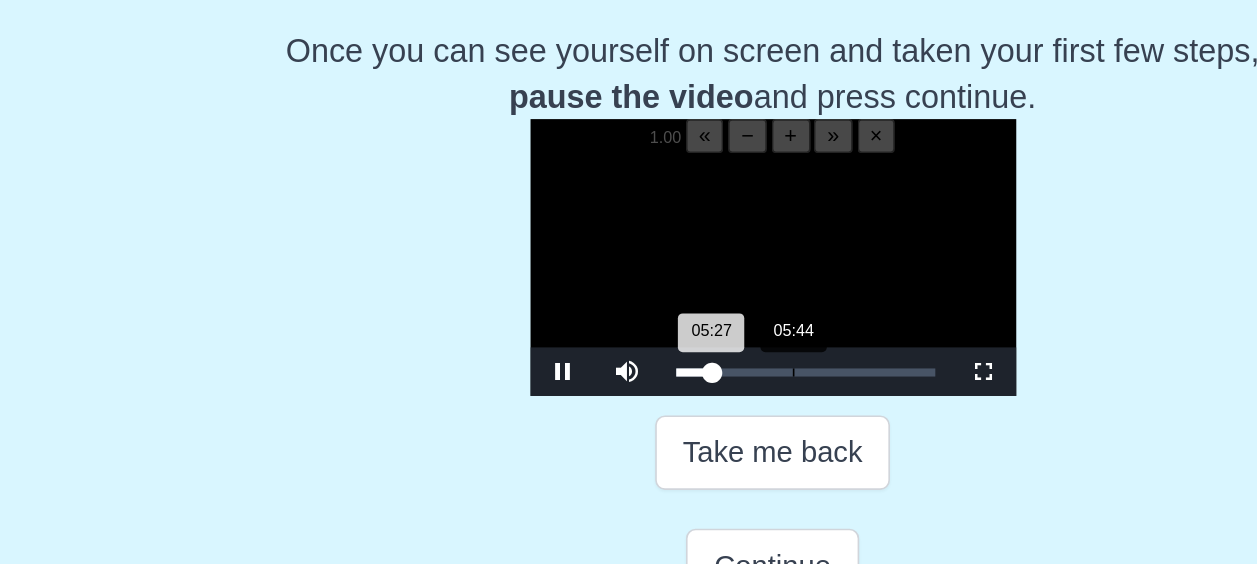 click on "05:27 Progress : 0%" at bounding box center [580, 345] 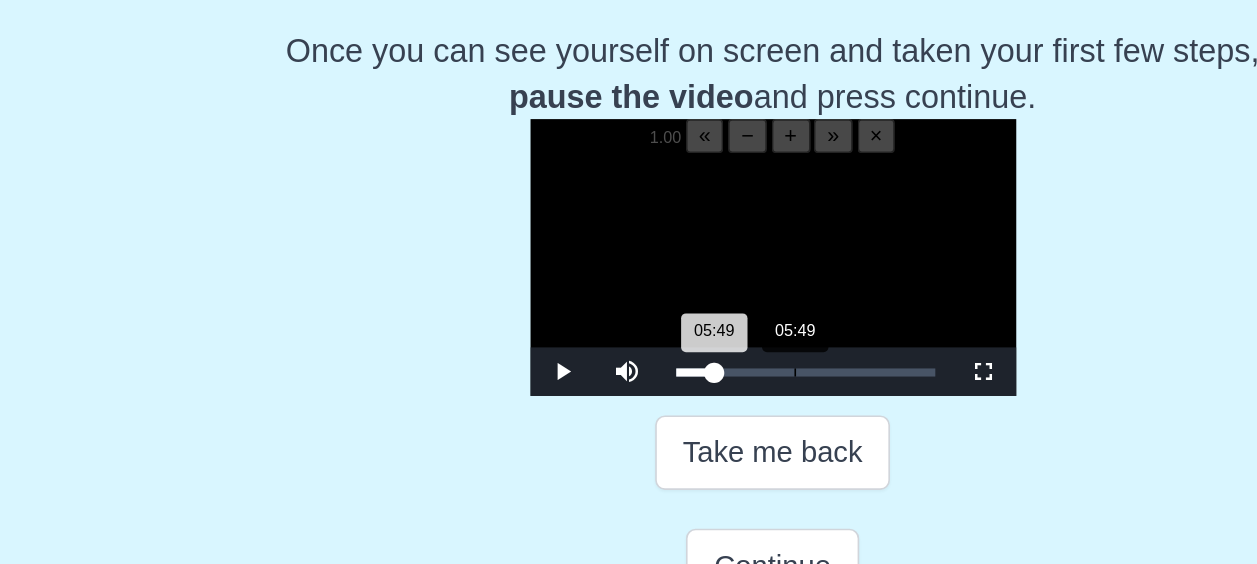 click on "05:49 Progress : 0%" at bounding box center (581, 345) 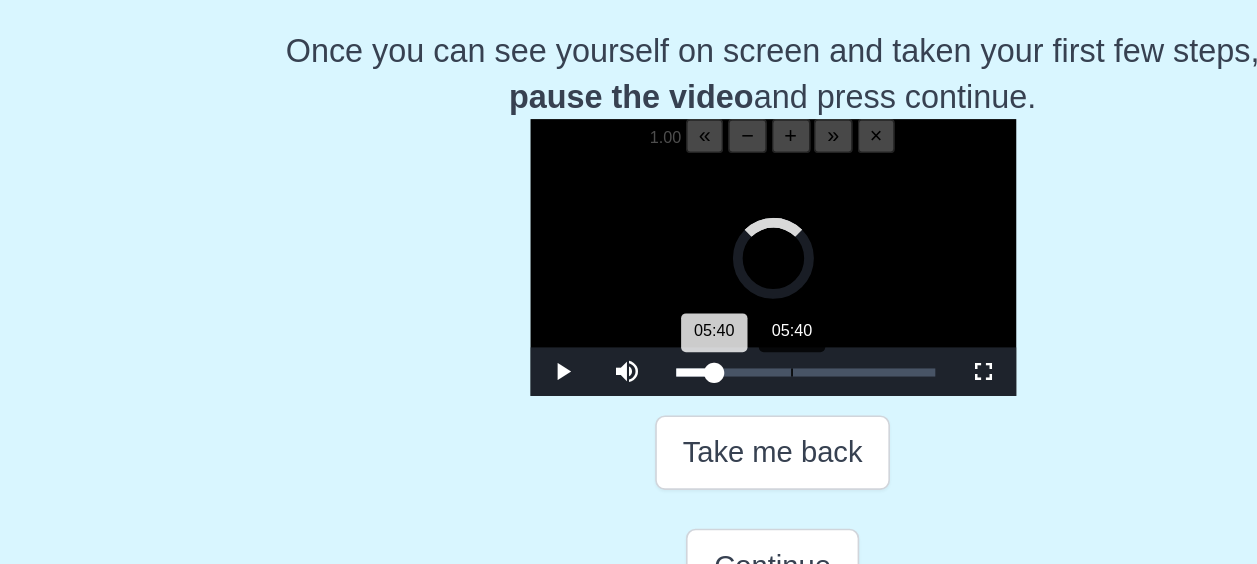 click on "05:40 Progress : 0%" at bounding box center [581, 345] 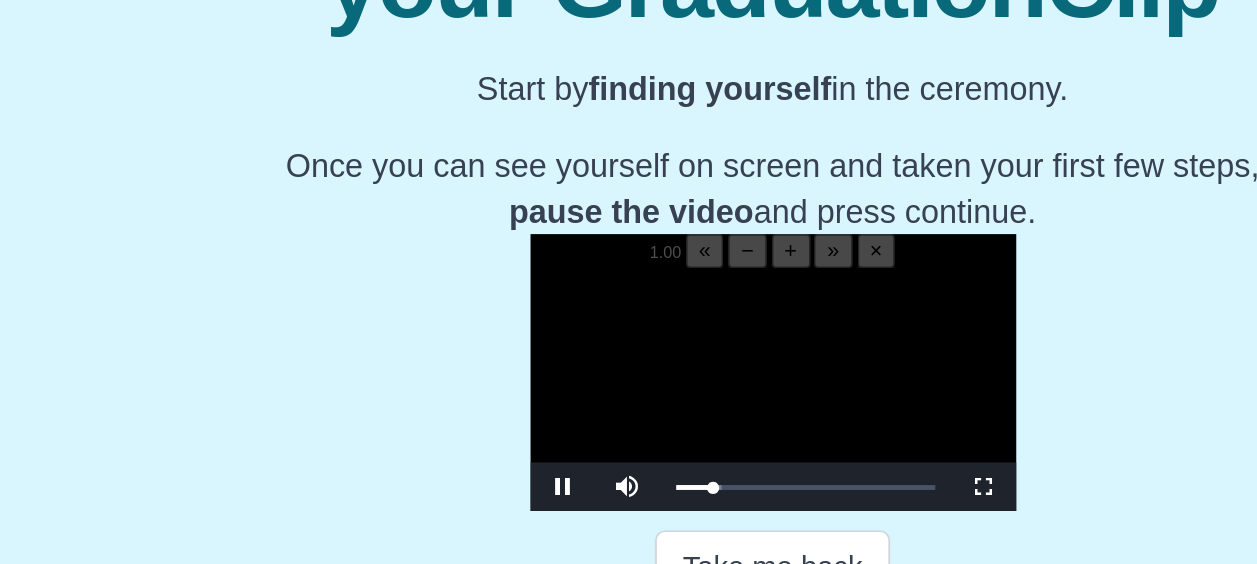scroll, scrollTop: 346, scrollLeft: 0, axis: vertical 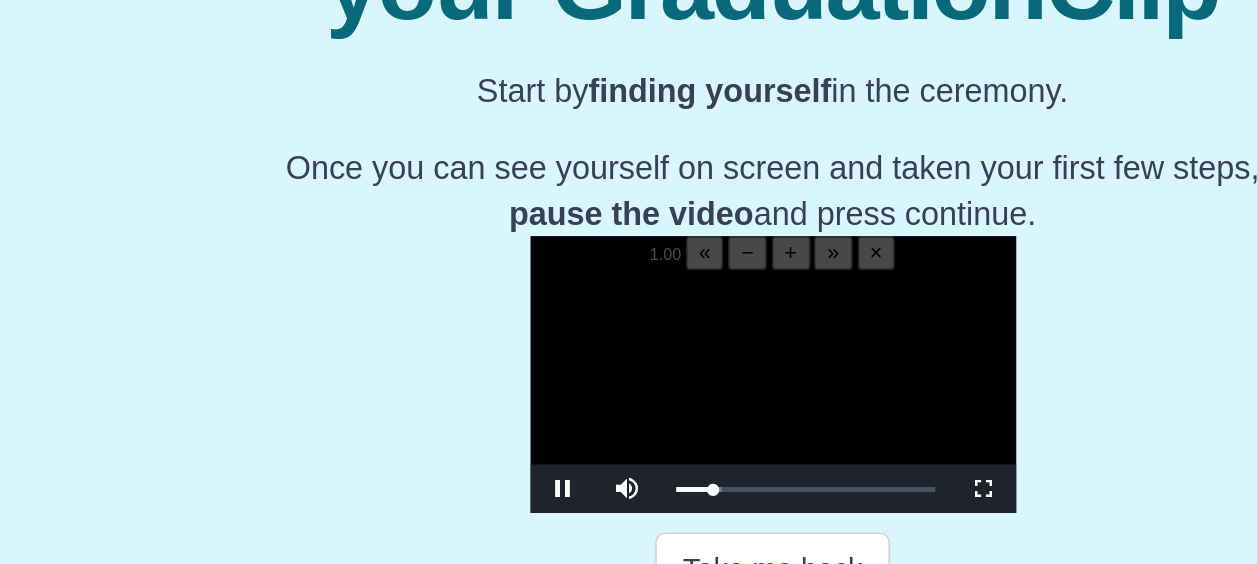 click on "−" at bounding box center [613, 199] 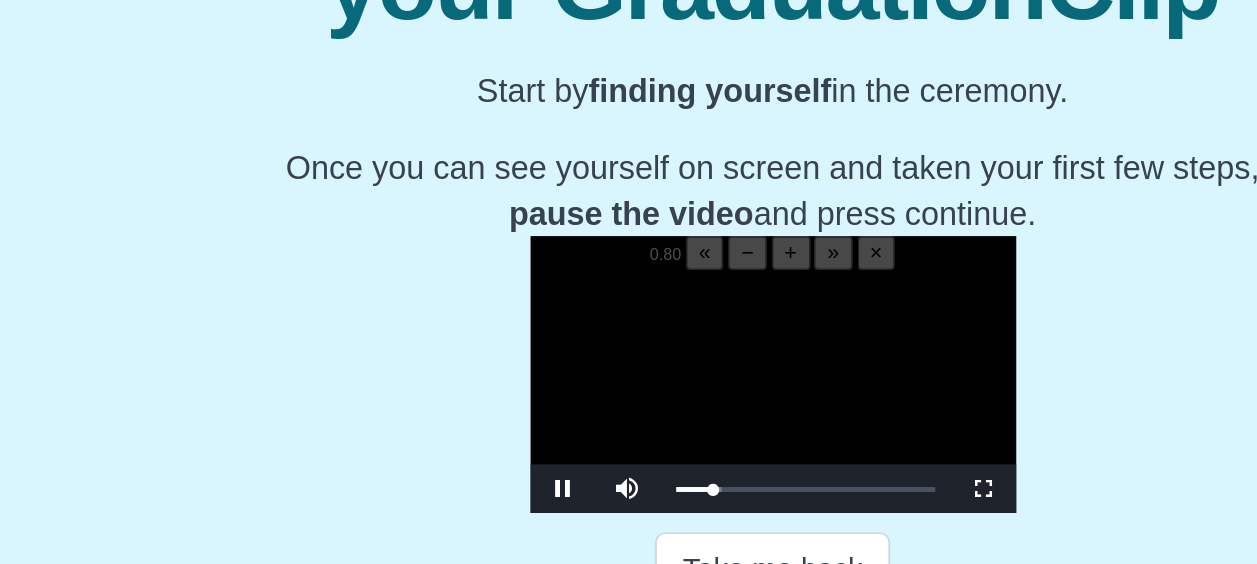 click on "−" at bounding box center (613, 199) 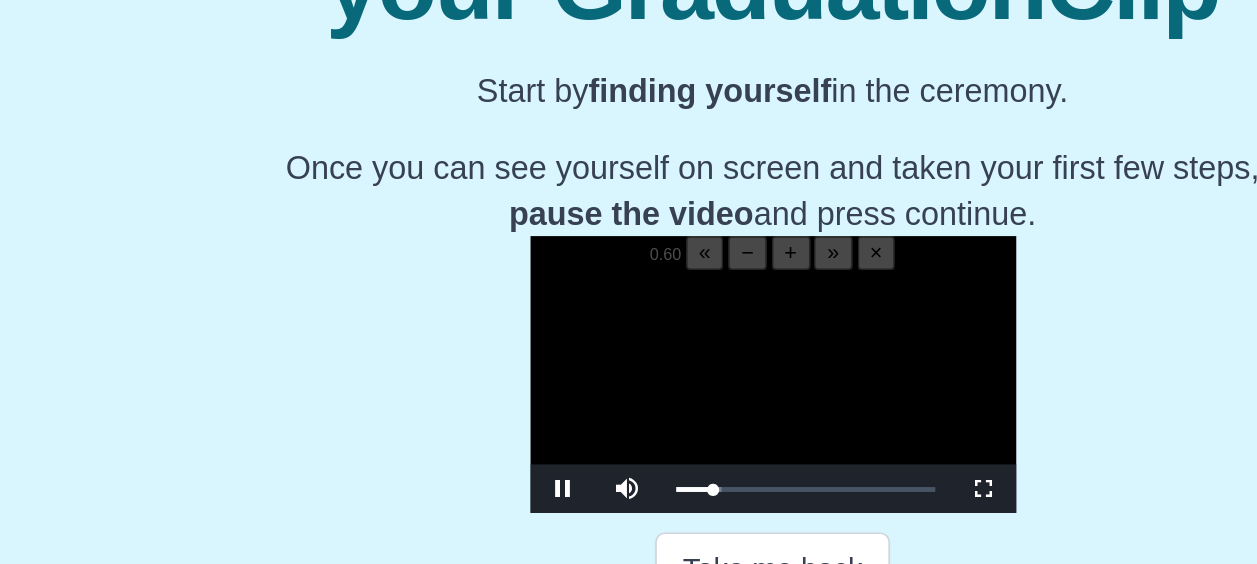 click on "−" at bounding box center [613, 199] 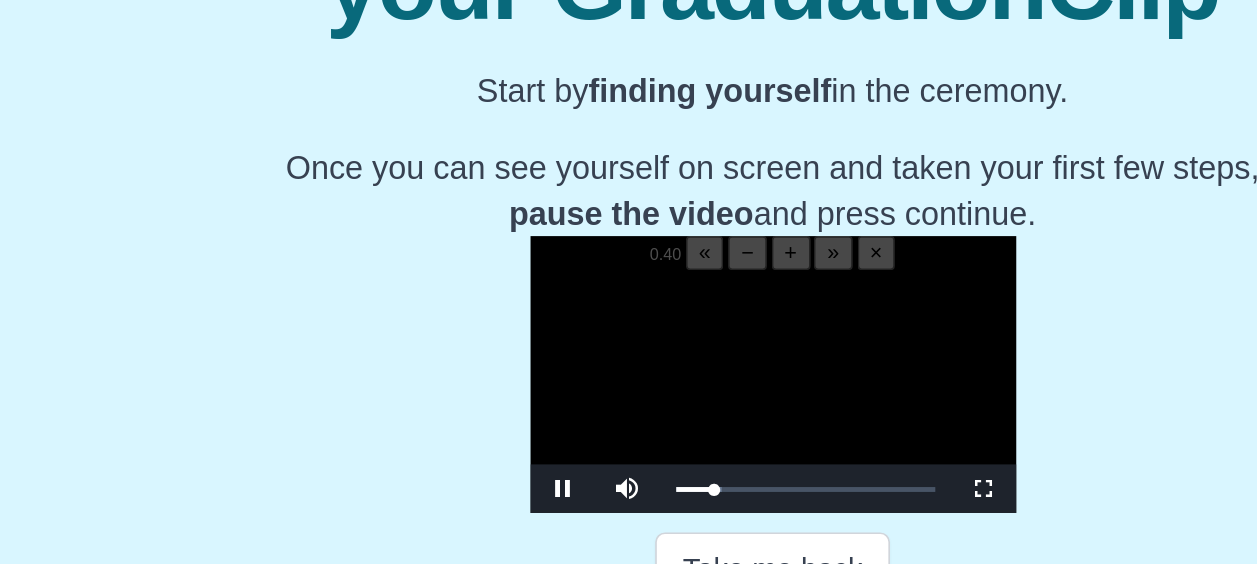 scroll, scrollTop: 346, scrollLeft: 0, axis: vertical 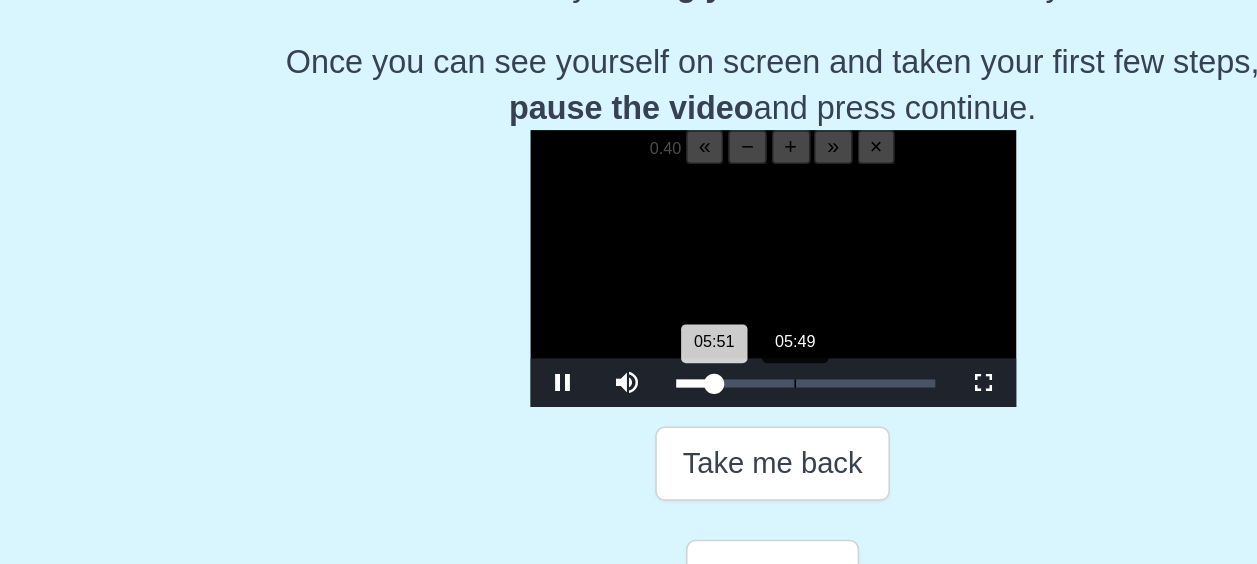 click on "05:51 Progress : 0%" at bounding box center [581, 345] 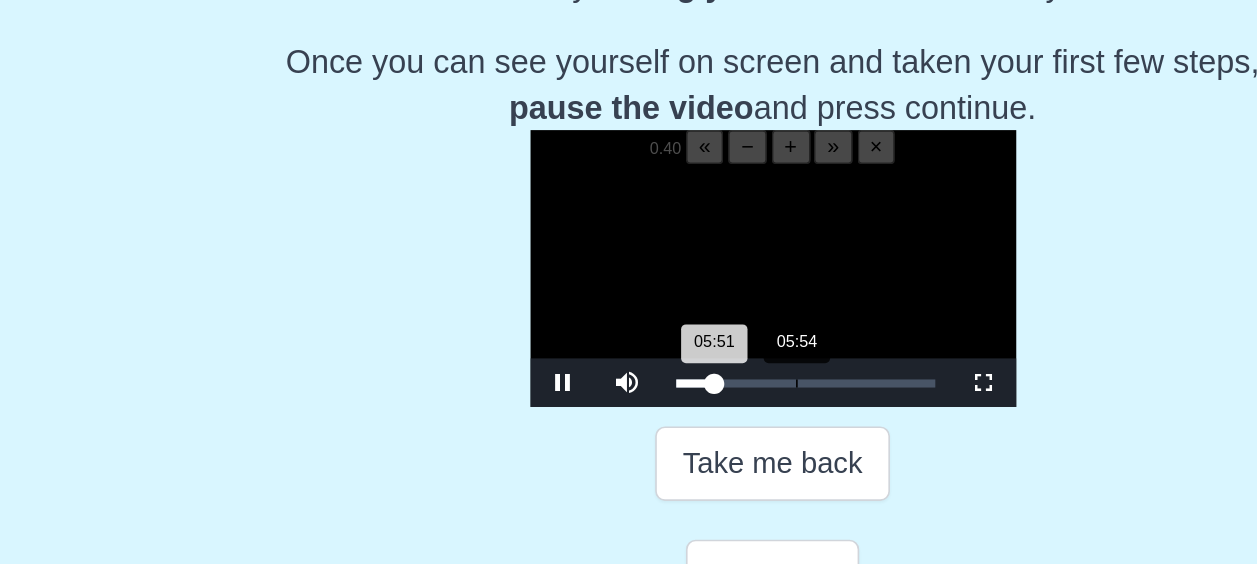 click on "05:51 Progress : 0%" at bounding box center [581, 345] 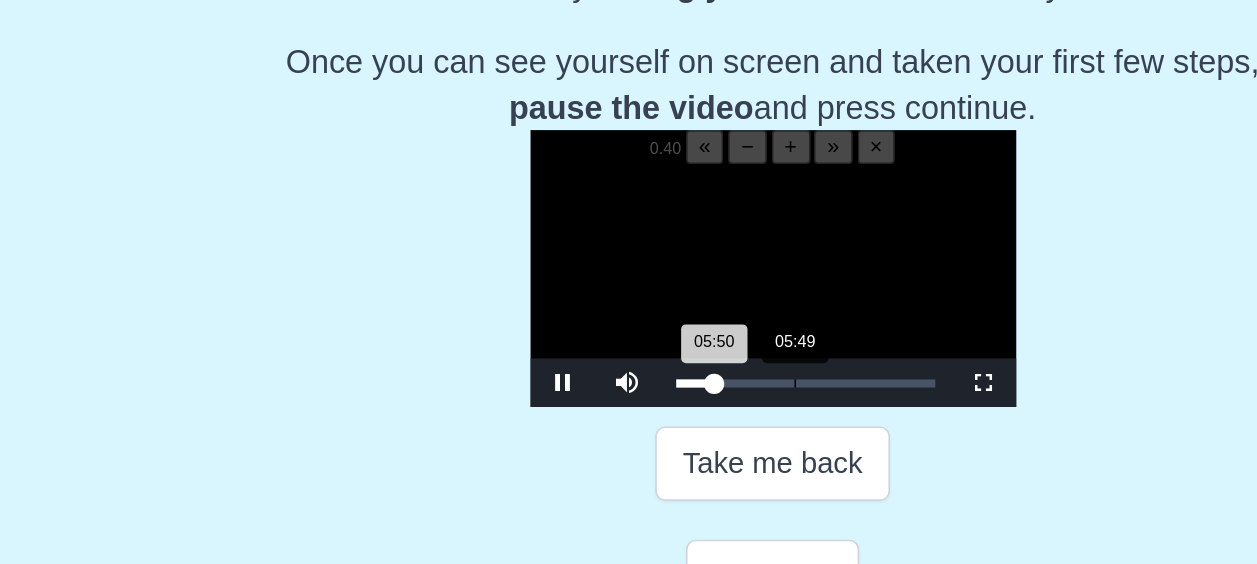 click on "05:50 Progress : 0%" at bounding box center (581, 345) 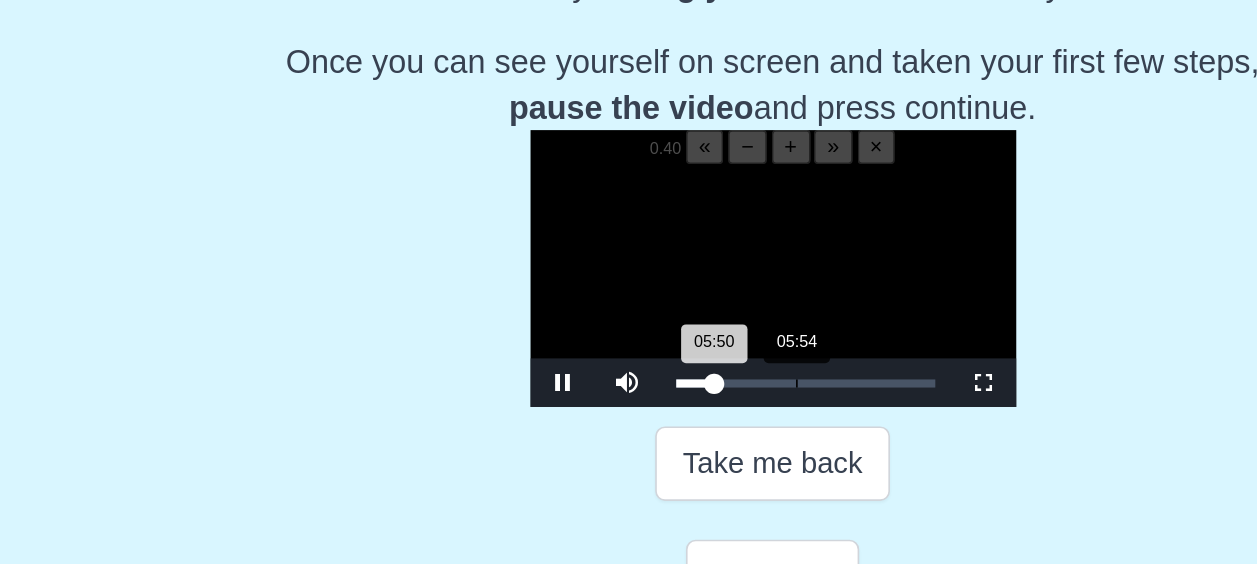 click on "05:50 Progress : 0%" at bounding box center [581, 345] 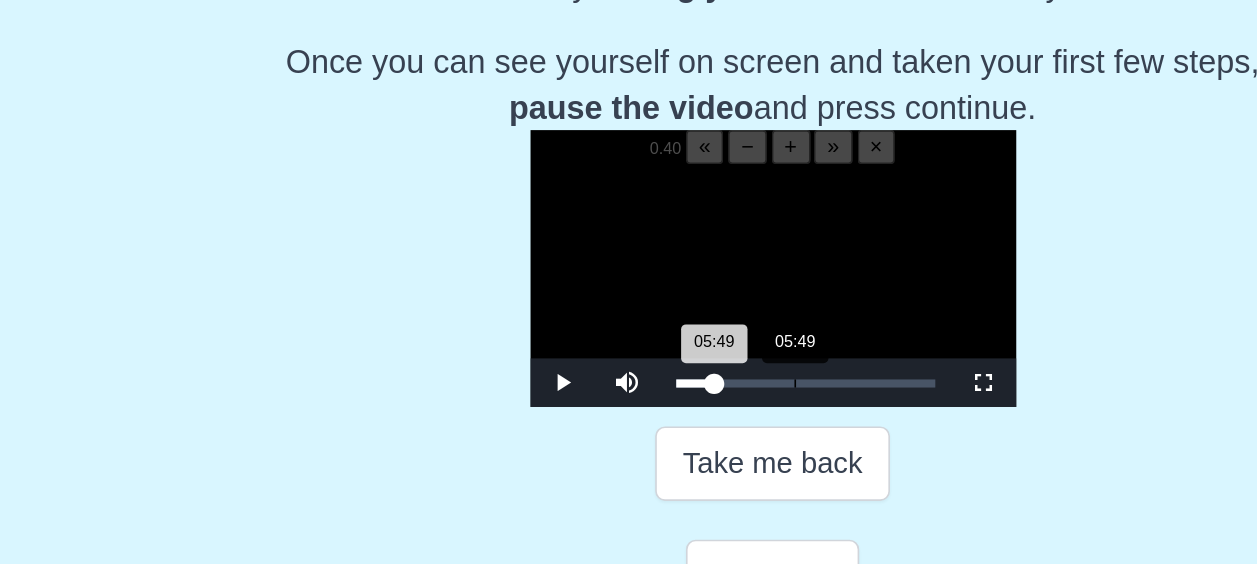 click on "05:49 Progress : 0%" at bounding box center [581, 345] 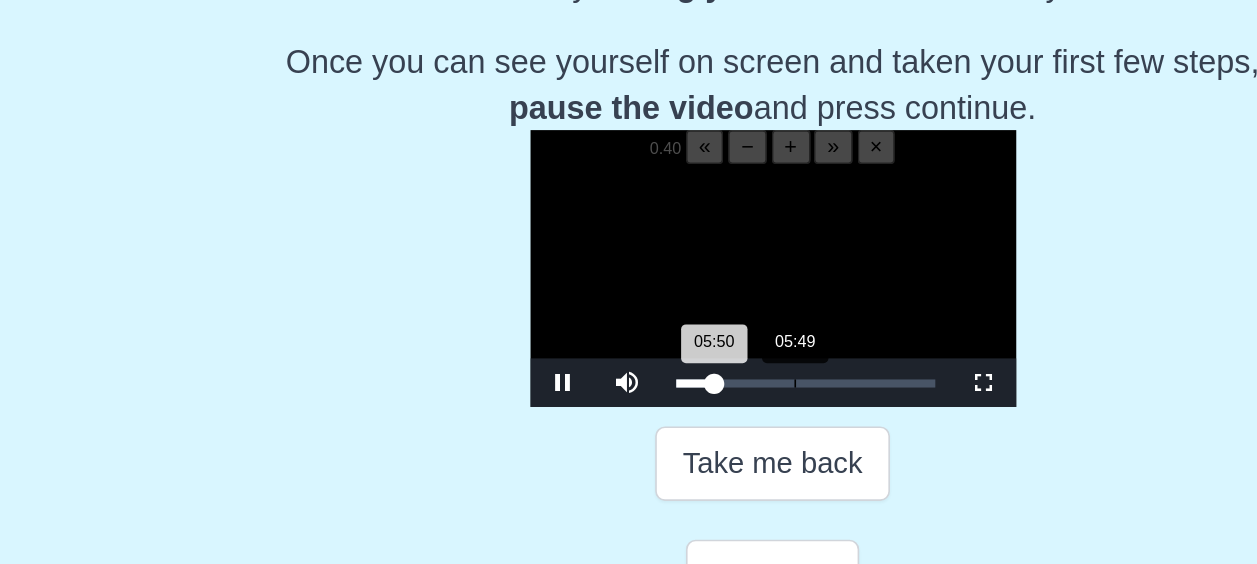 click on "05:50 Progress : 0%" at bounding box center [581, 345] 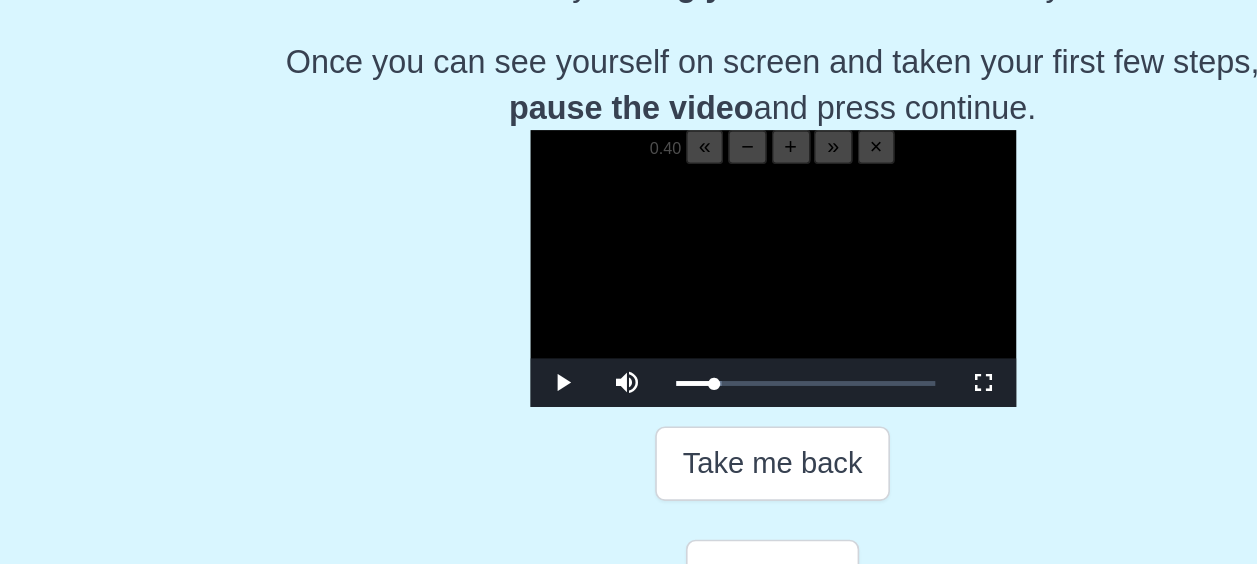 click at bounding box center (629, 285) 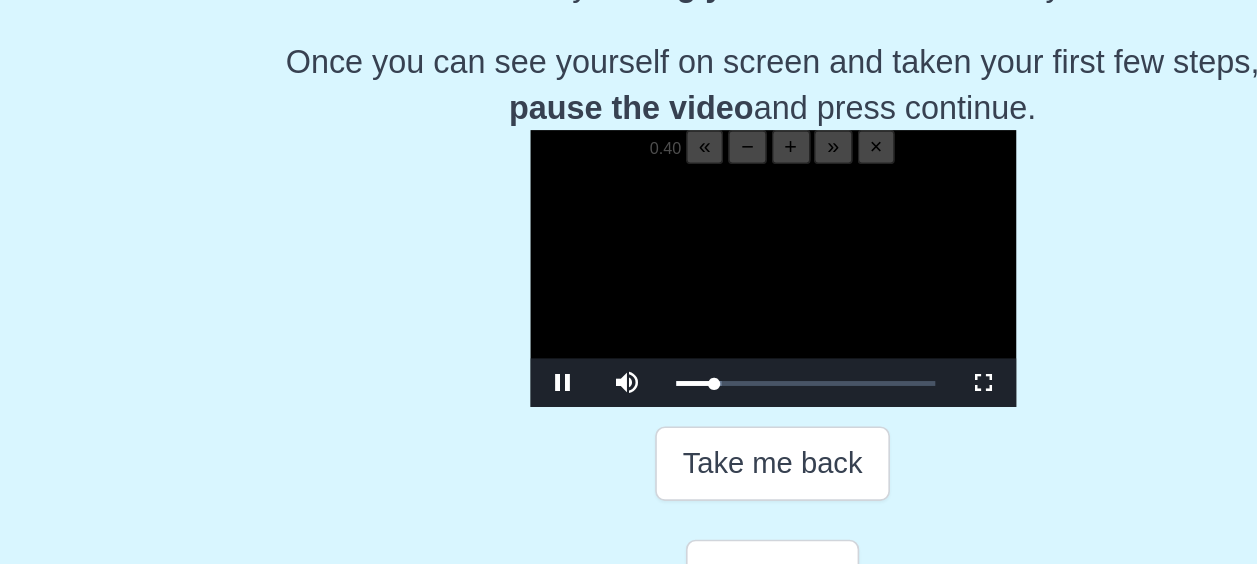 click at bounding box center [629, 285] 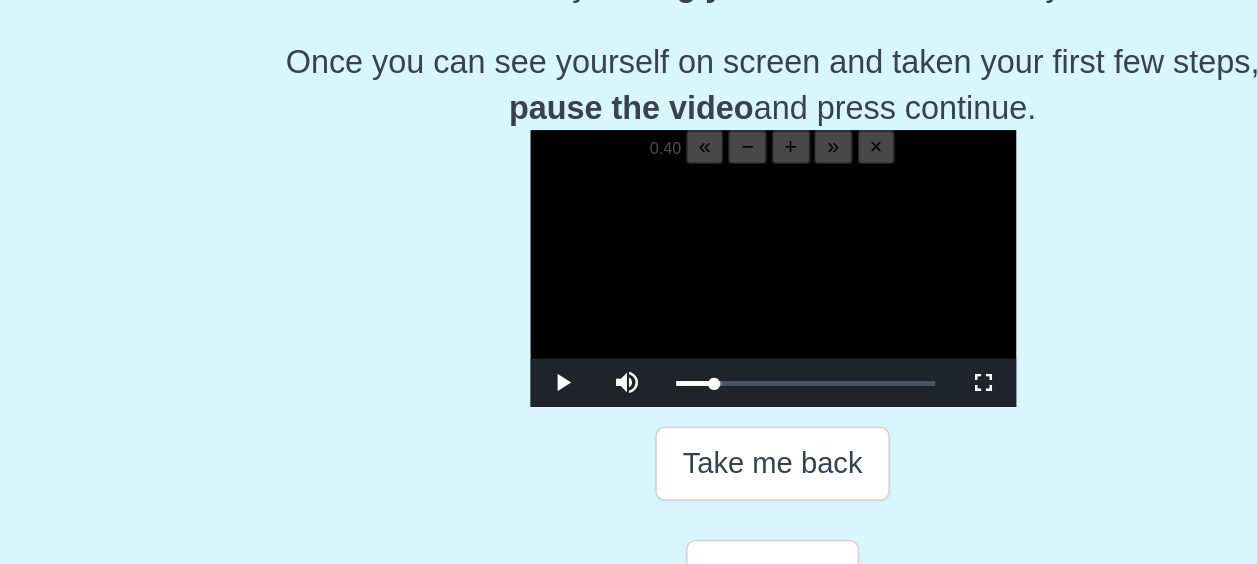 click at bounding box center (629, 285) 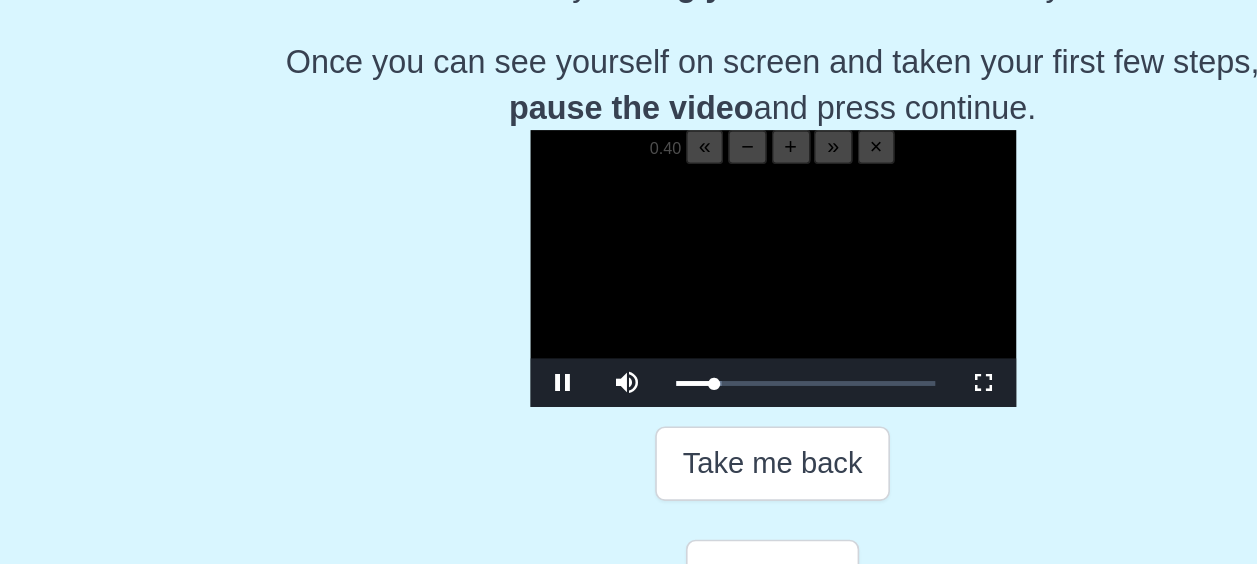 click at bounding box center [629, 285] 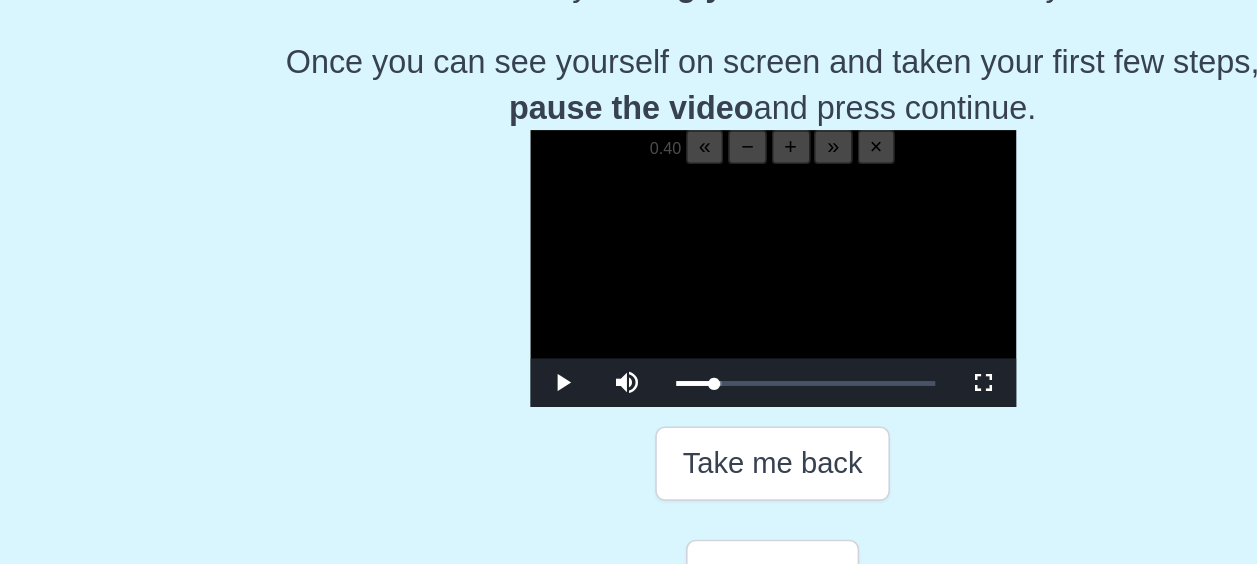 click at bounding box center (629, 285) 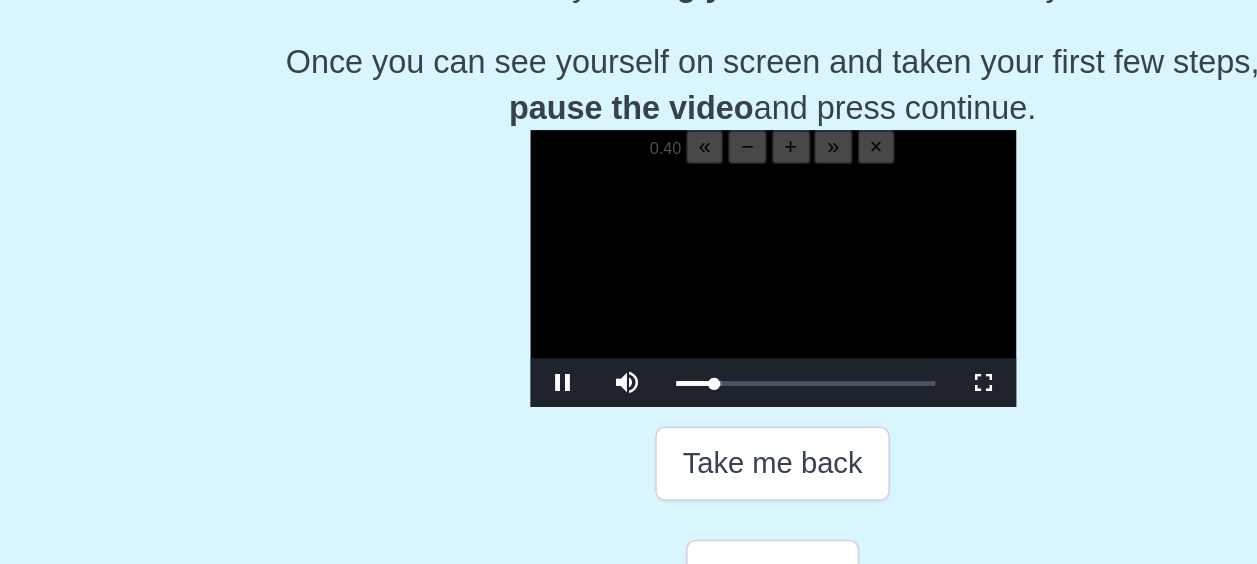 click at bounding box center (629, 285) 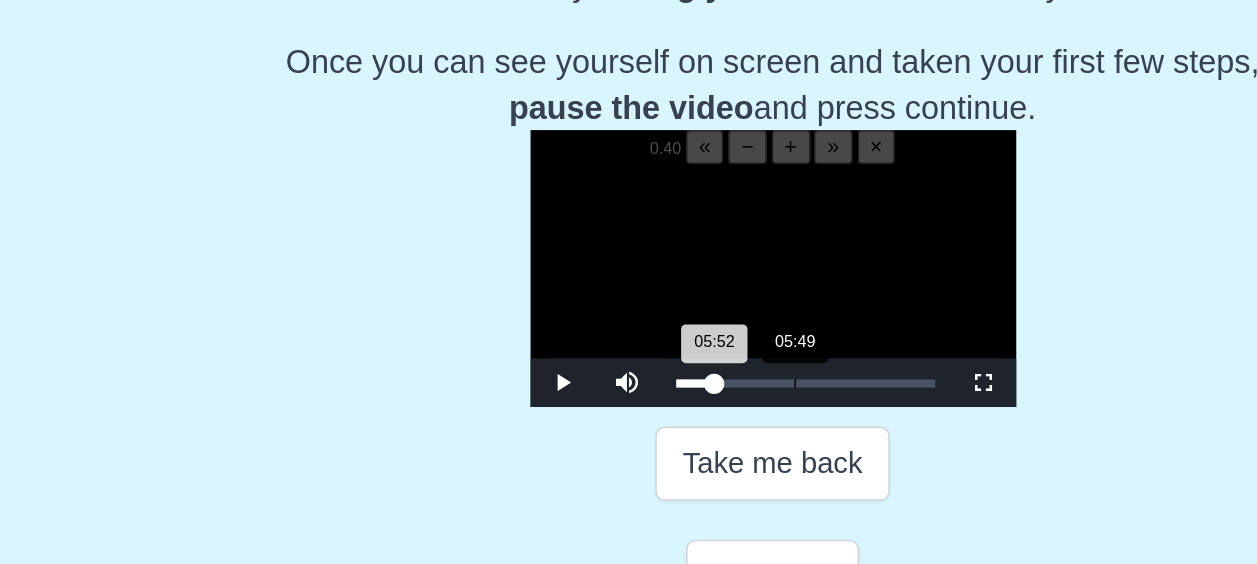 click on "05:52 Progress : 0%" at bounding box center (581, 345) 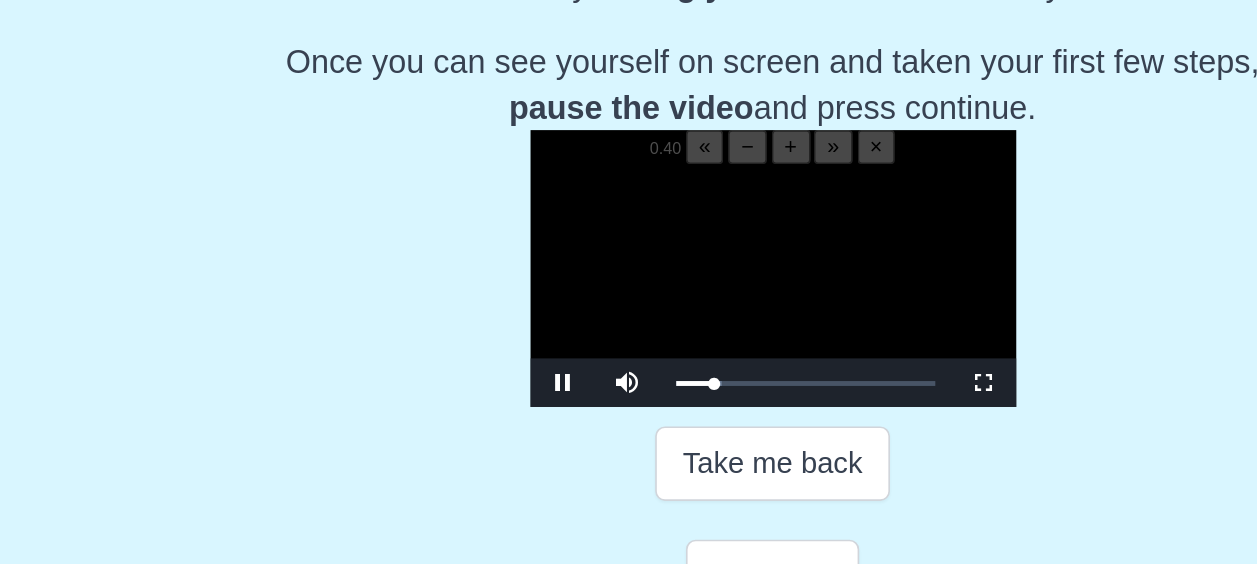 click at bounding box center [629, 285] 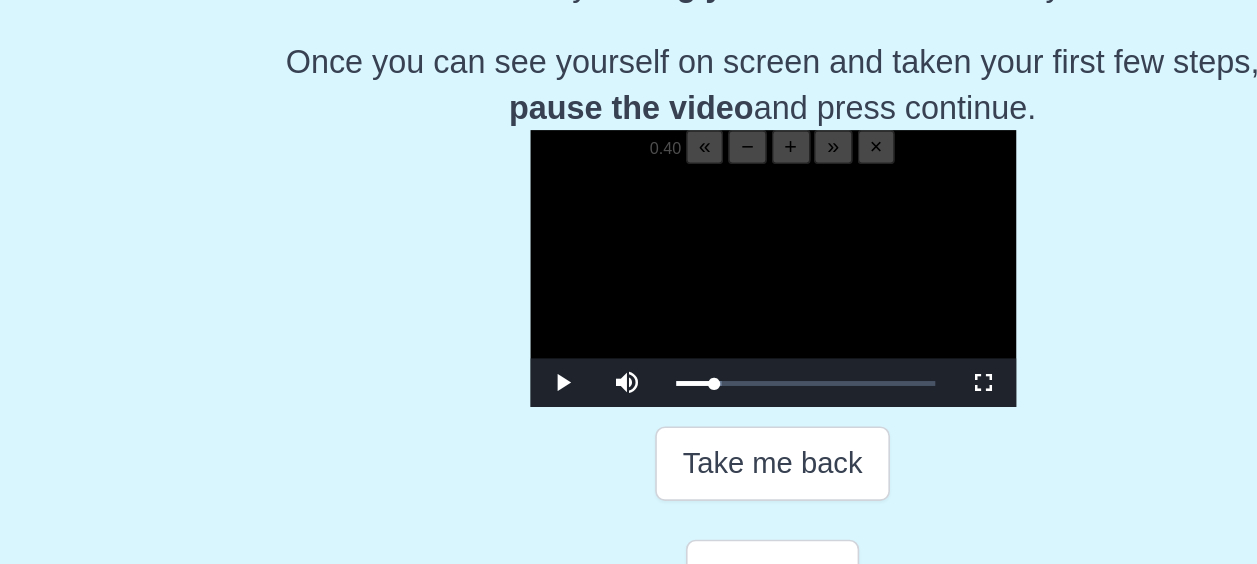 click at bounding box center (629, 285) 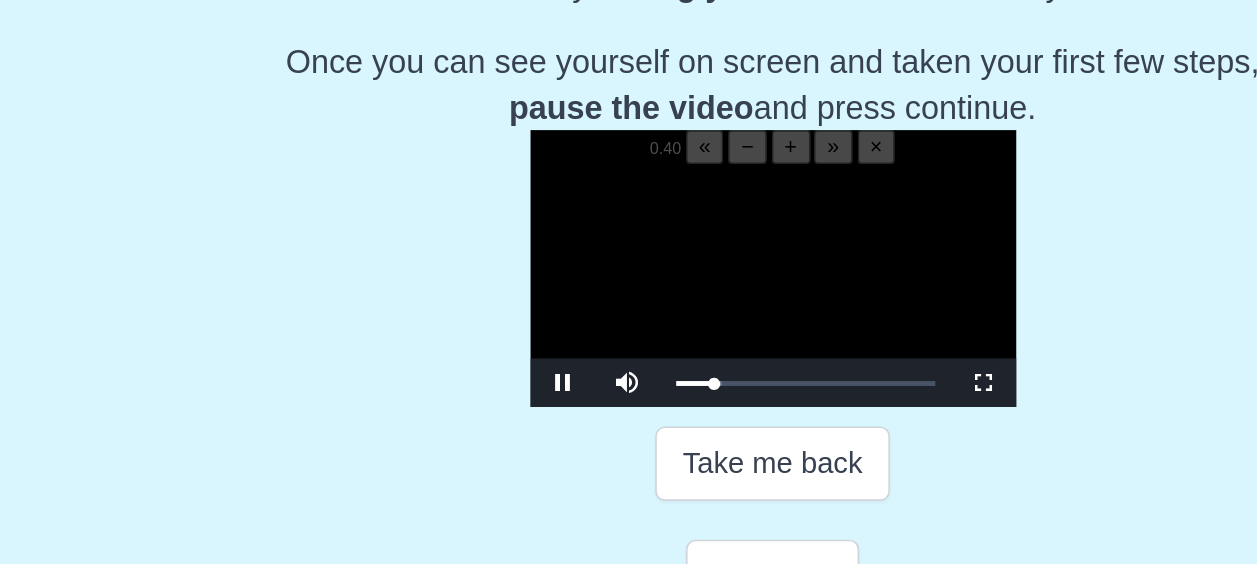 click at bounding box center (629, 285) 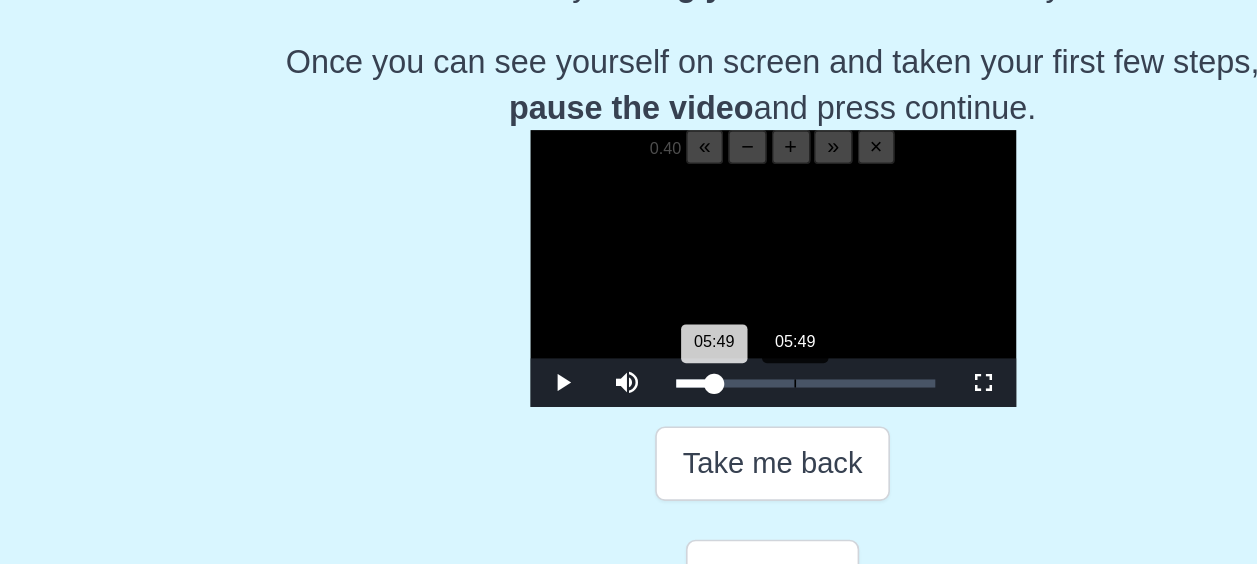 click on "05:49 Progress : 0%" at bounding box center [581, 345] 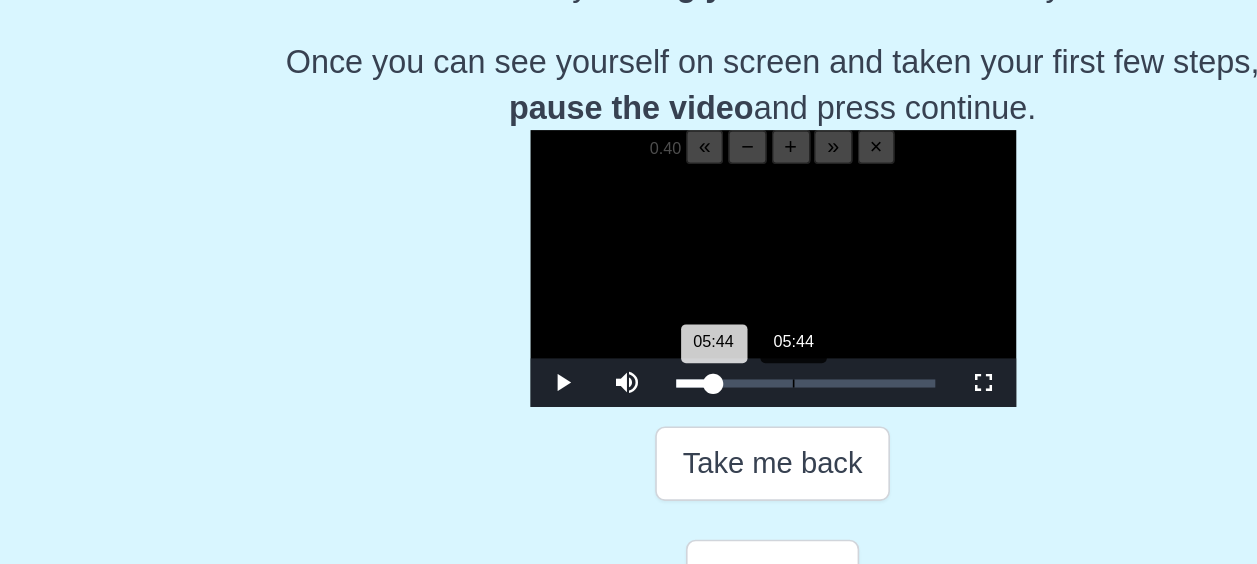 click on "05:44 Progress : 0%" at bounding box center (581, 345) 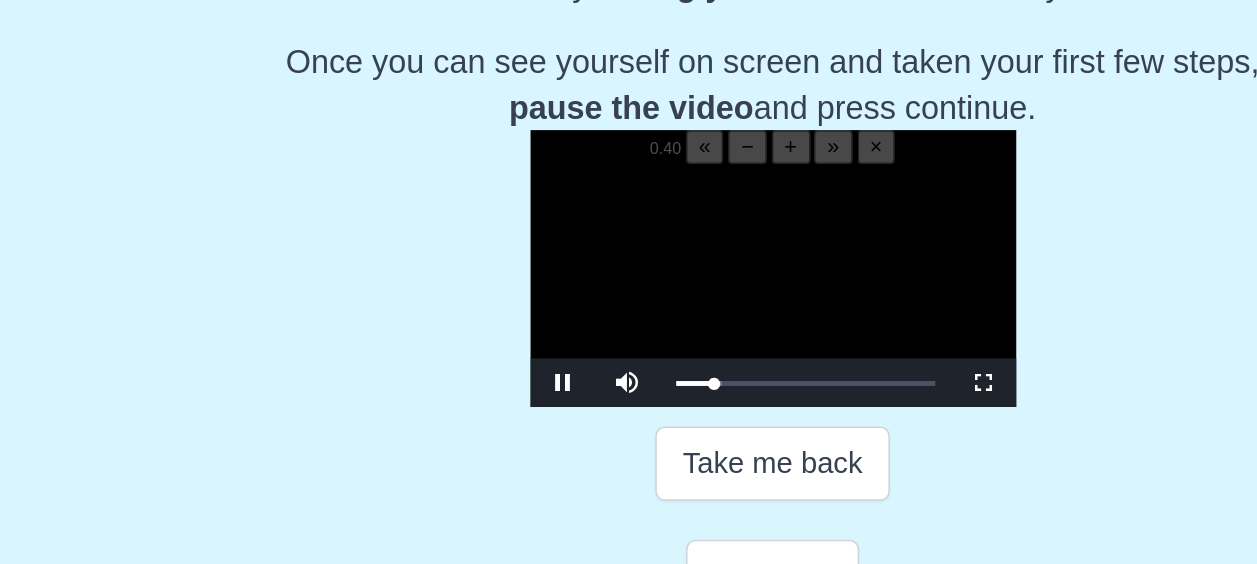 click at bounding box center [629, 285] 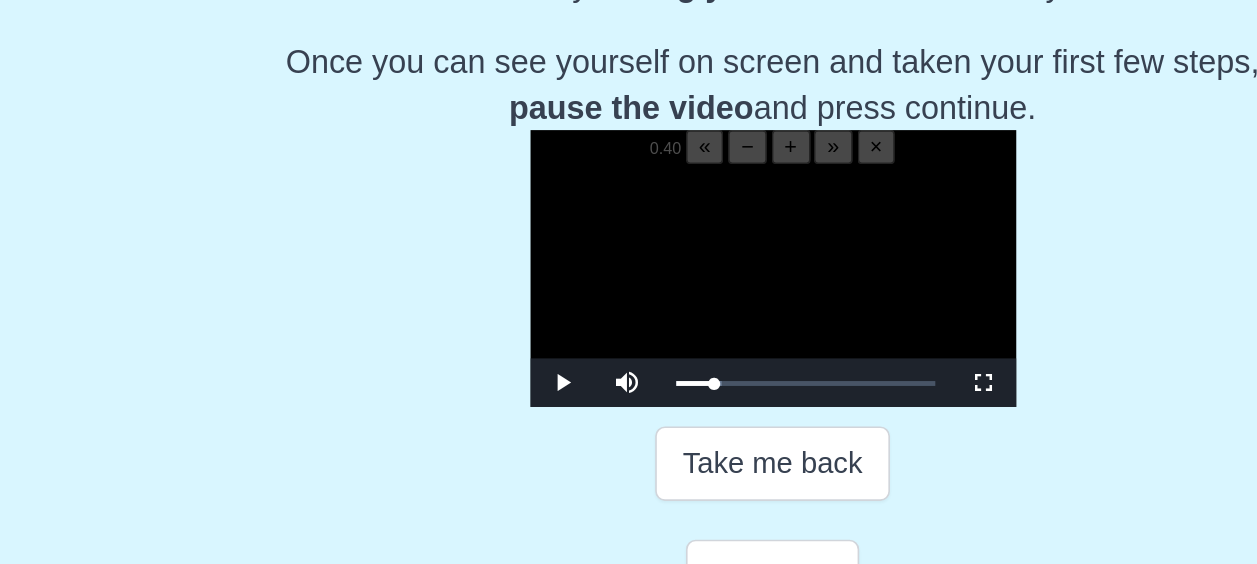 click at bounding box center [629, 285] 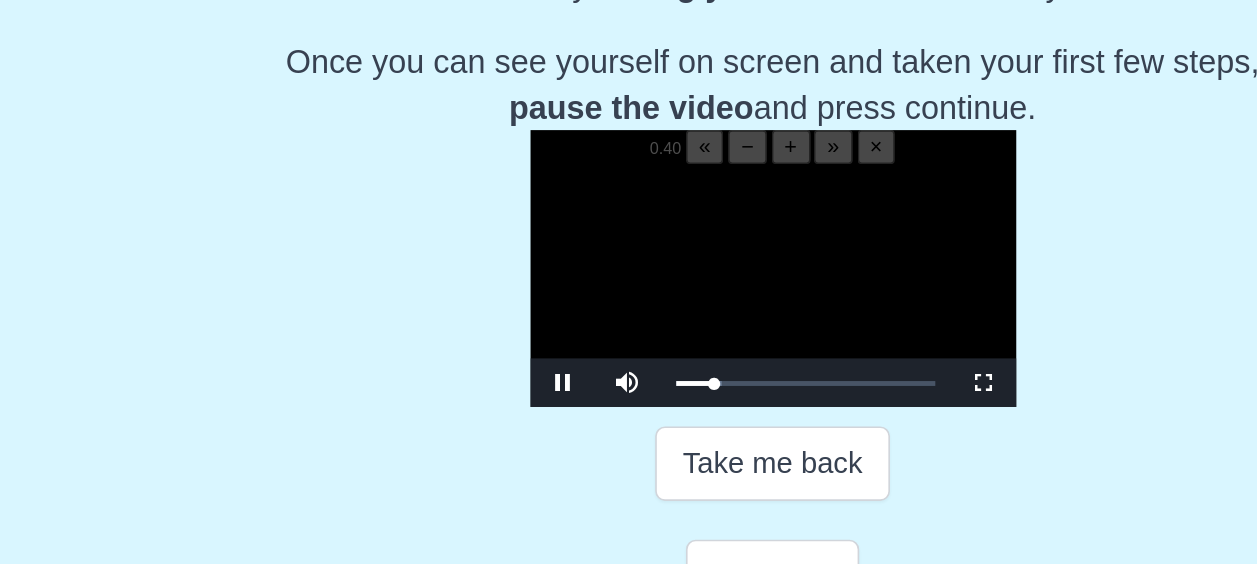click at bounding box center (629, 285) 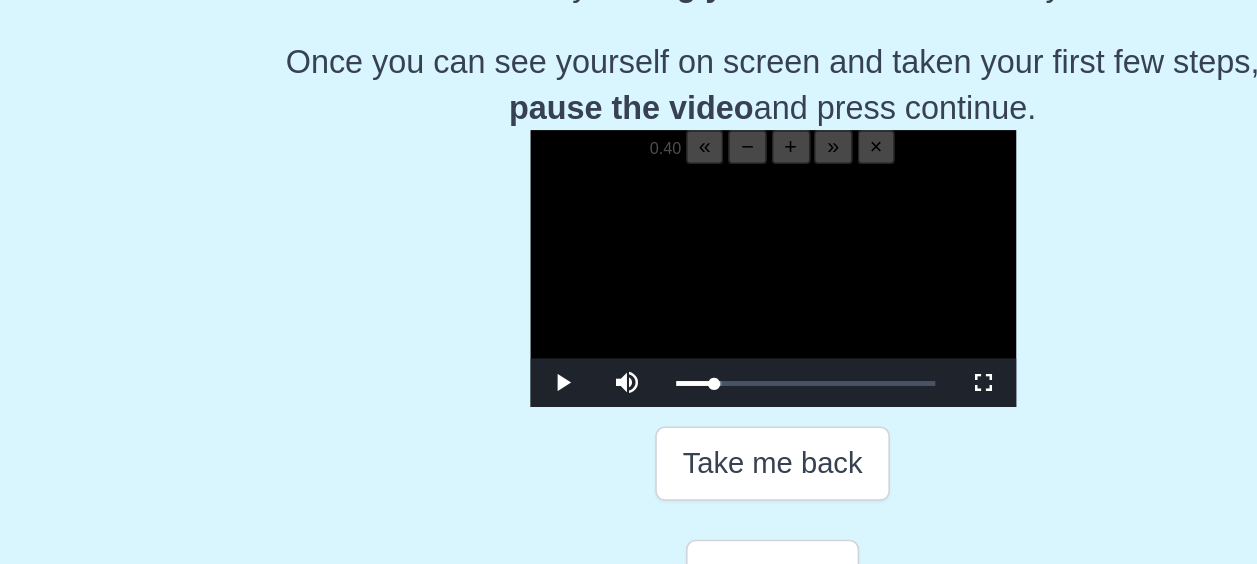 click at bounding box center (629, 285) 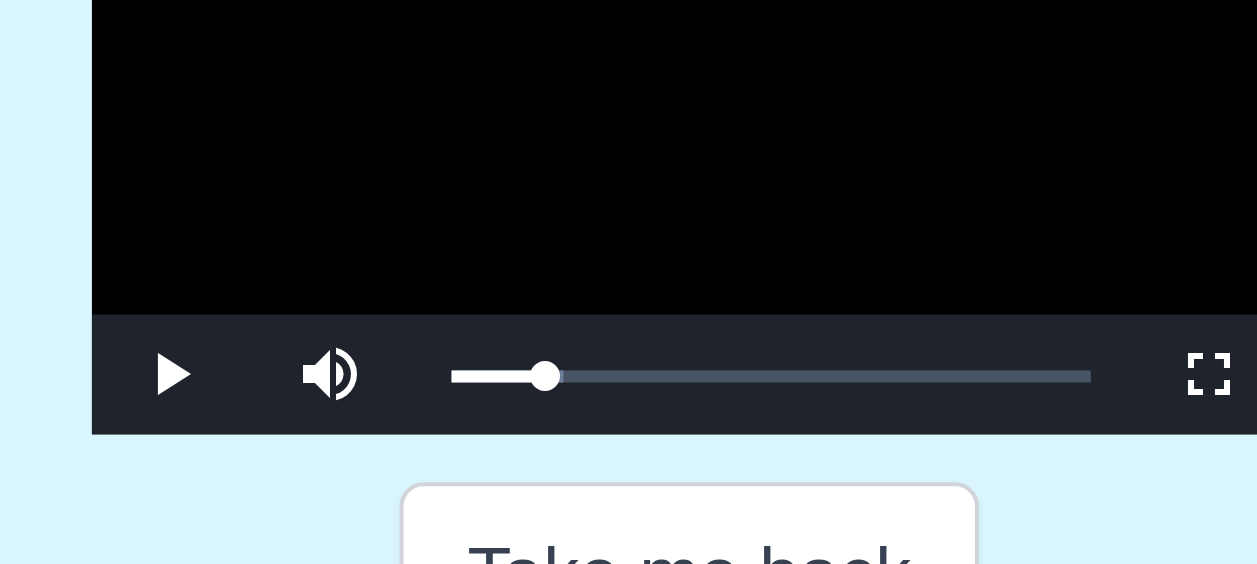 scroll, scrollTop: 346, scrollLeft: 0, axis: vertical 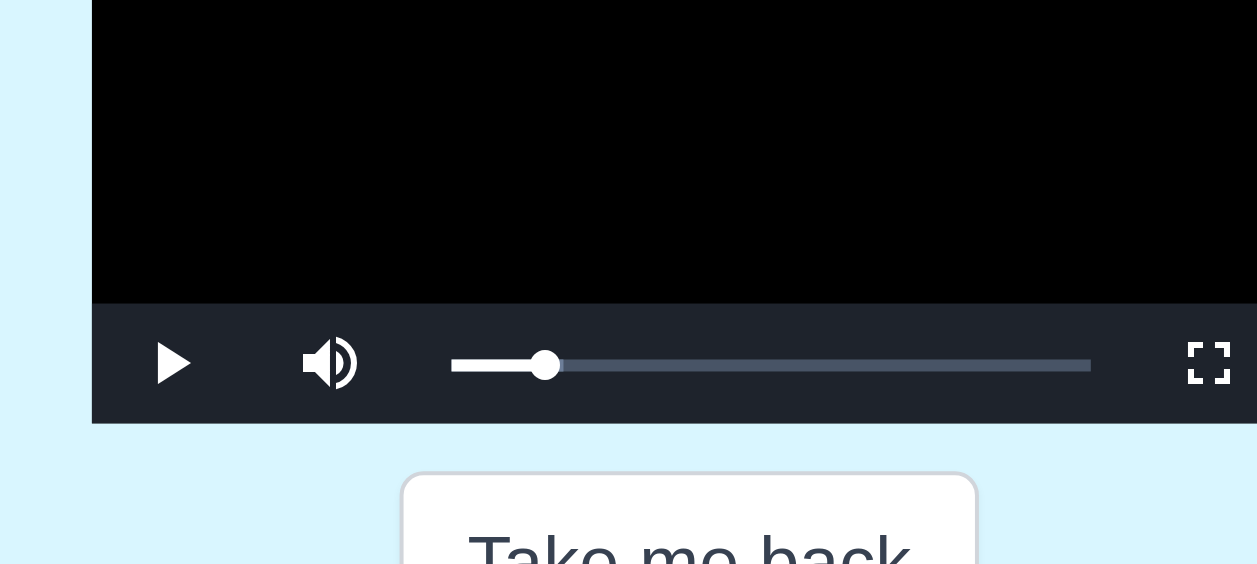 click at bounding box center (629, 285) 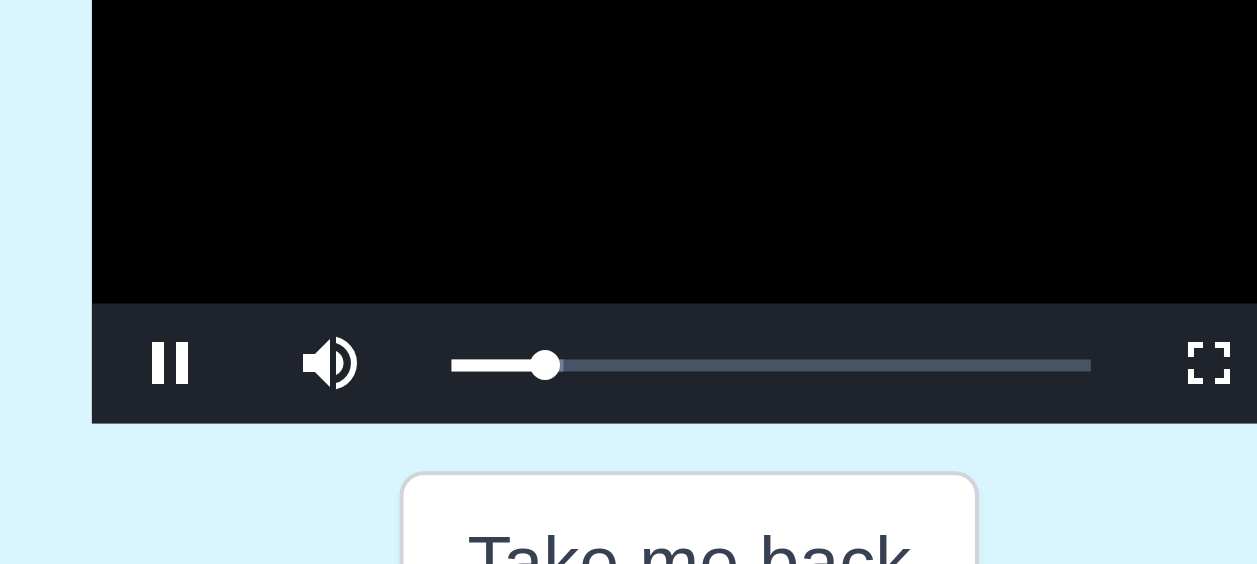 click at bounding box center (629, 285) 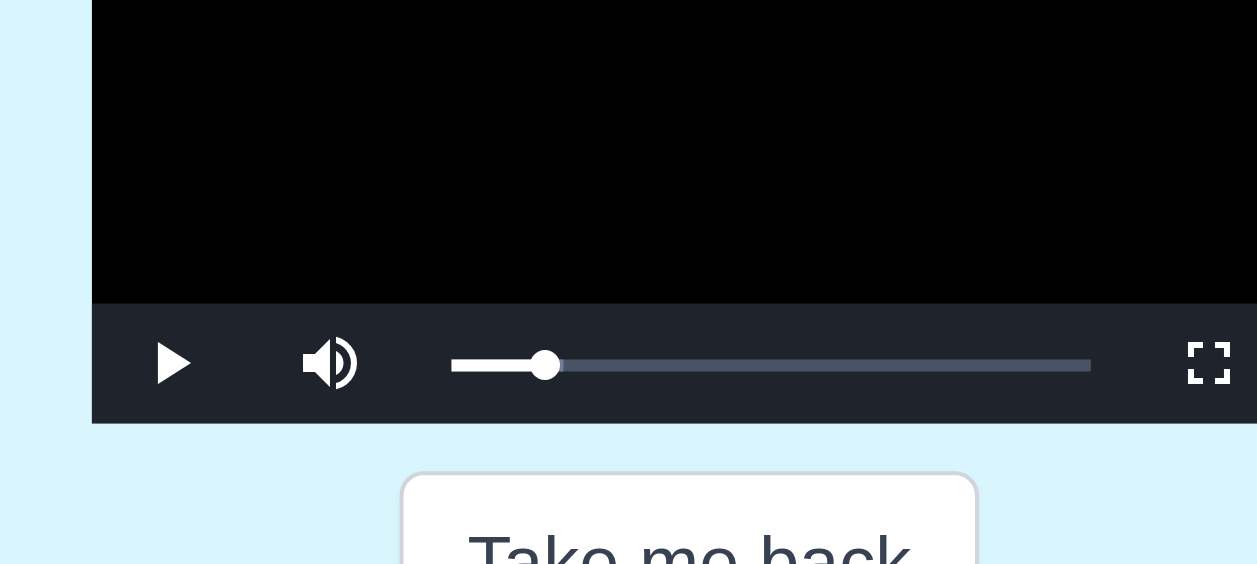 click at bounding box center [629, 285] 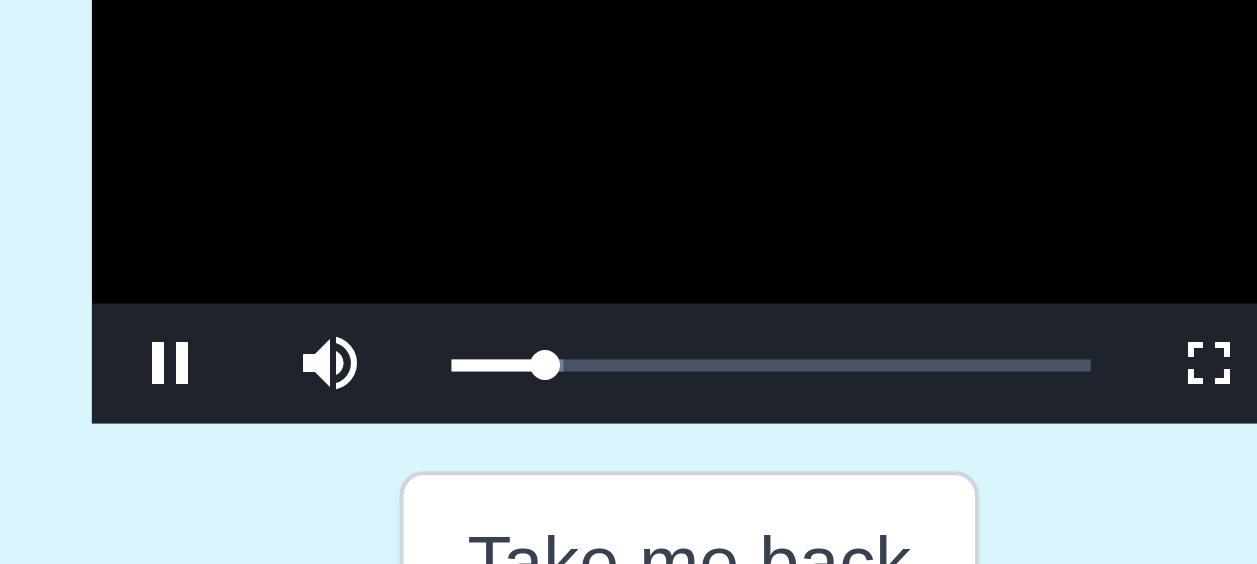 click at bounding box center (629, 285) 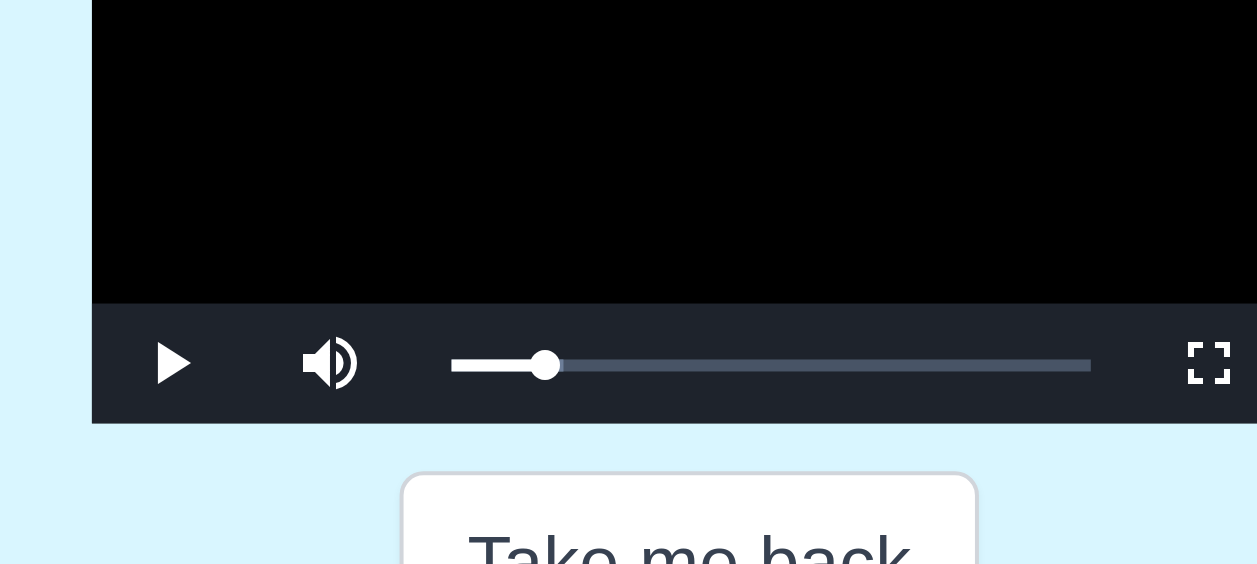 click at bounding box center [629, 285] 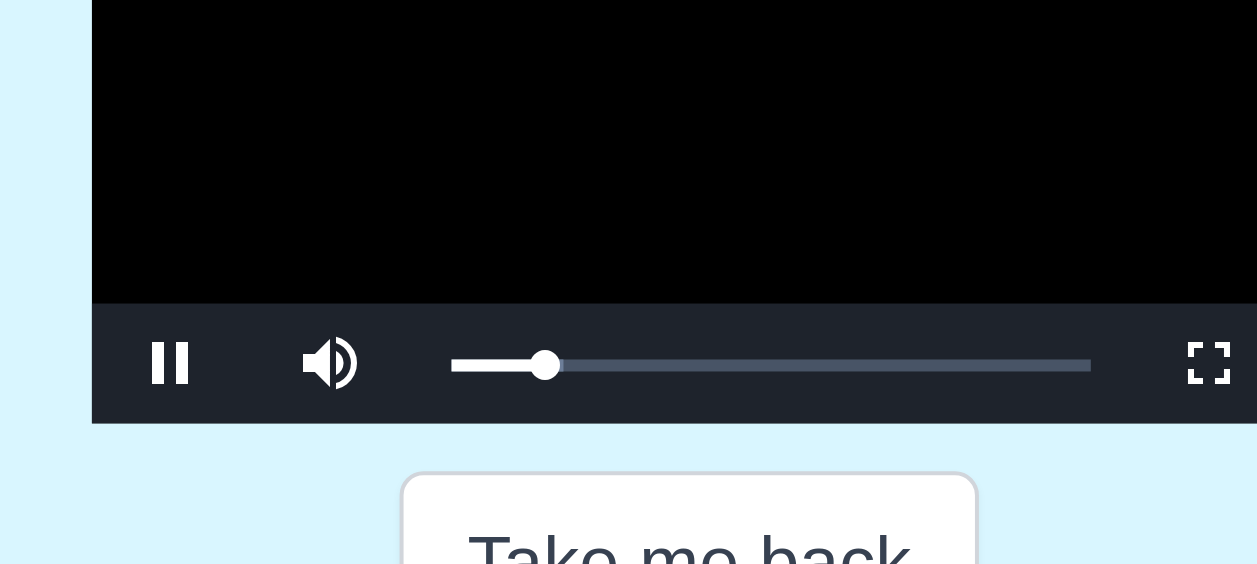 click at bounding box center [629, 285] 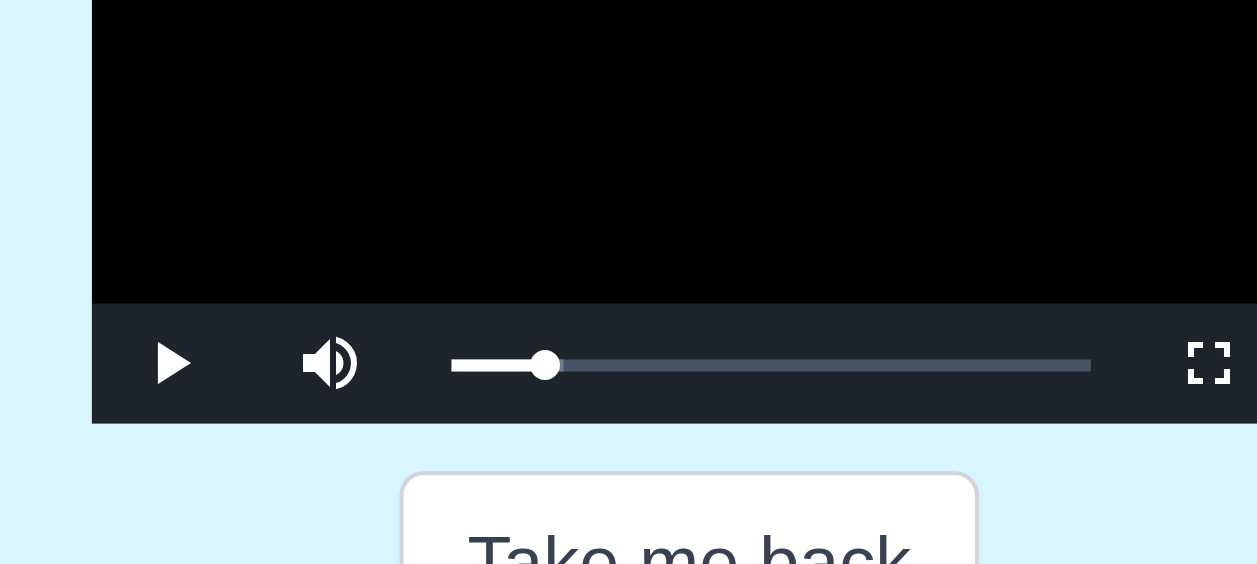 click at bounding box center [629, 285] 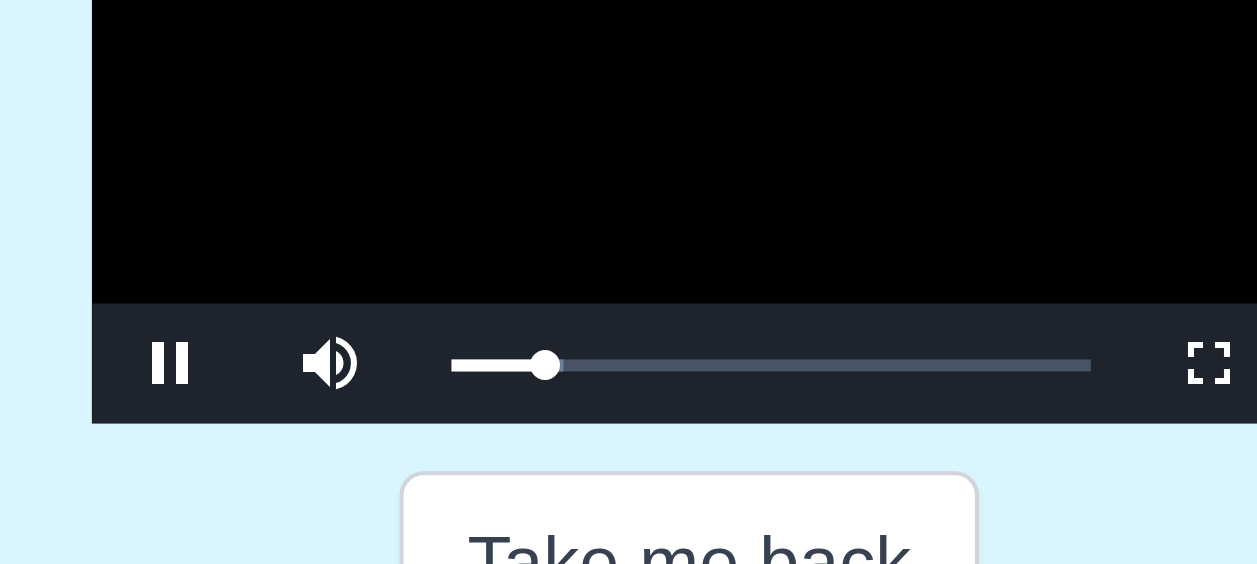 click at bounding box center (629, 285) 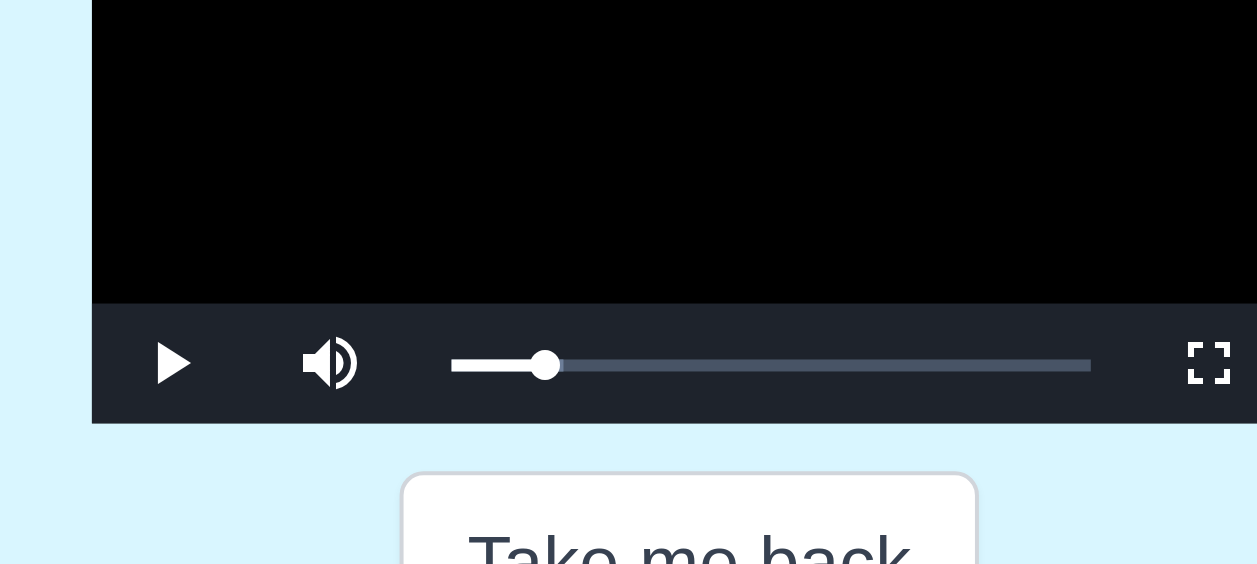 click at bounding box center (629, 285) 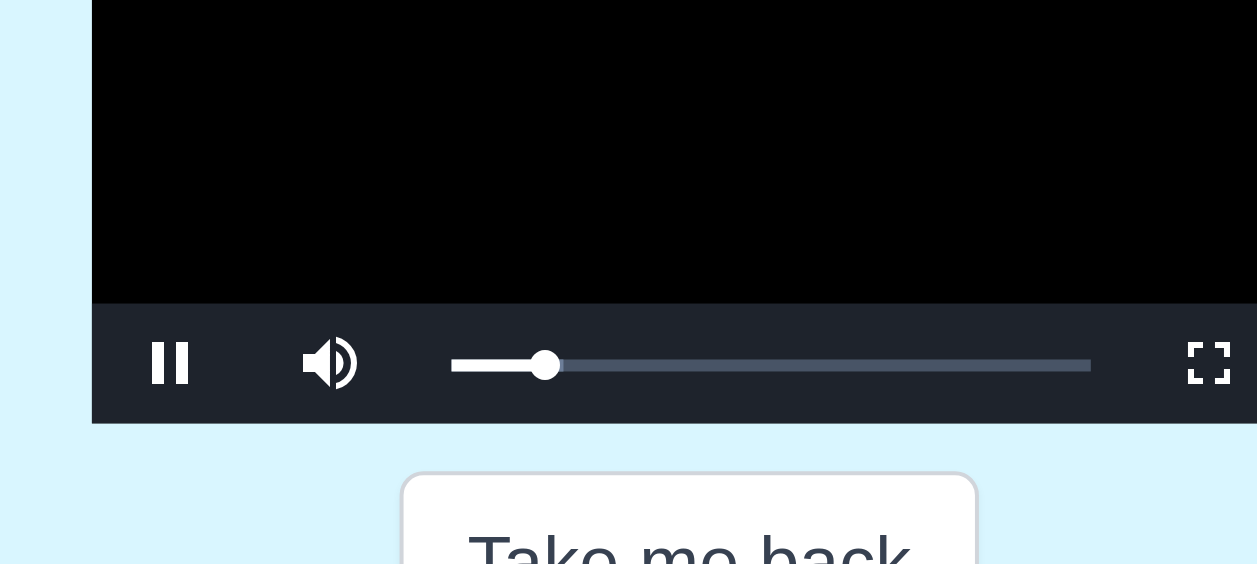 click at bounding box center [629, 285] 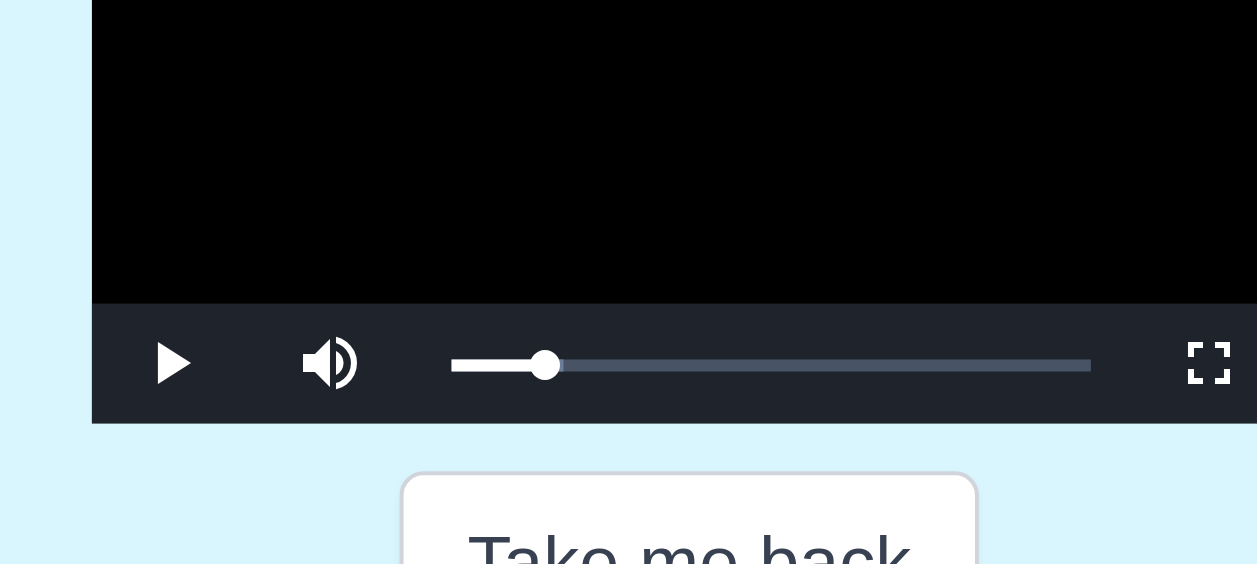 click at bounding box center [629, 285] 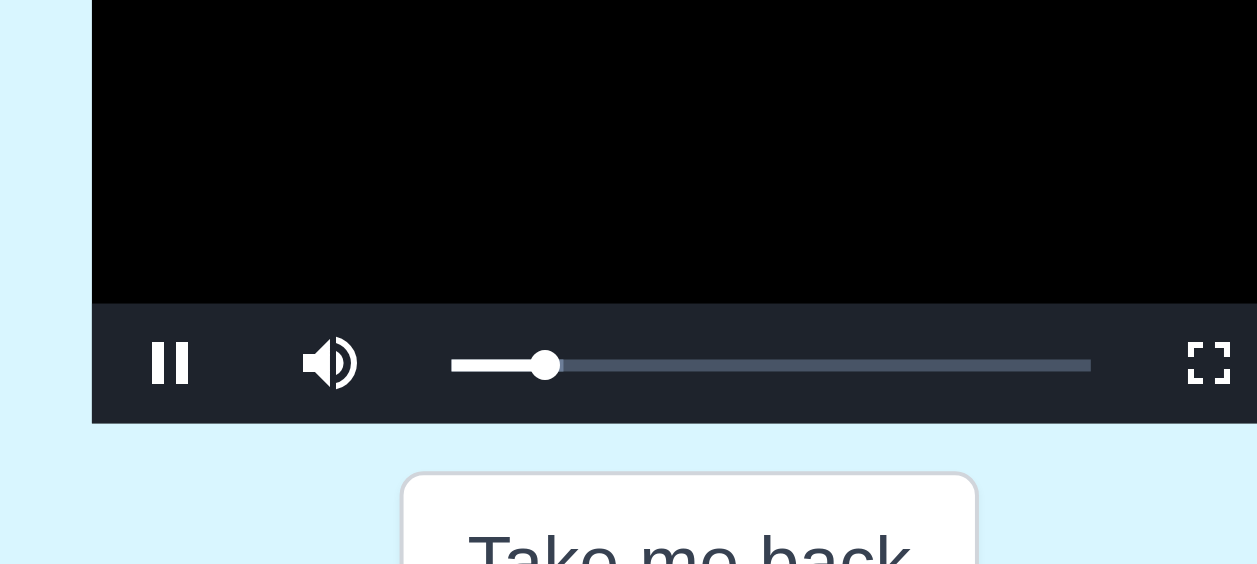 click at bounding box center (629, 285) 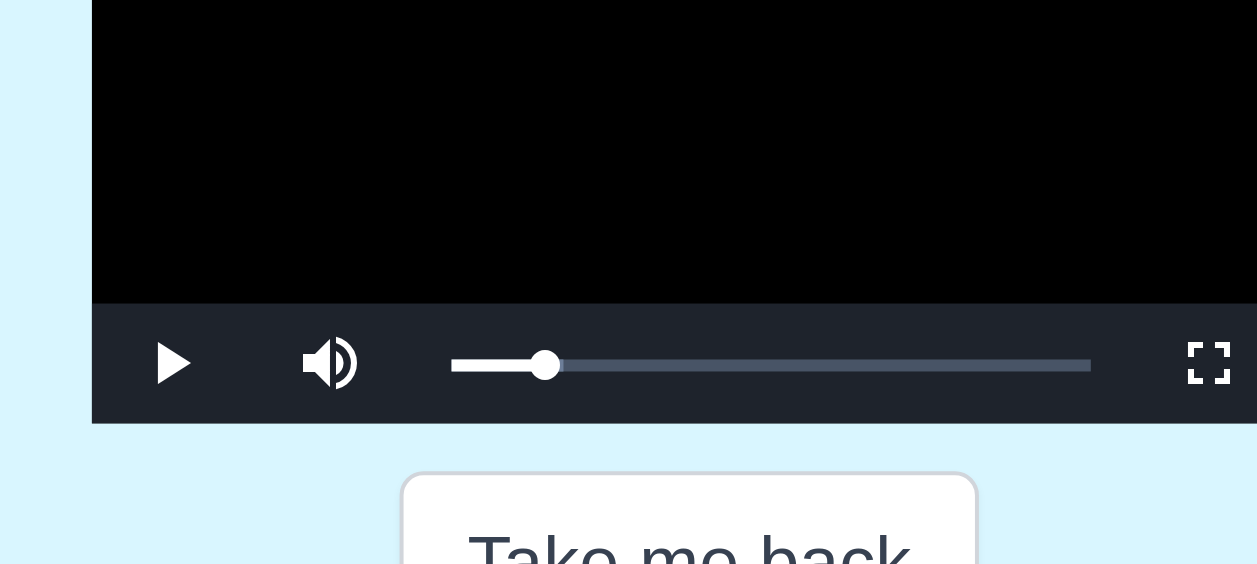 click at bounding box center (629, 285) 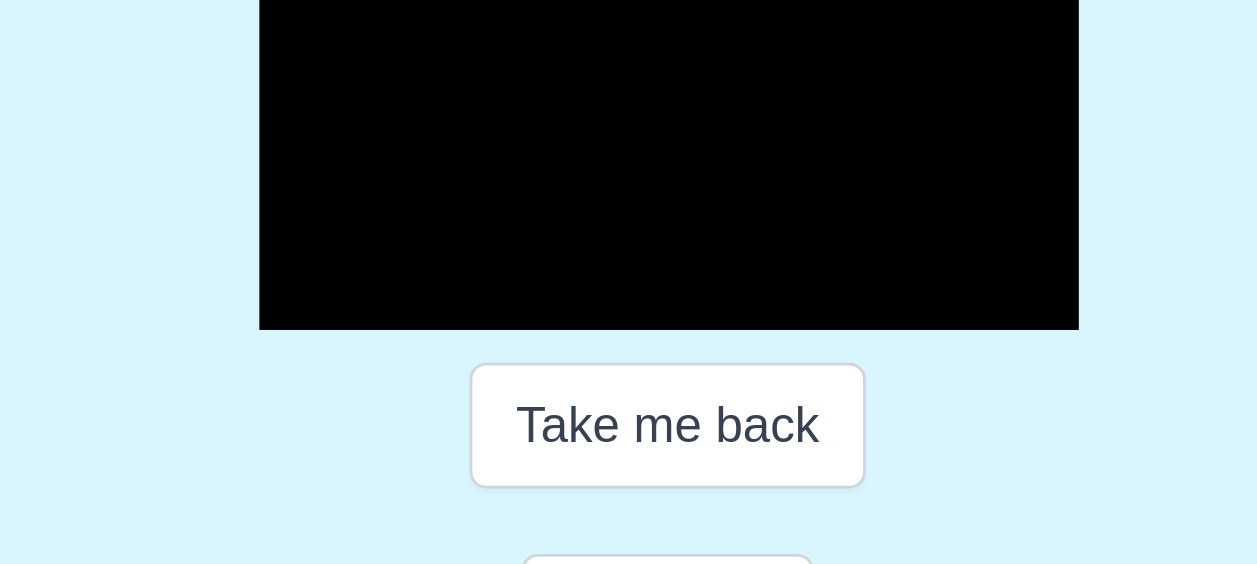 scroll, scrollTop: 346, scrollLeft: 0, axis: vertical 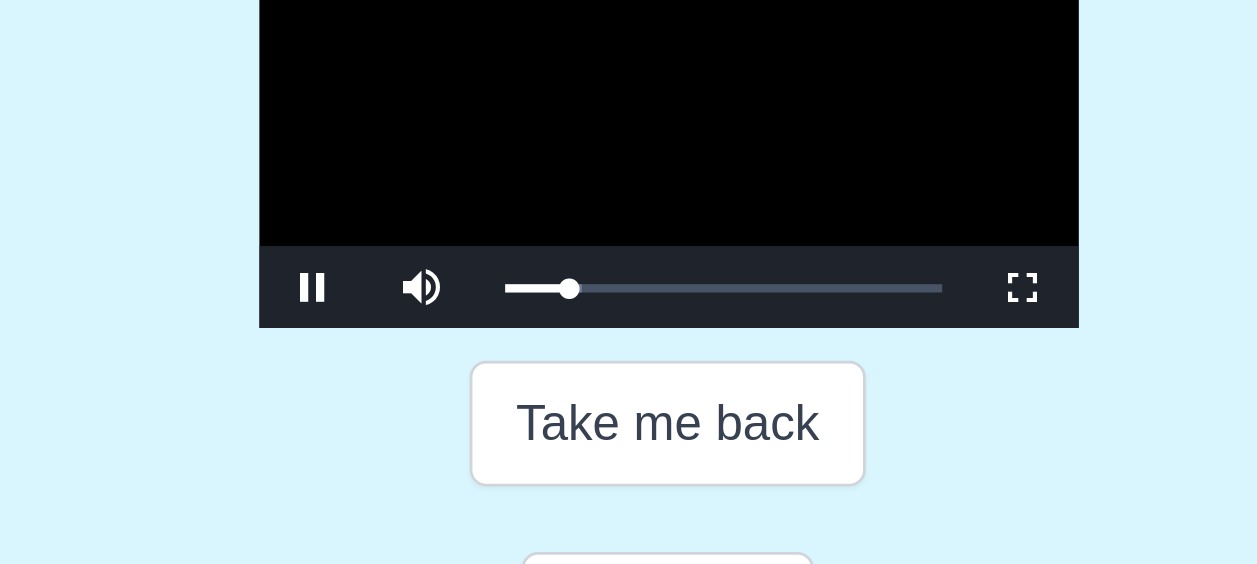 click at bounding box center [629, 285] 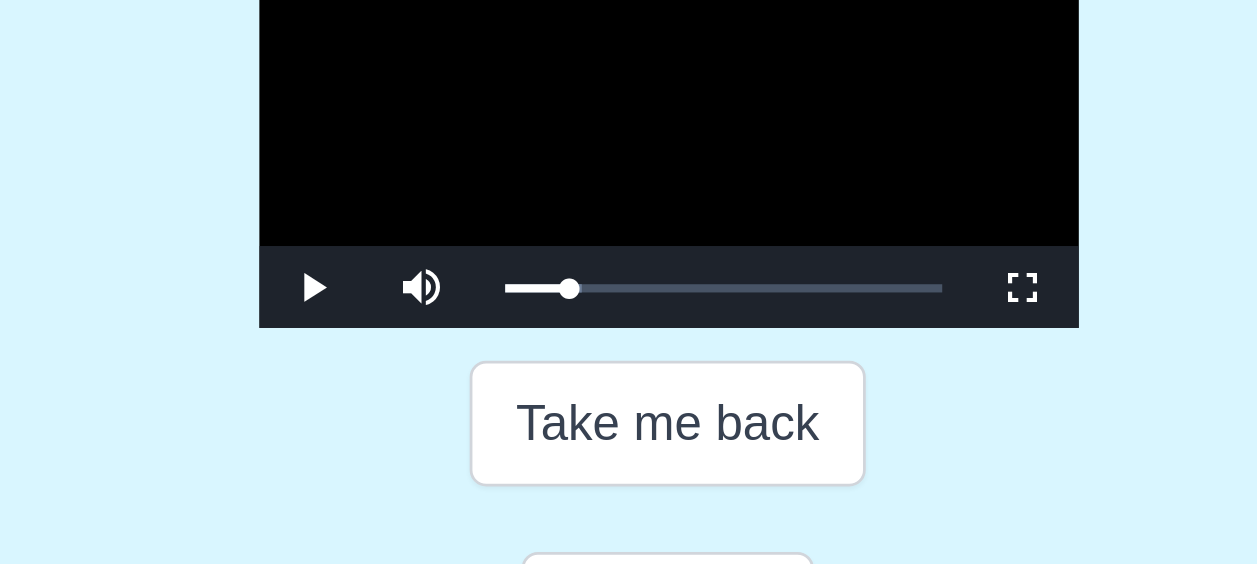 click at bounding box center [629, 285] 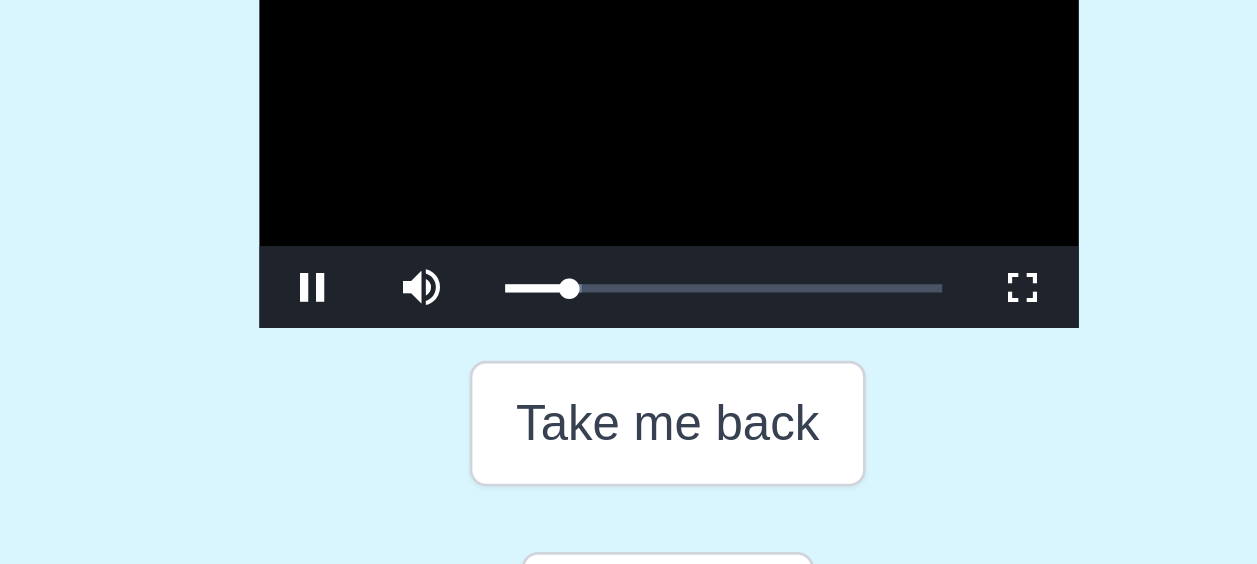 click at bounding box center [629, 285] 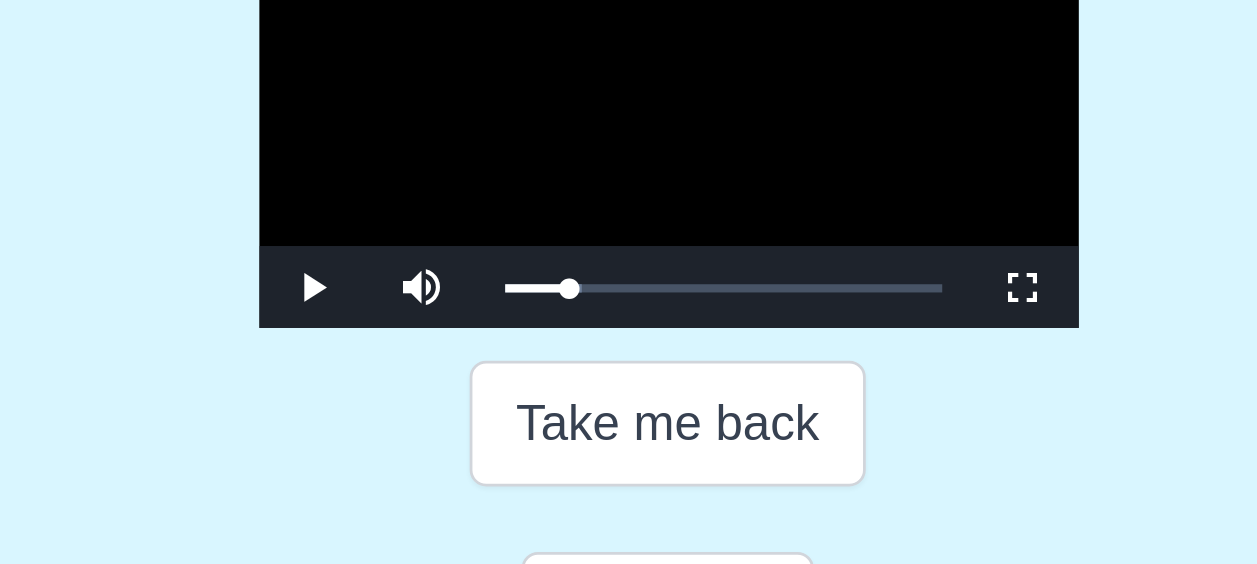 click at bounding box center [629, 285] 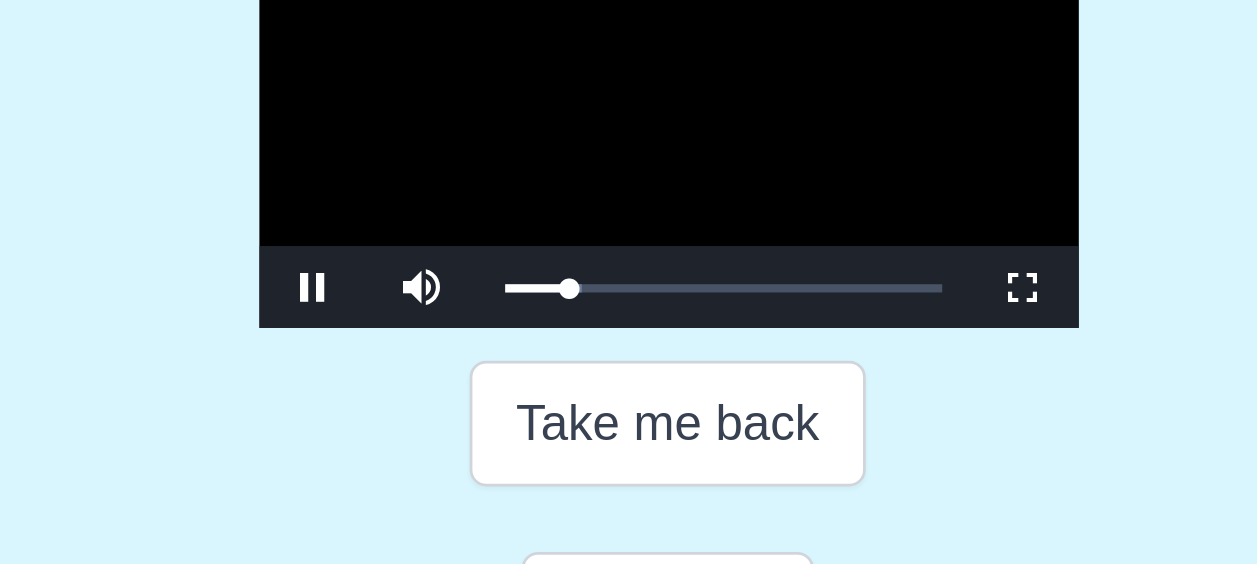 click at bounding box center (629, 285) 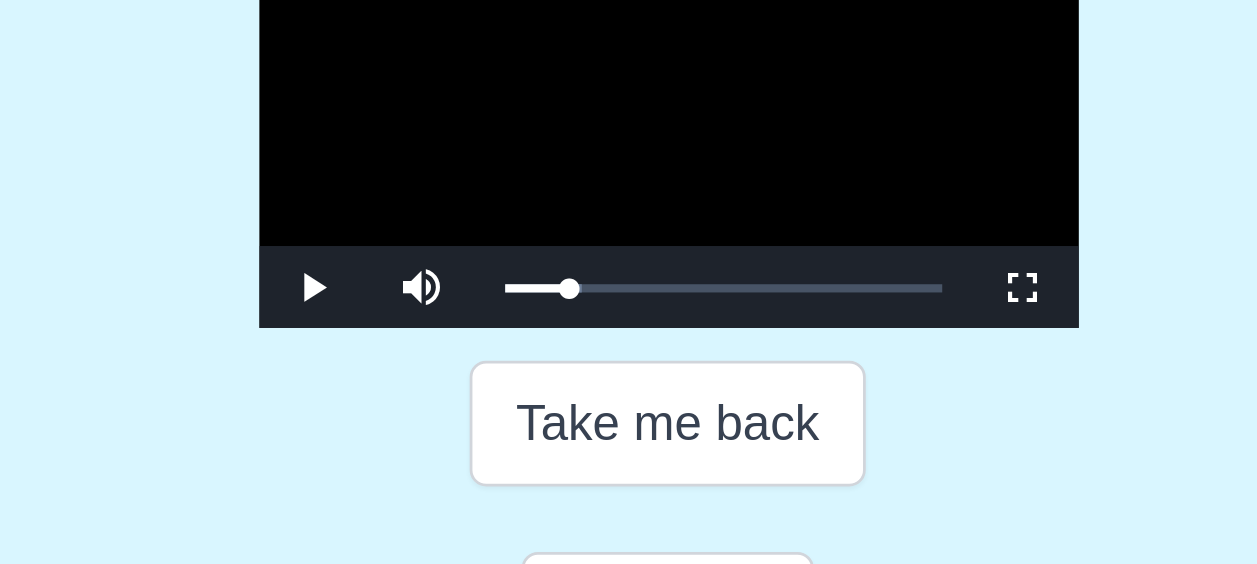 click at bounding box center [629, 285] 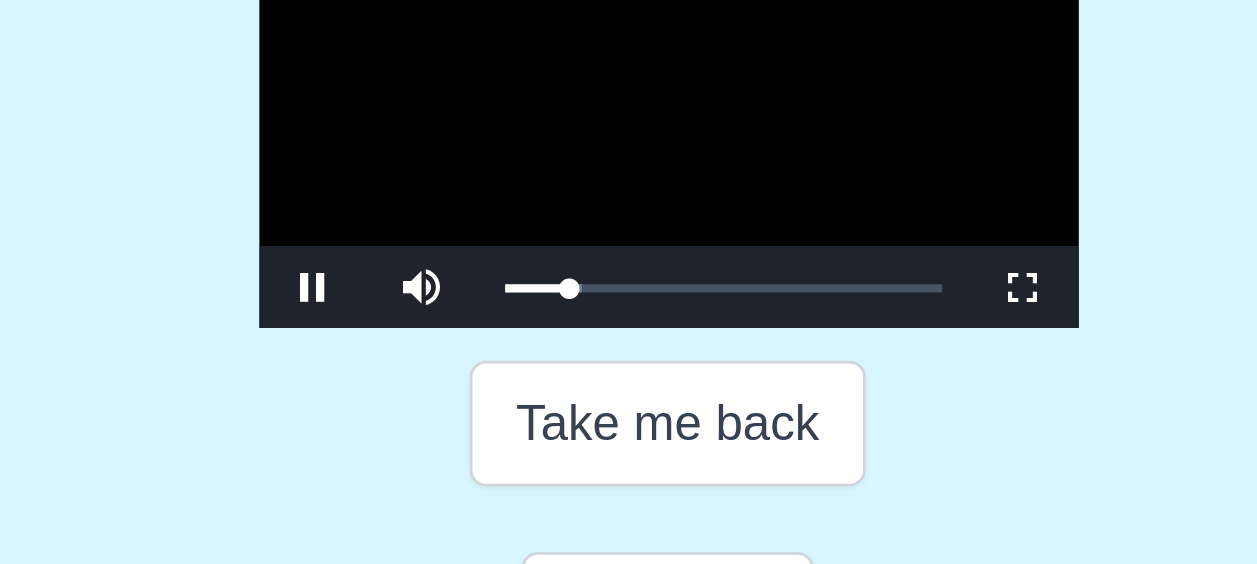 click at bounding box center (629, 285) 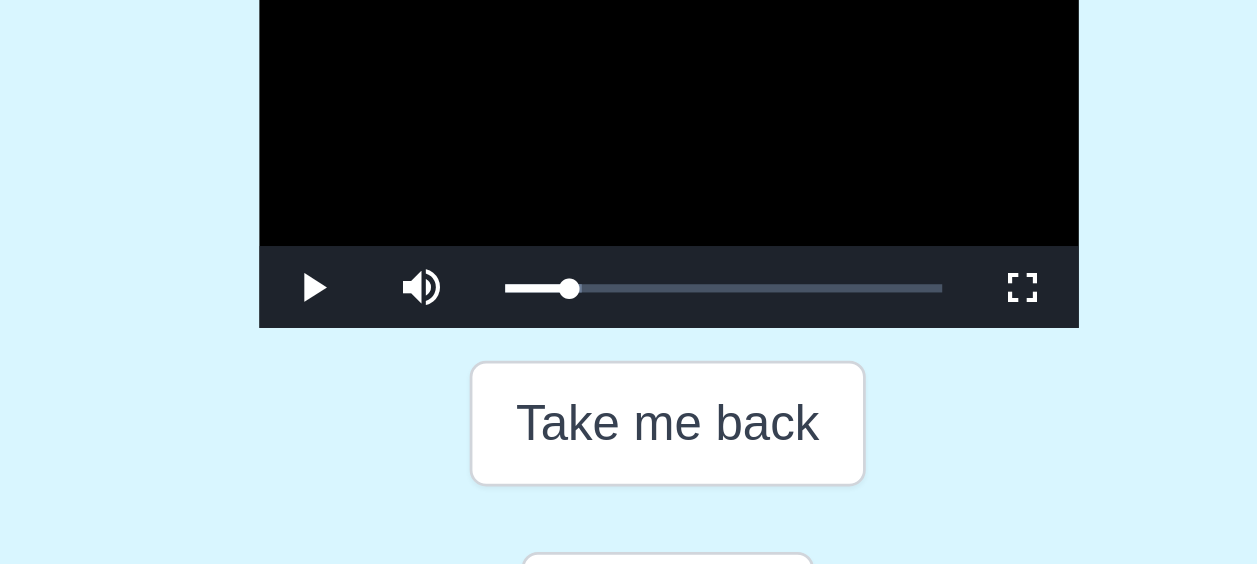 click at bounding box center (629, 285) 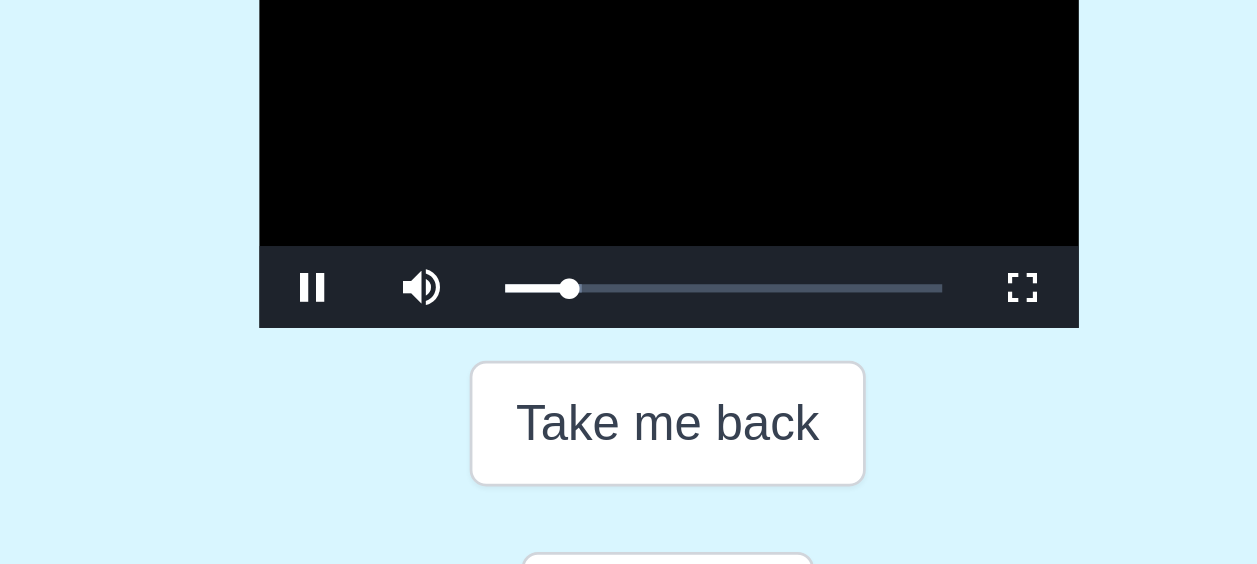 click at bounding box center (629, 285) 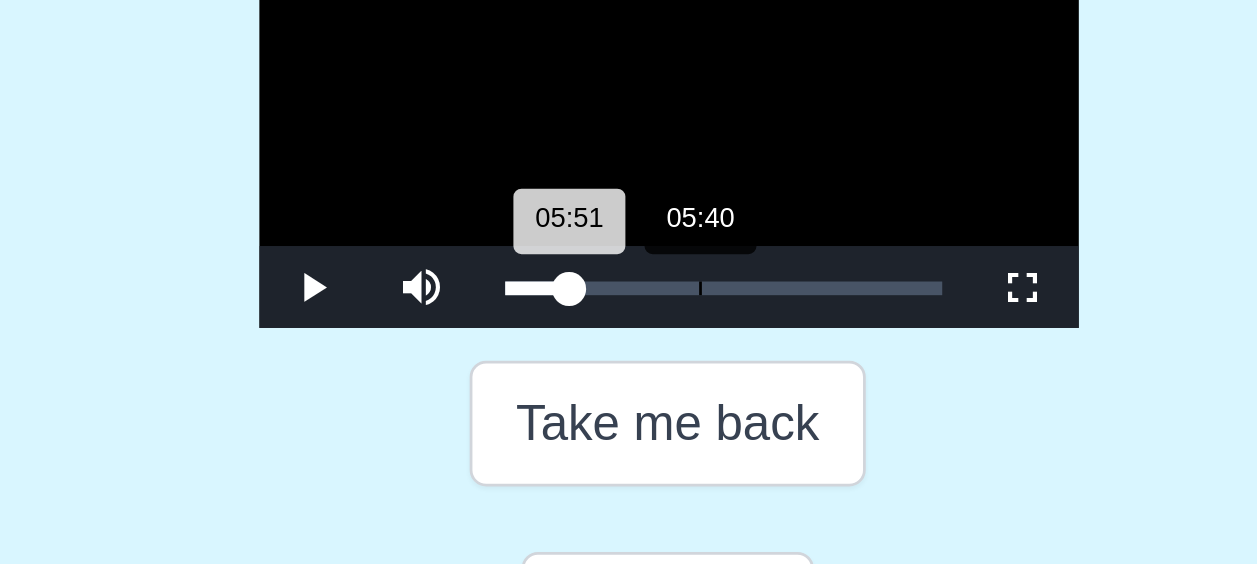 click on "05:51 Progress : 0%" at bounding box center [581, 345] 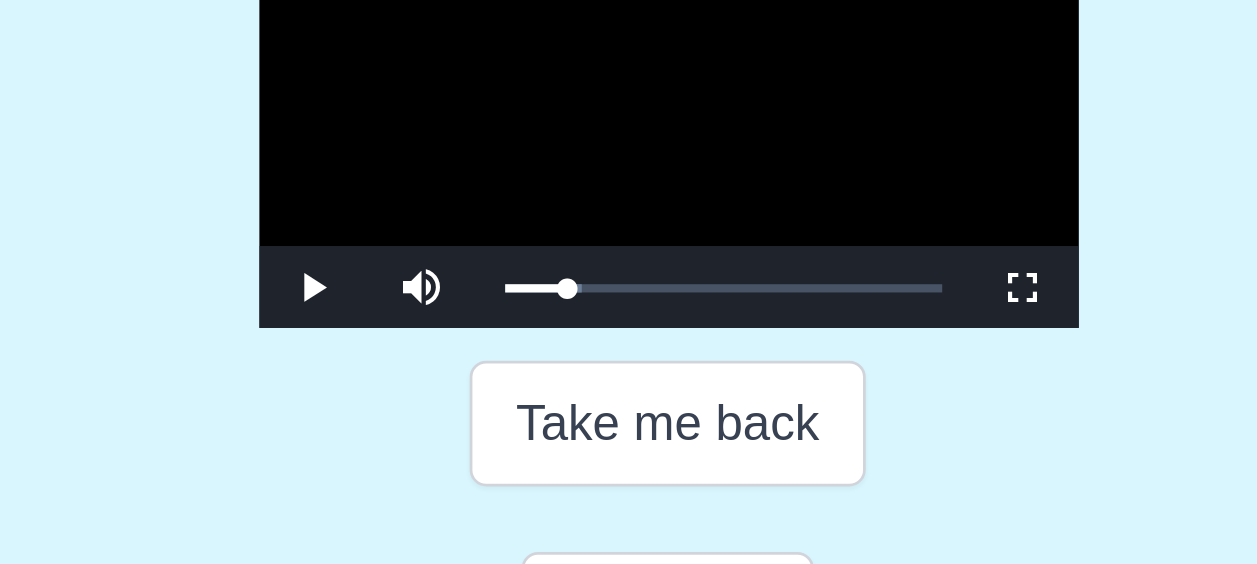 scroll, scrollTop: 346, scrollLeft: 0, axis: vertical 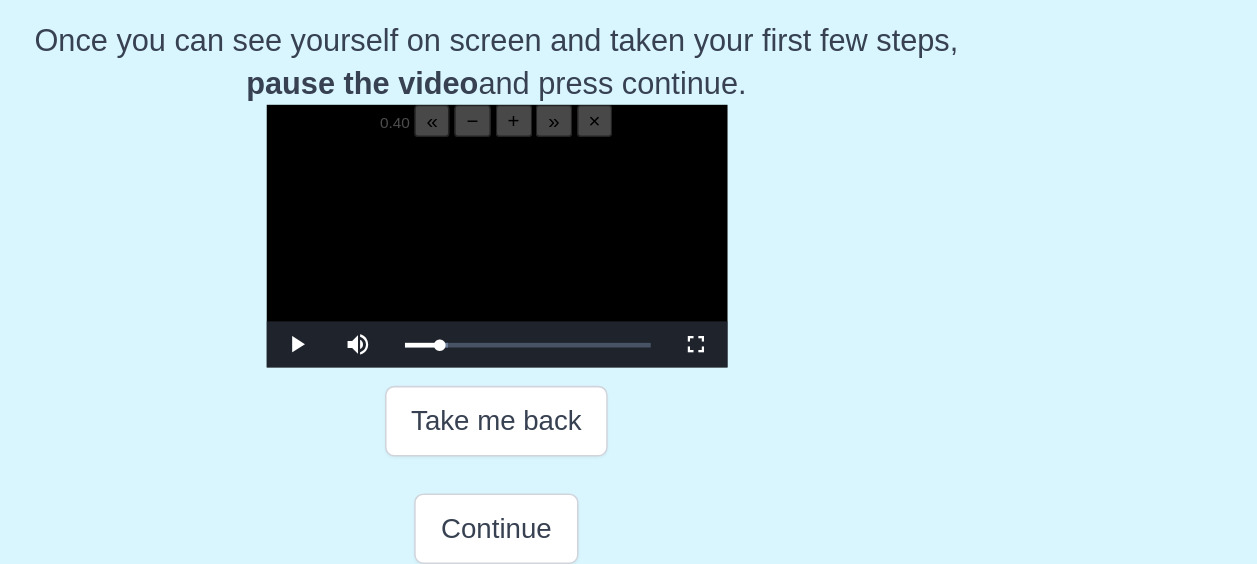click at bounding box center (629, 285) 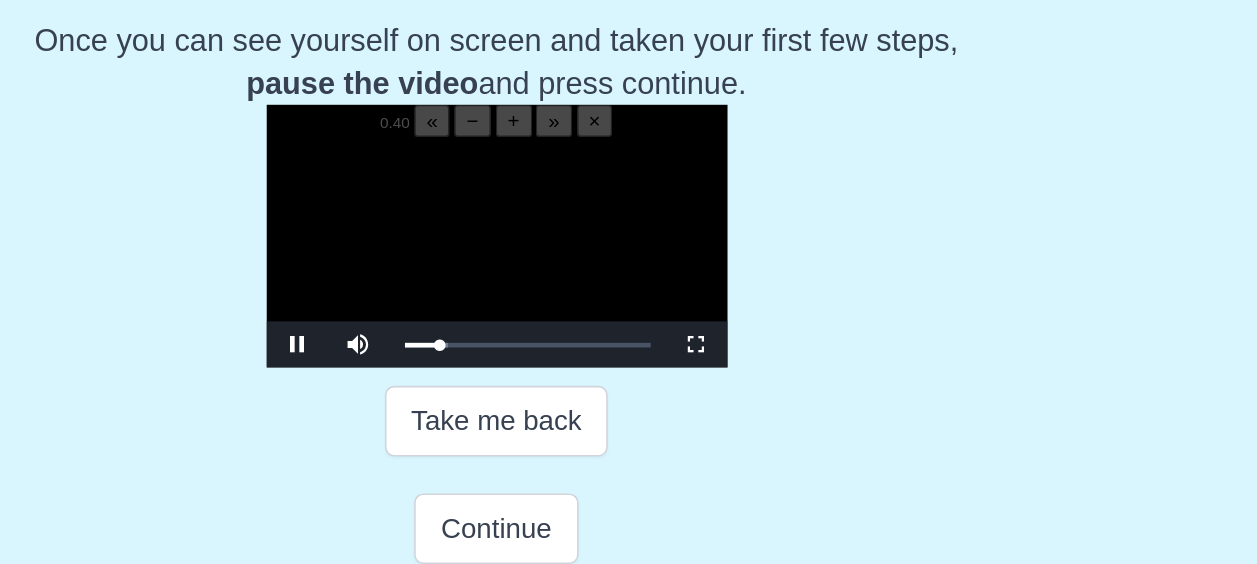 scroll, scrollTop: 346, scrollLeft: 0, axis: vertical 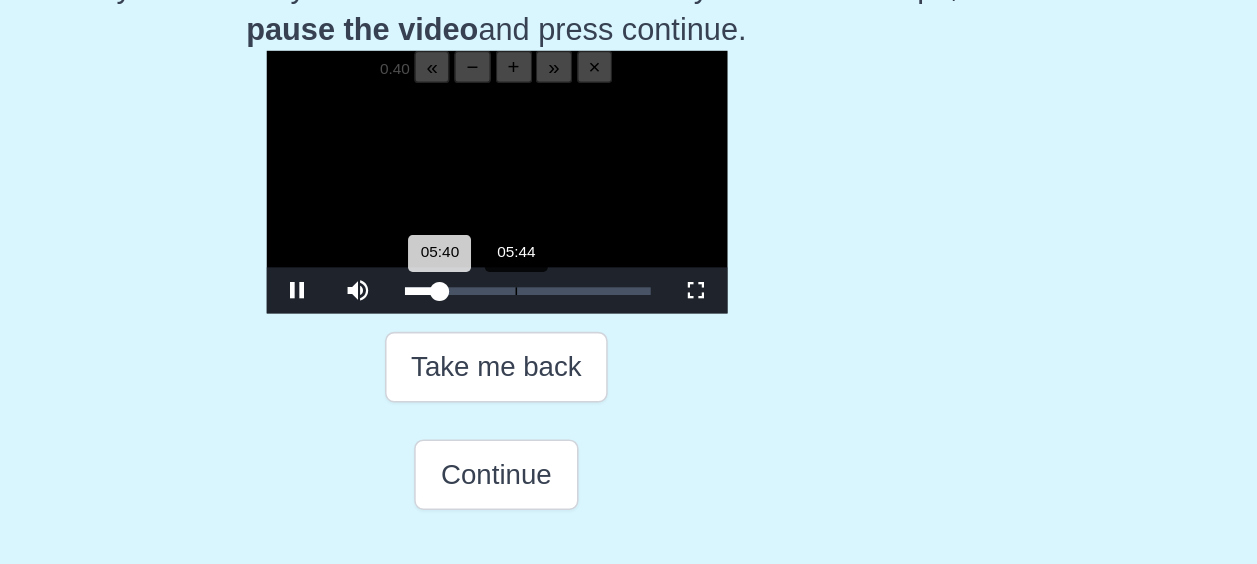 click on "05:40 Progress : 0%" at bounding box center [580, 345] 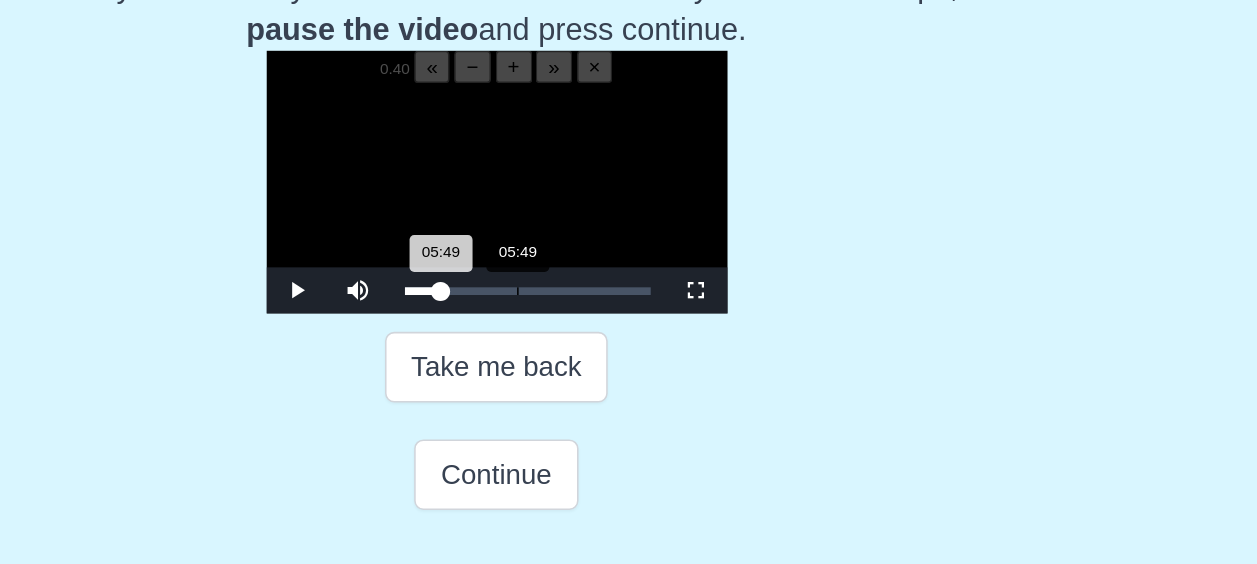 click on "05:49 Progress : 0%" at bounding box center (581, 345) 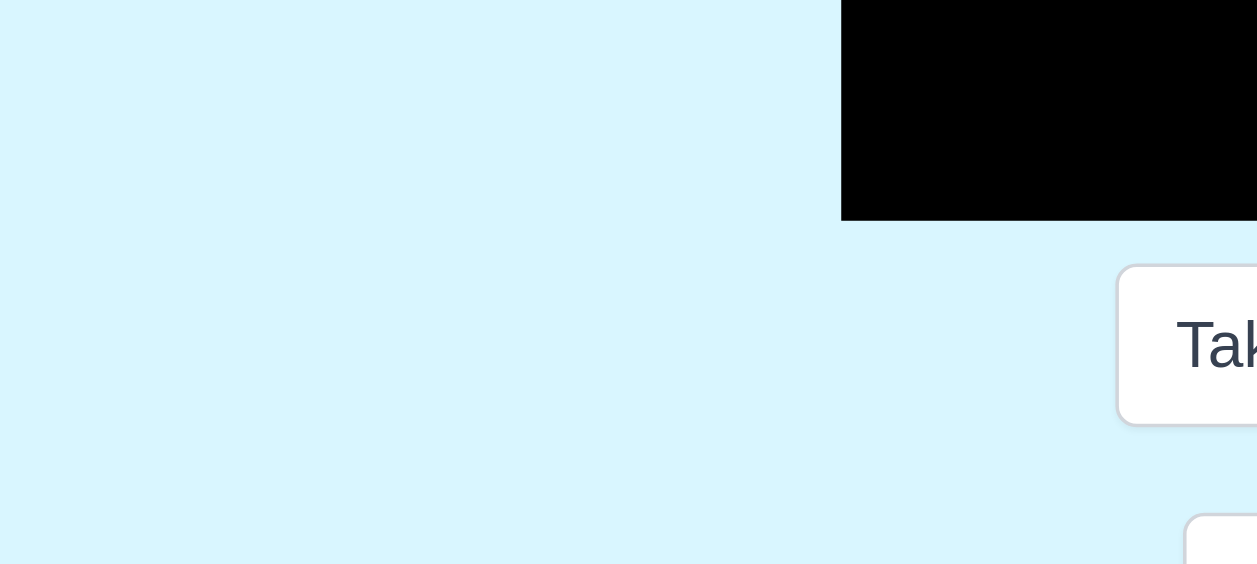 scroll, scrollTop: 346, scrollLeft: 0, axis: vertical 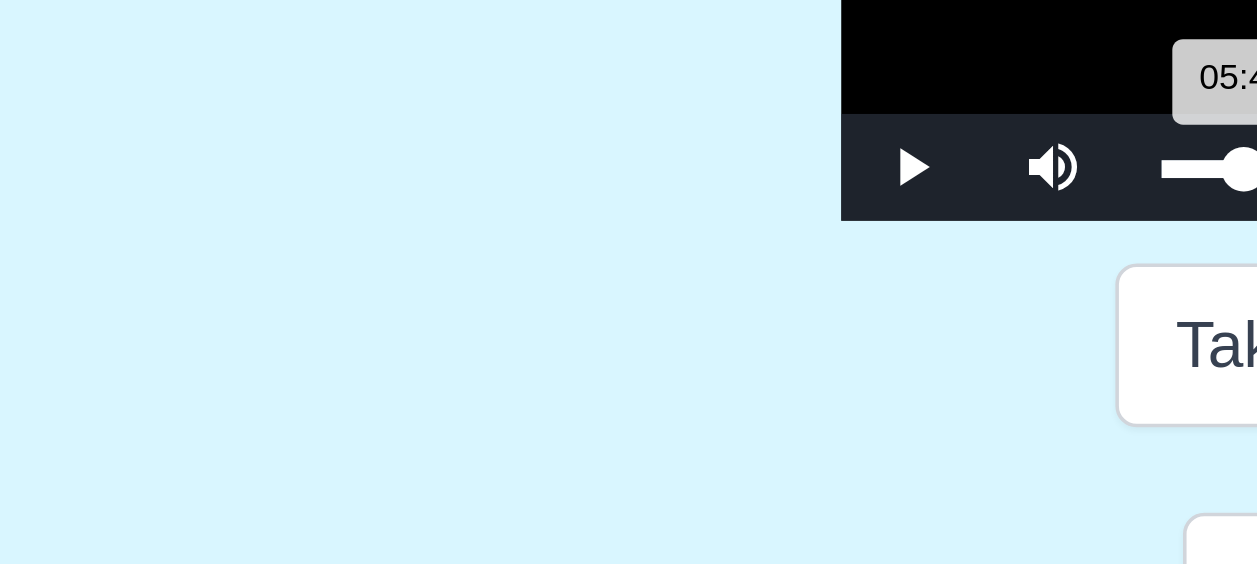 click on "05:44 Progress : 0%" at bounding box center [581, 345] 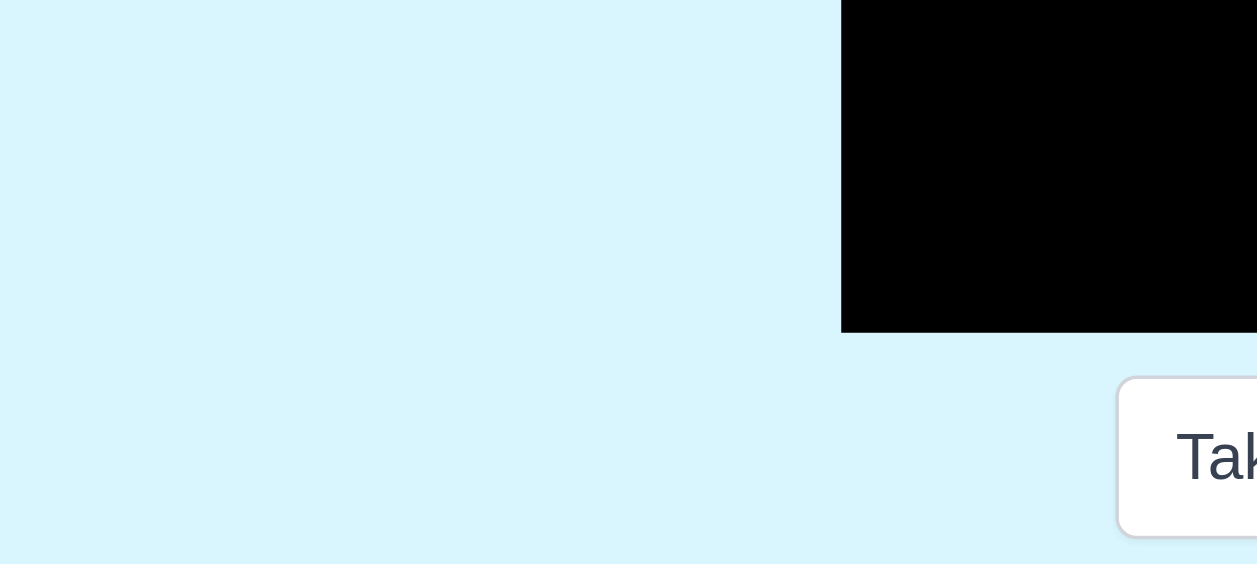 scroll, scrollTop: 346, scrollLeft: 0, axis: vertical 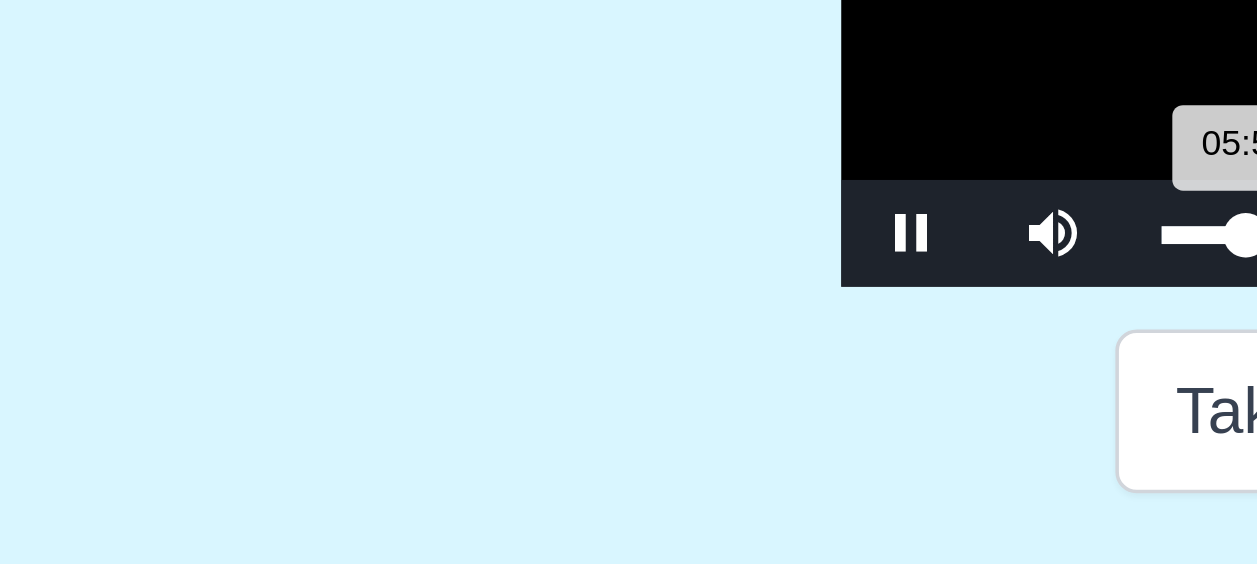 click on "05:54 Progress : 0%" at bounding box center [581, 345] 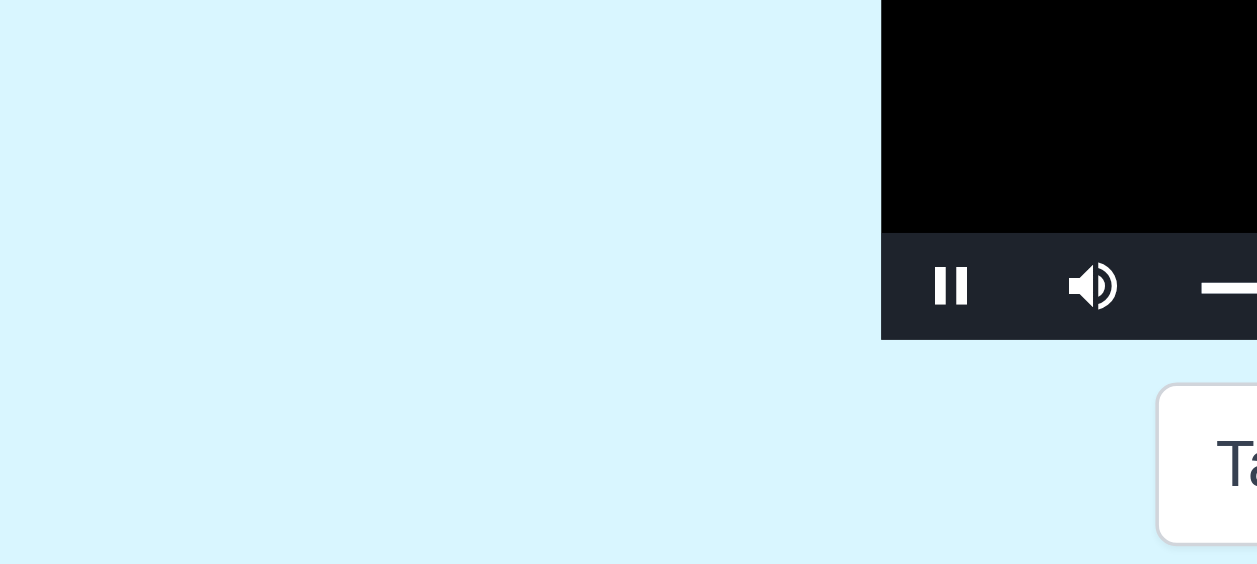 scroll, scrollTop: 346, scrollLeft: 0, axis: vertical 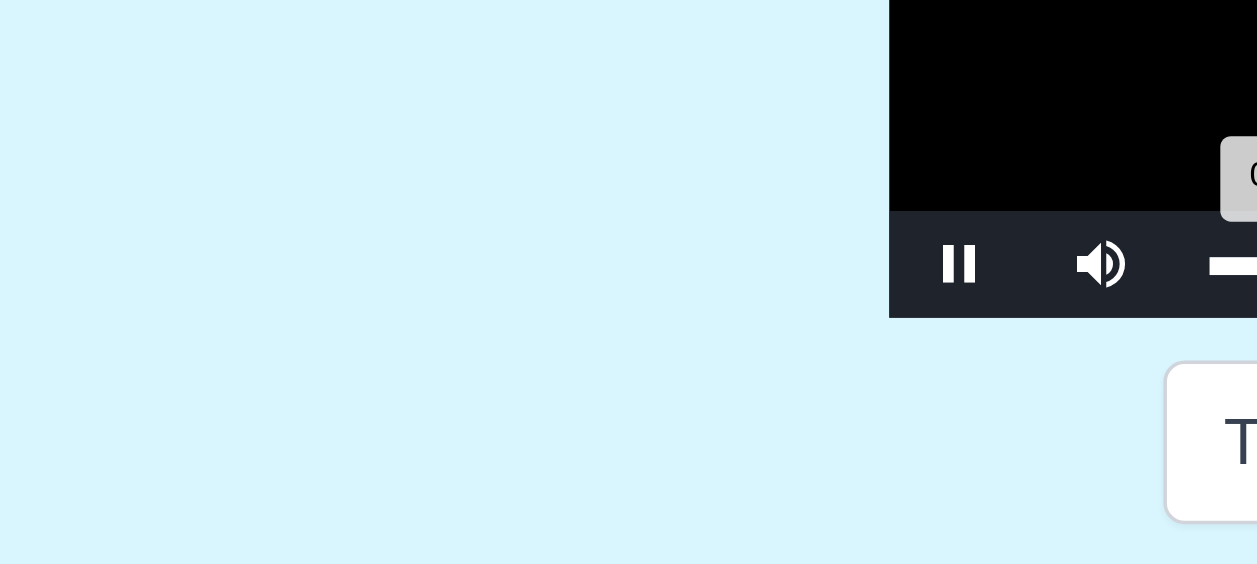 click on "05:54 Progress : 0%" at bounding box center (581, 345) 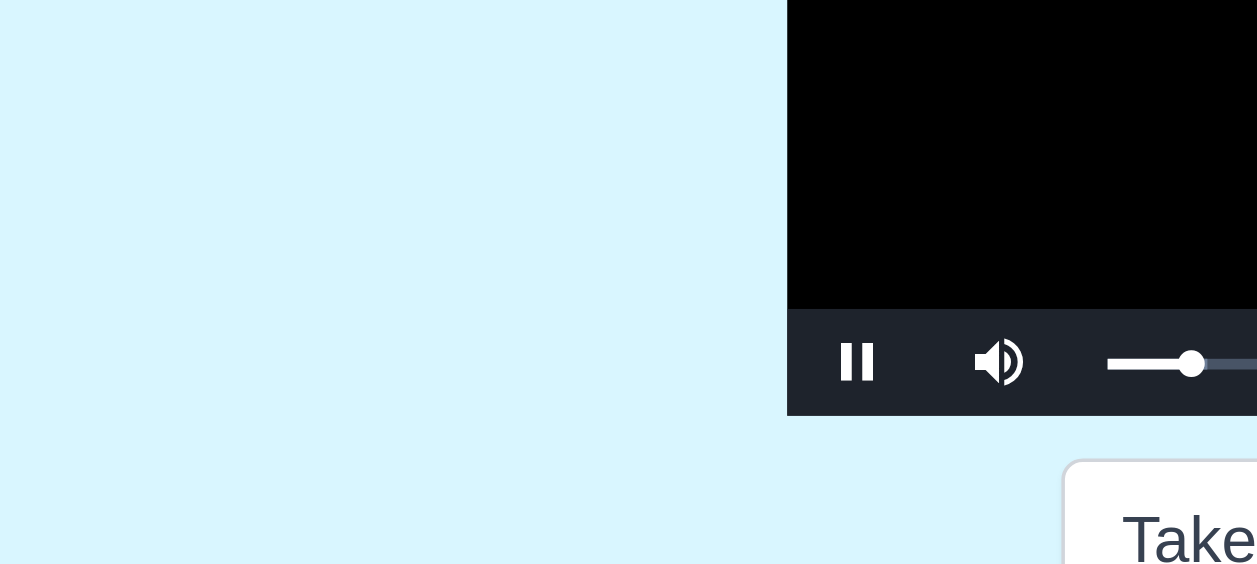scroll, scrollTop: 346, scrollLeft: 0, axis: vertical 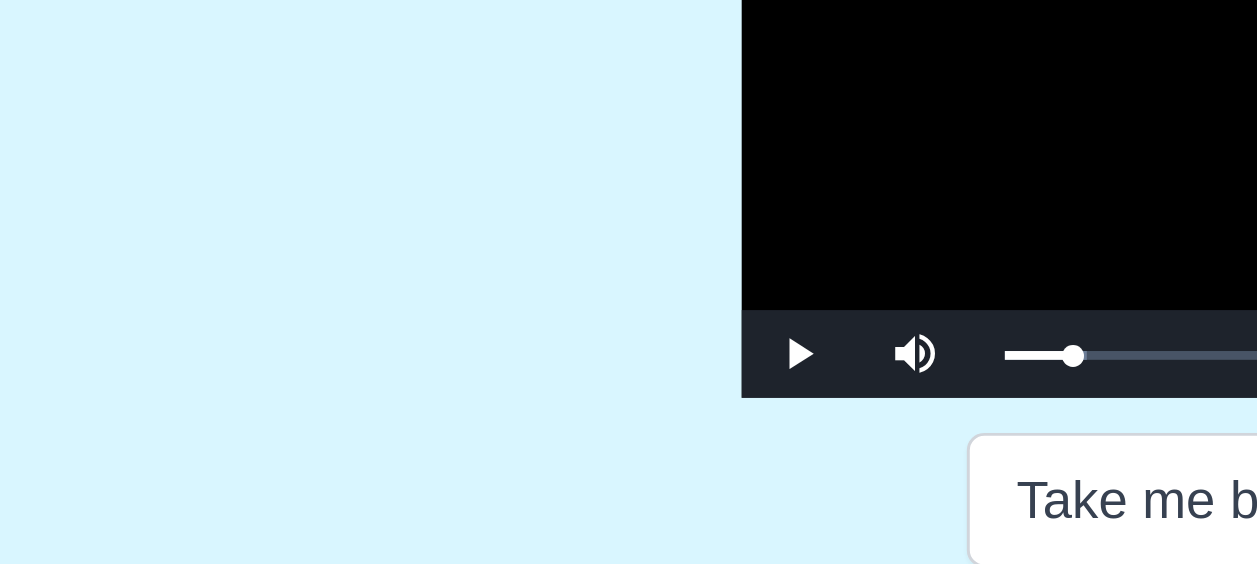 click at bounding box center [629, 285] 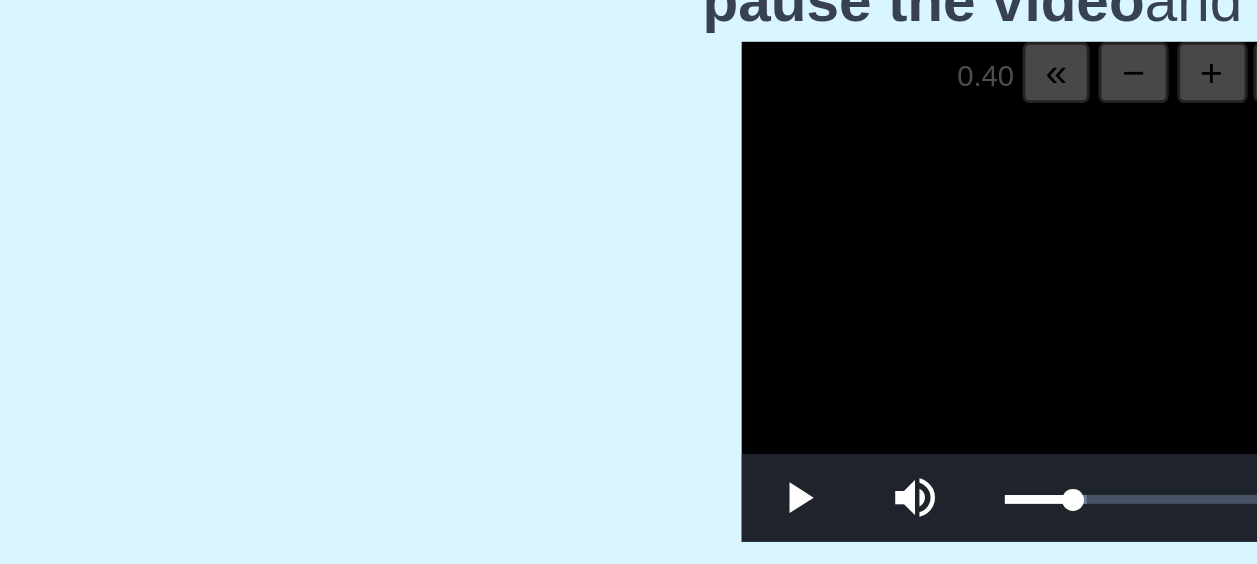 scroll, scrollTop: 346, scrollLeft: 0, axis: vertical 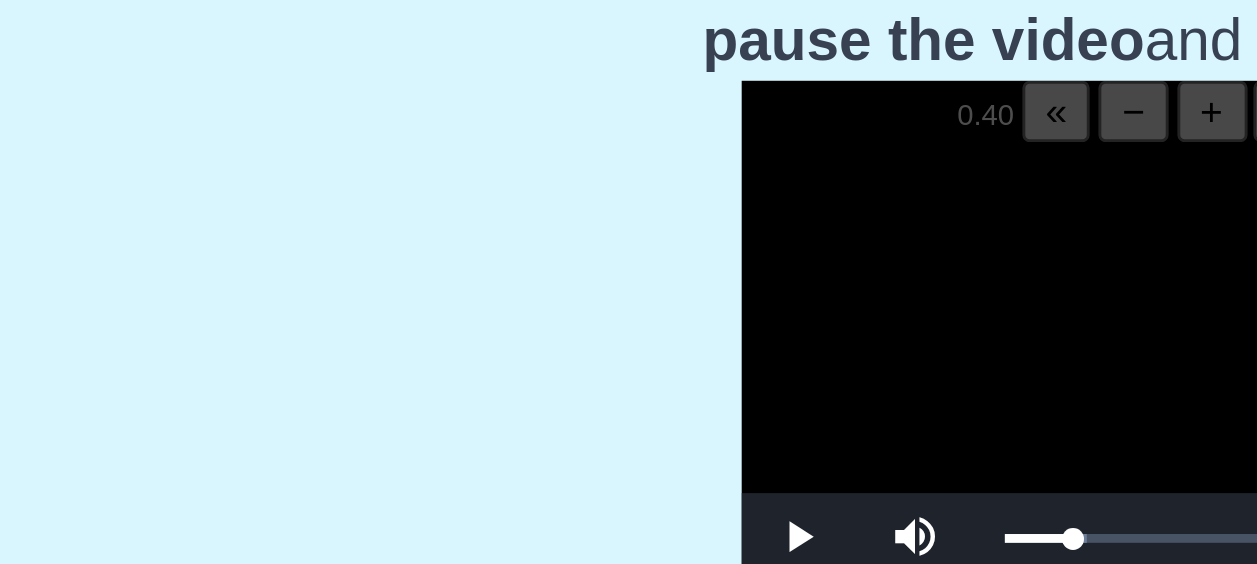 click at bounding box center (629, 285) 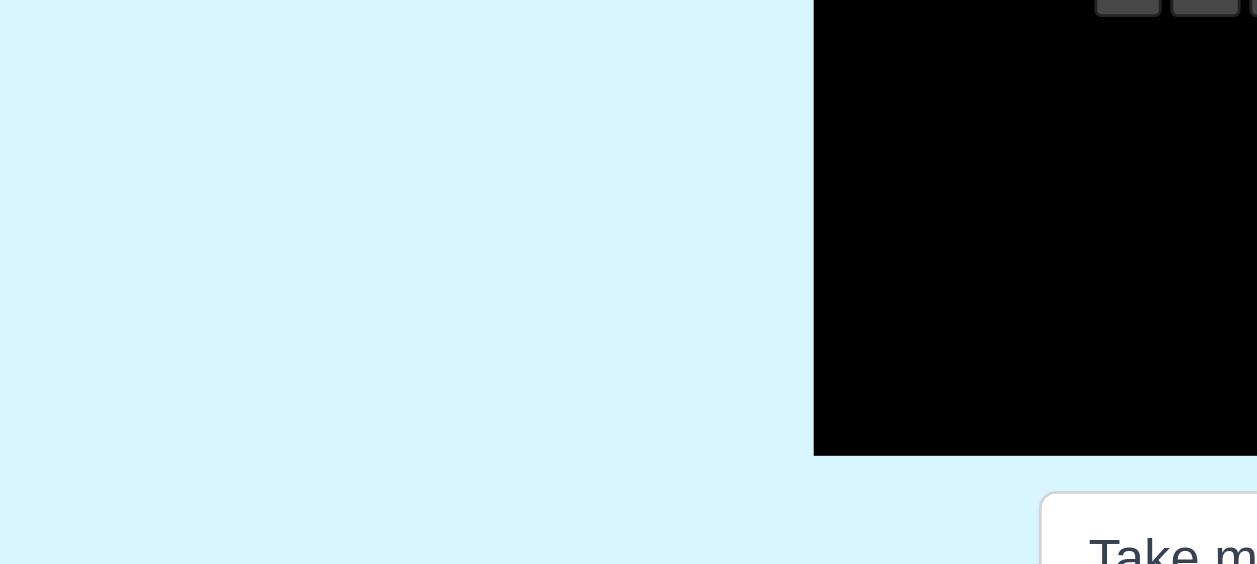scroll, scrollTop: 346, scrollLeft: 0, axis: vertical 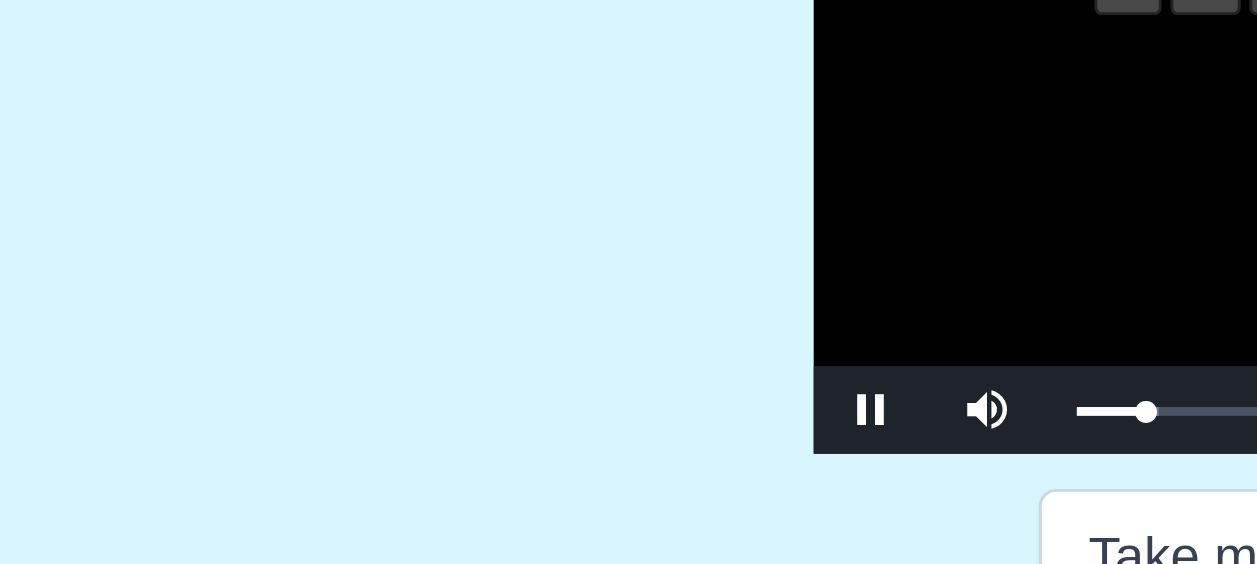 click at bounding box center (629, 285) 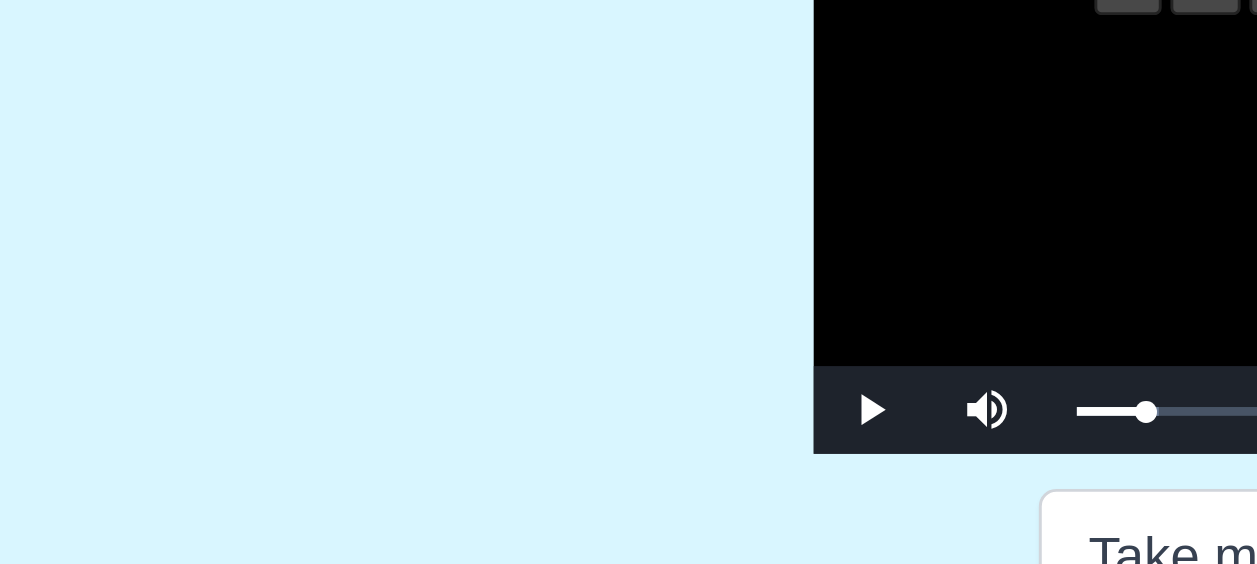 click at bounding box center [629, 285] 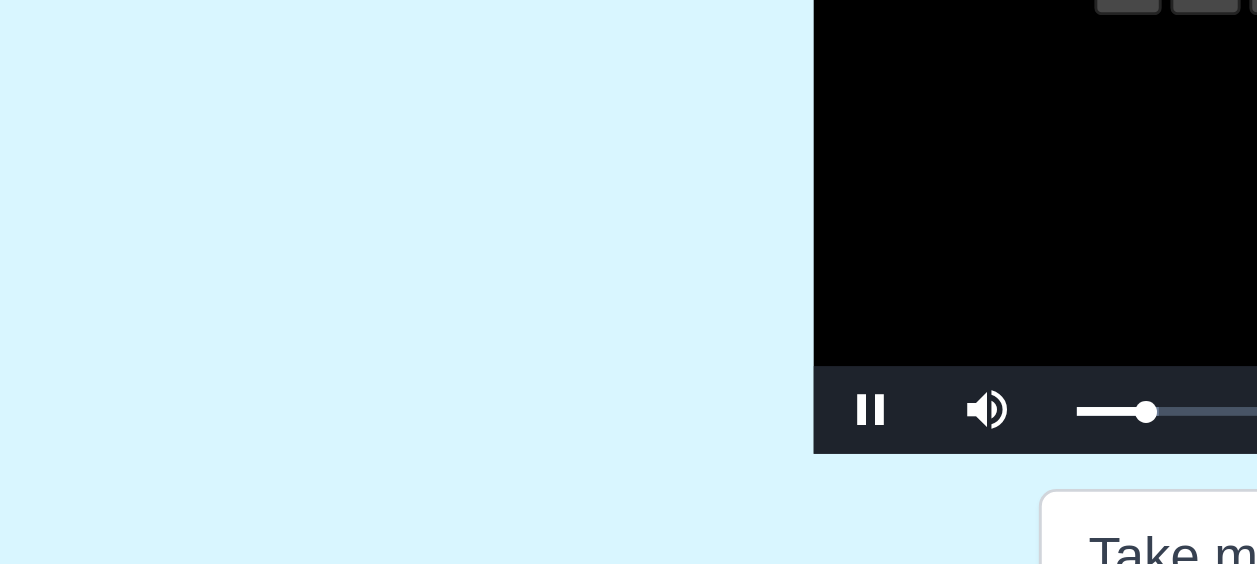 click at bounding box center [629, 285] 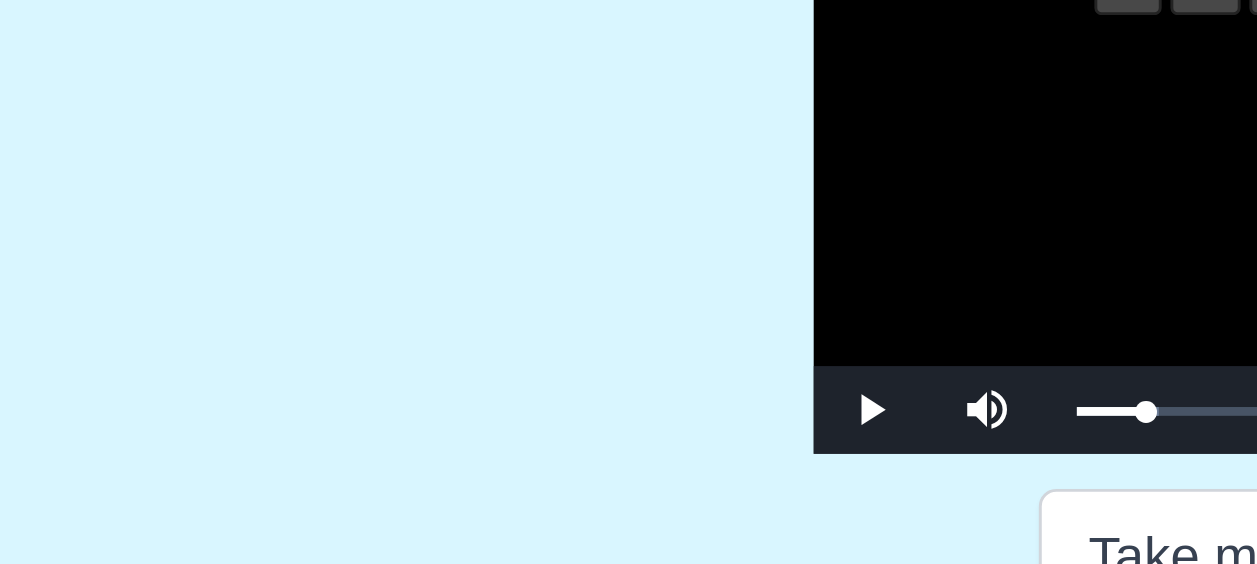 click at bounding box center (629, 285) 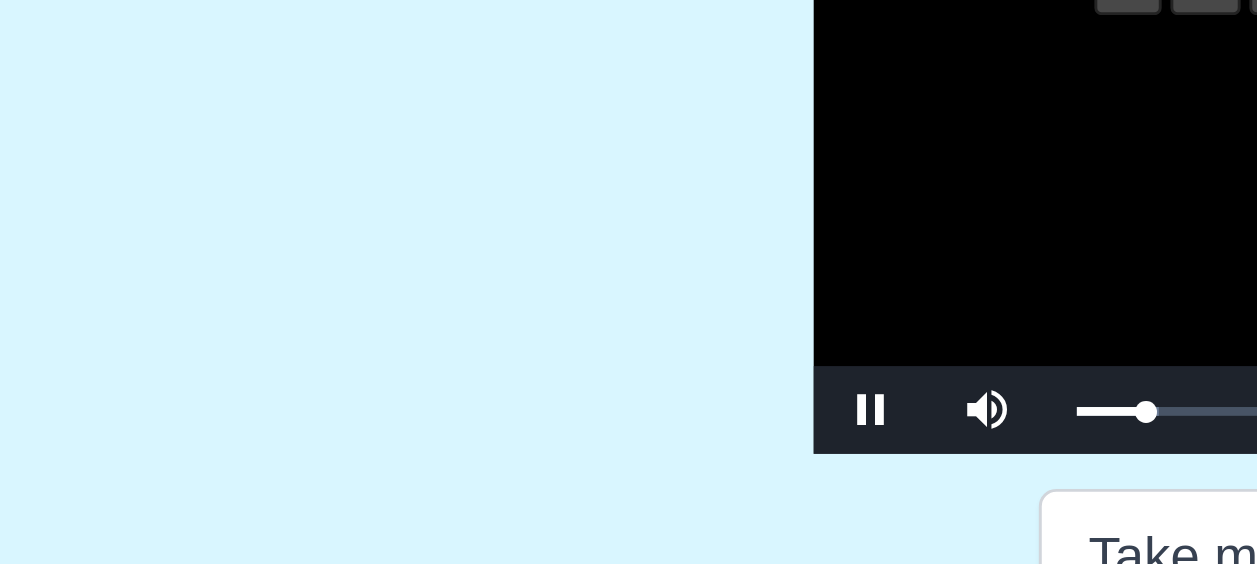 click at bounding box center [629, 285] 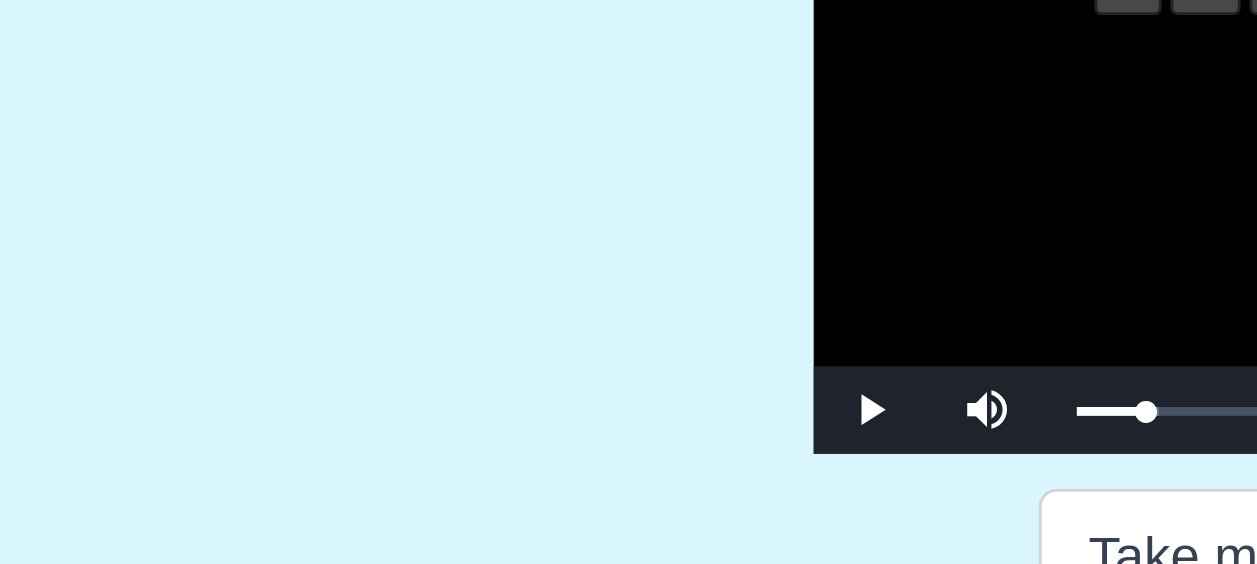 click at bounding box center [629, 285] 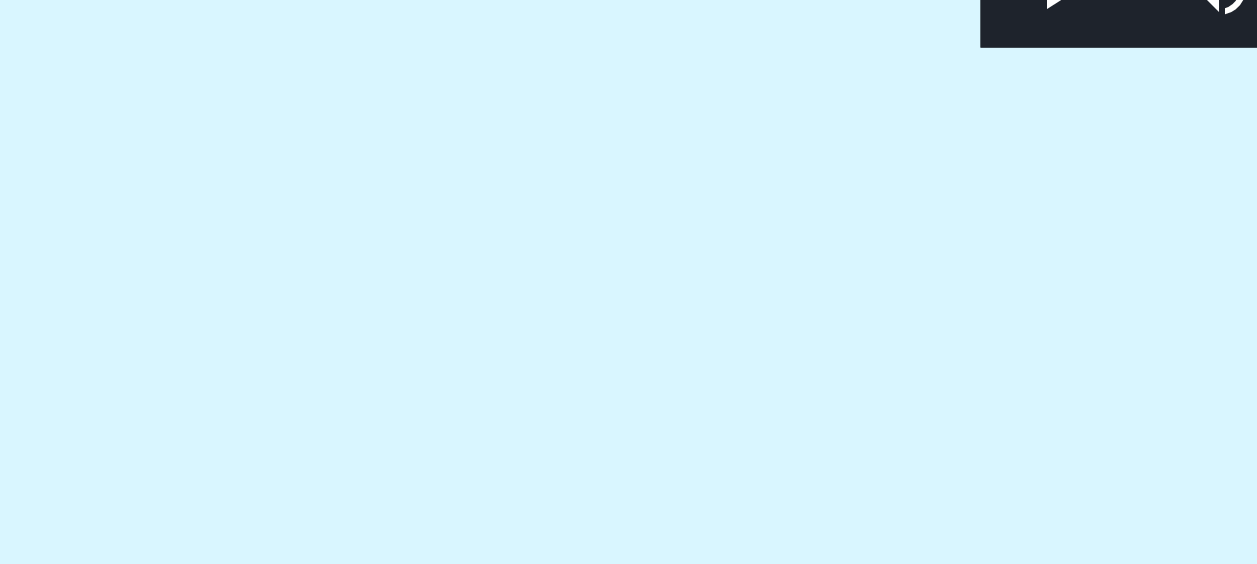scroll, scrollTop: 346, scrollLeft: 0, axis: vertical 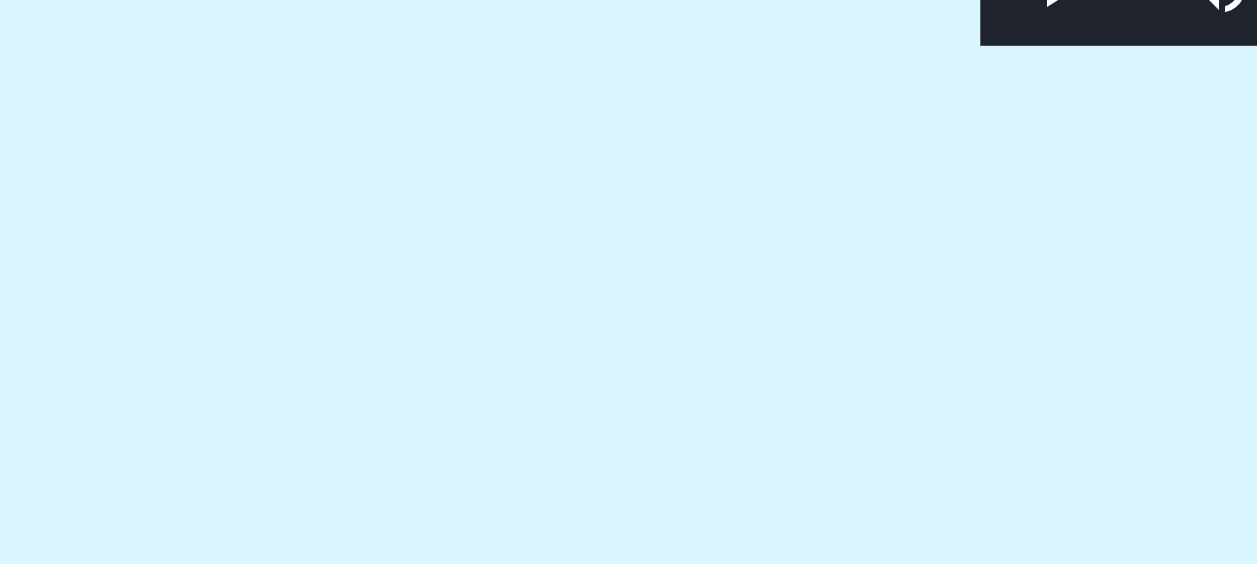click on "05:53 Progress : 0%" at bounding box center [581, 345] 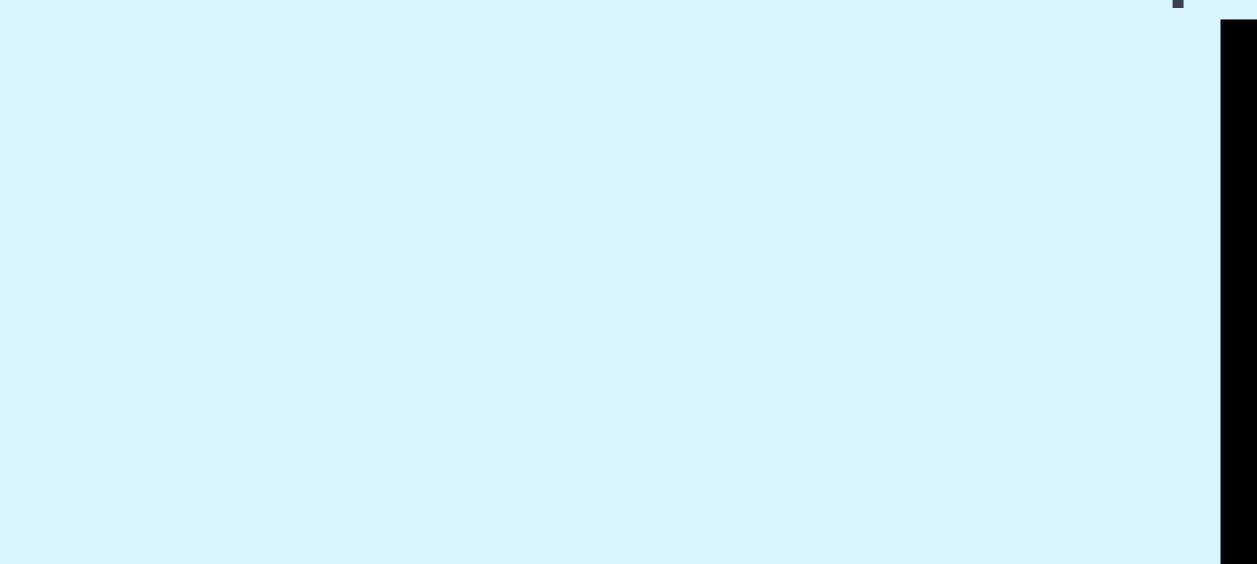 scroll, scrollTop: 346, scrollLeft: 0, axis: vertical 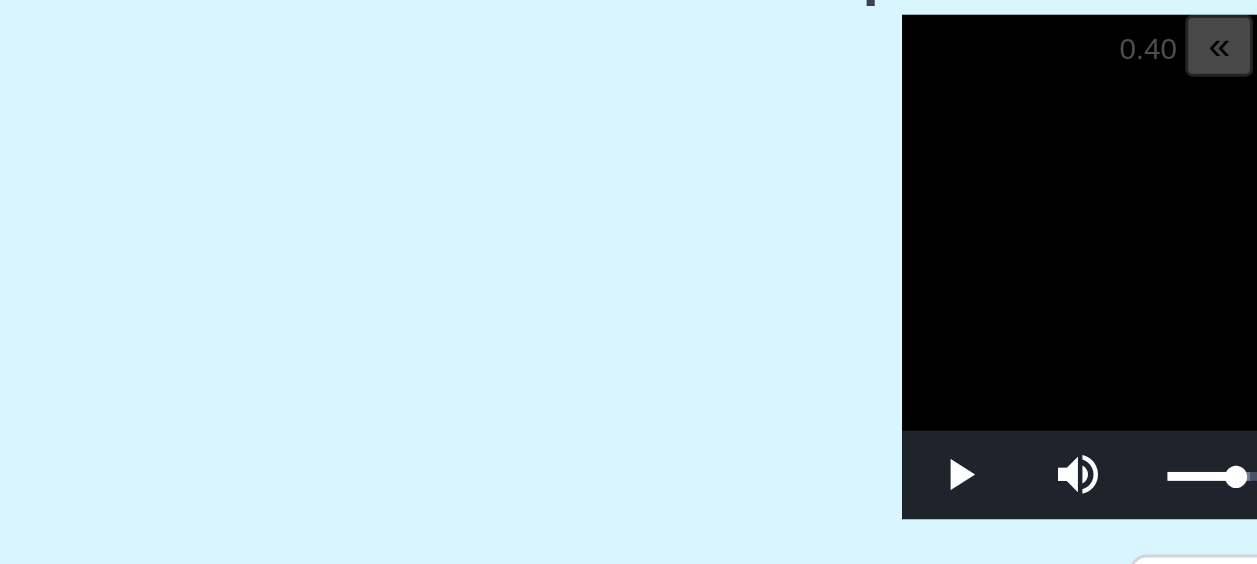 click at bounding box center (629, 285) 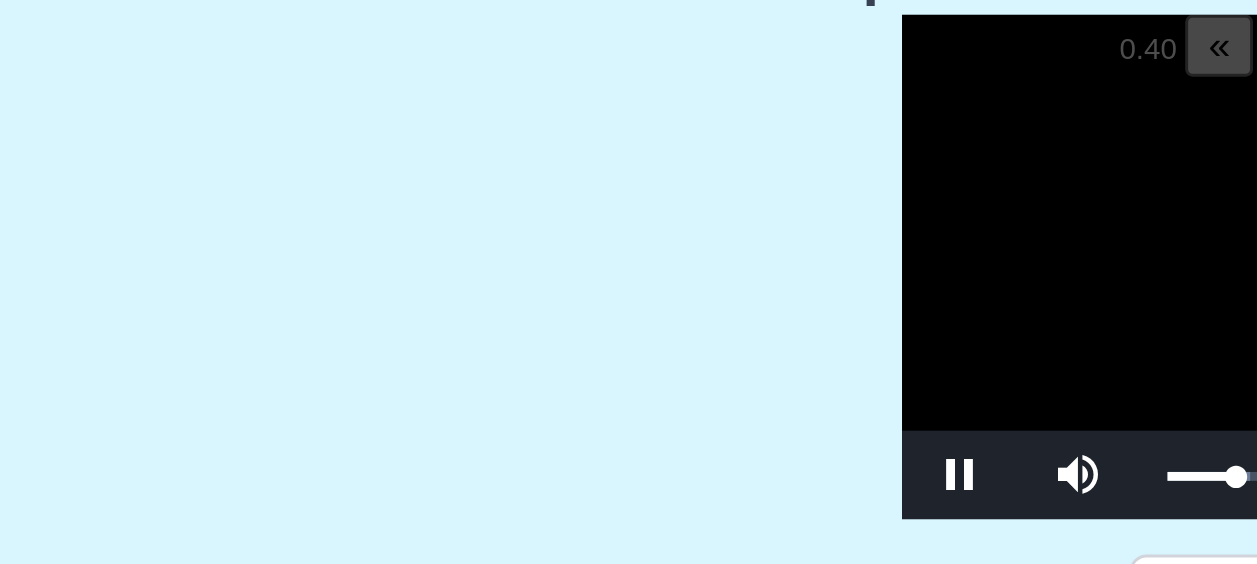 click at bounding box center [629, 285] 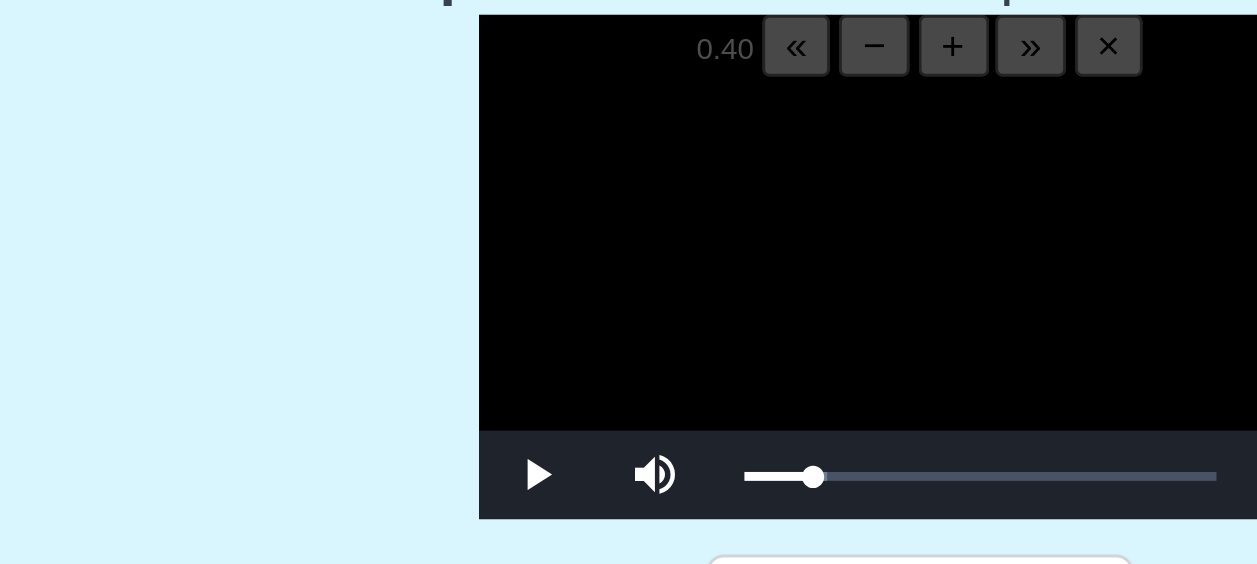 click at bounding box center [629, 285] 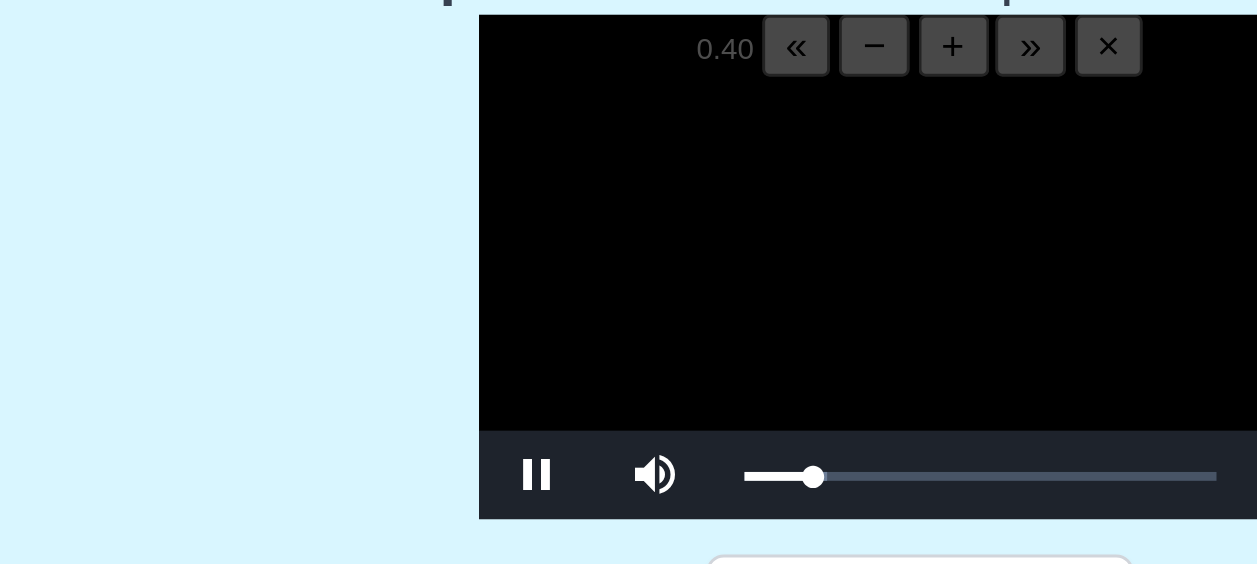 click at bounding box center [629, 285] 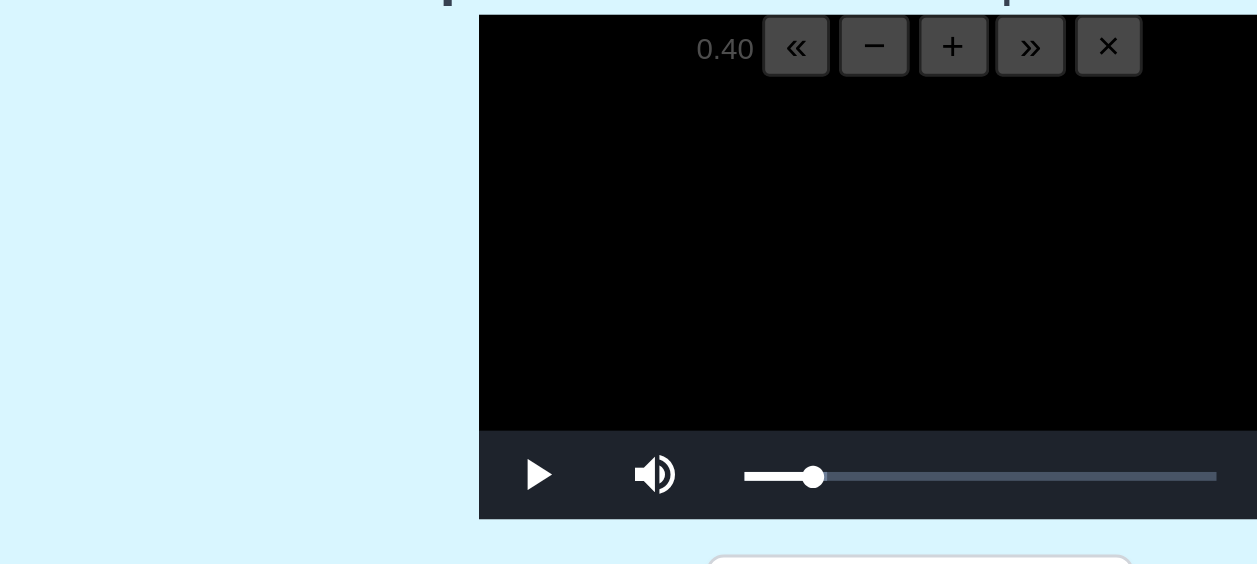 click at bounding box center (629, 285) 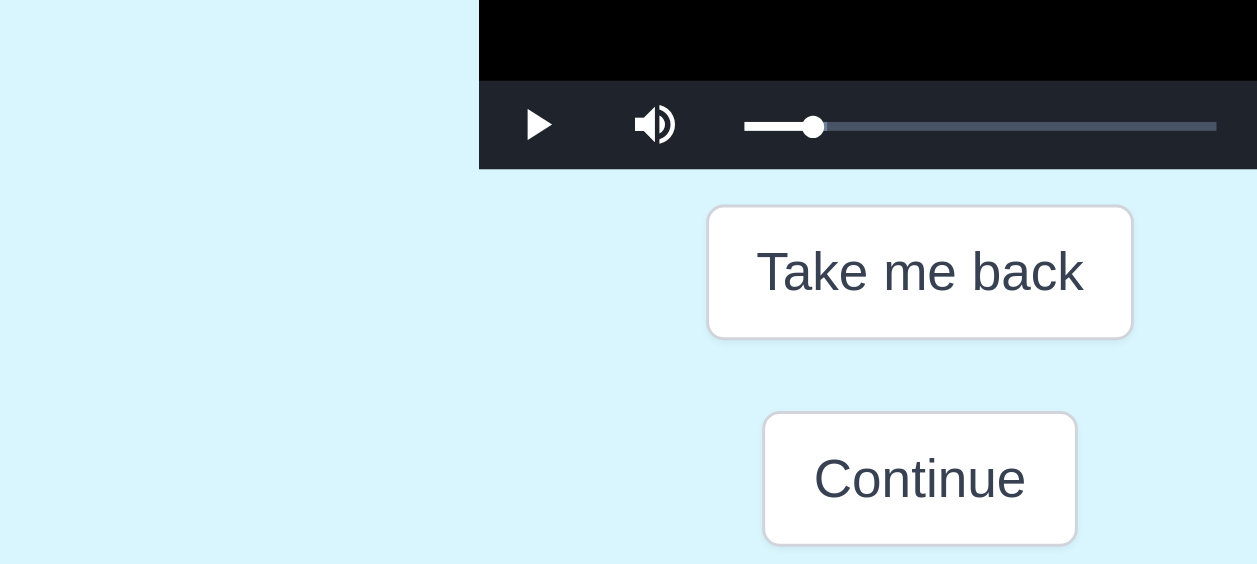 scroll, scrollTop: 346, scrollLeft: 0, axis: vertical 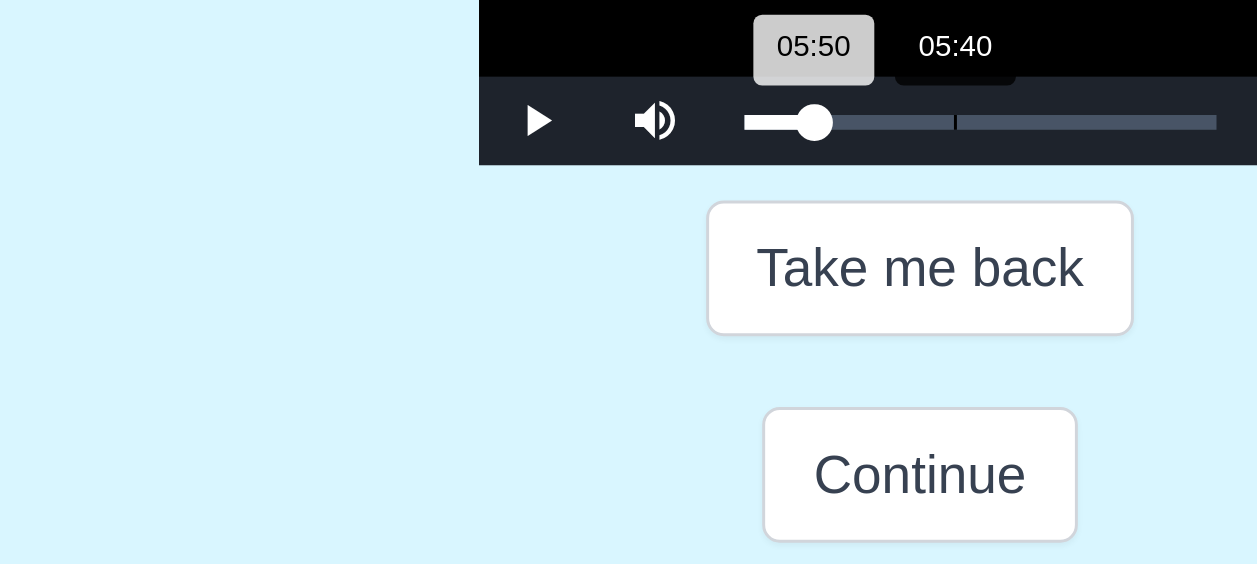 click on "05:50 Progress : 0%" at bounding box center (581, 345) 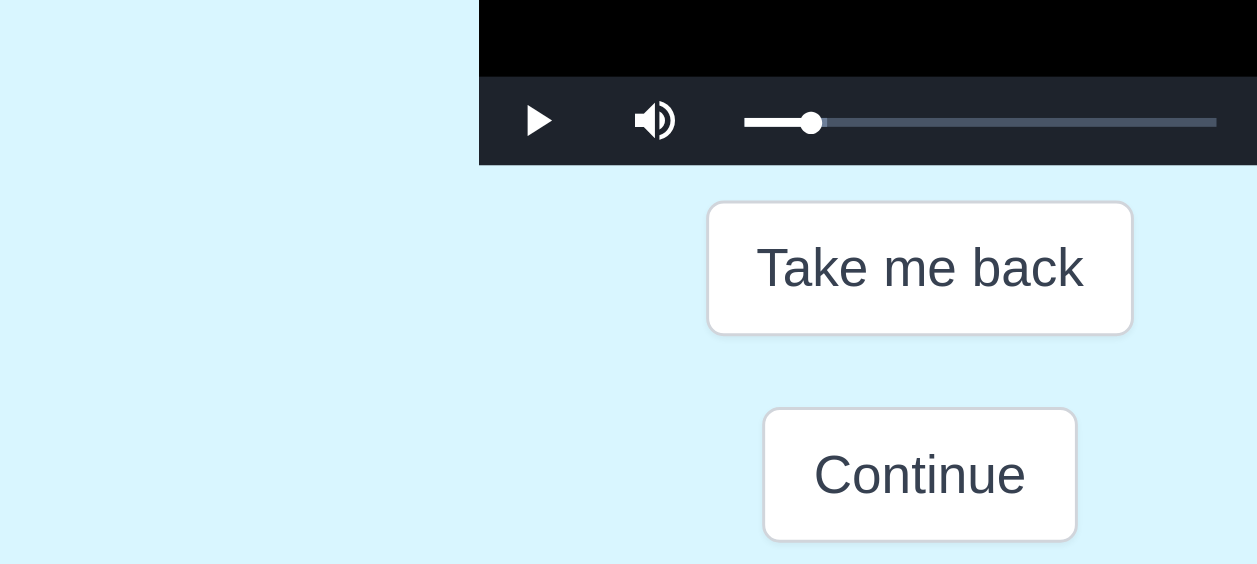 click at bounding box center (629, 285) 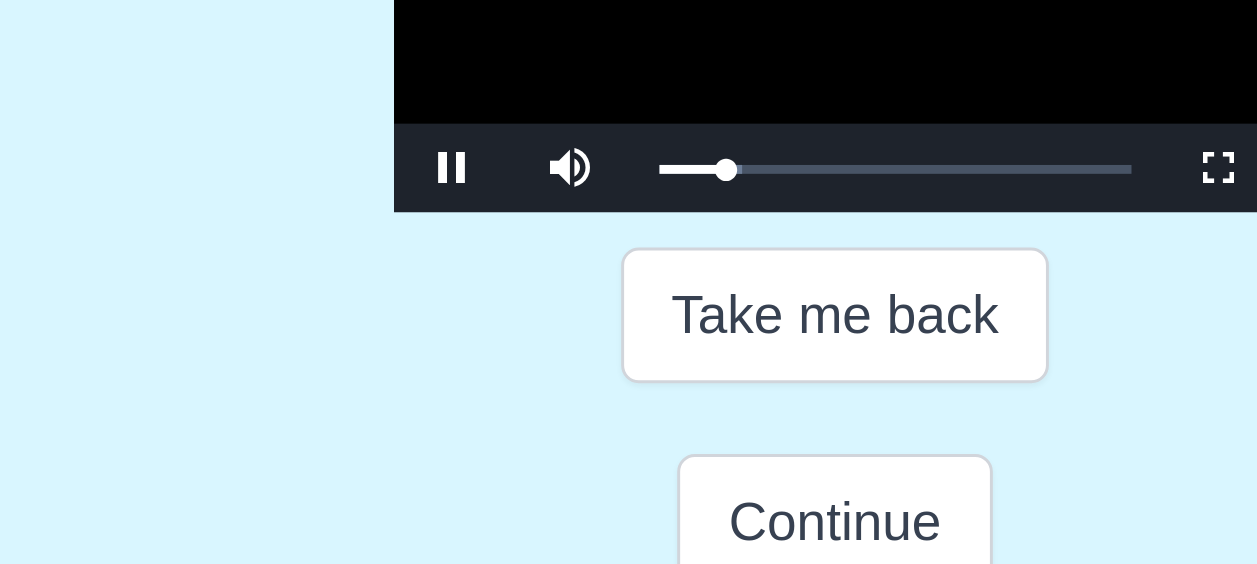scroll, scrollTop: 346, scrollLeft: 0, axis: vertical 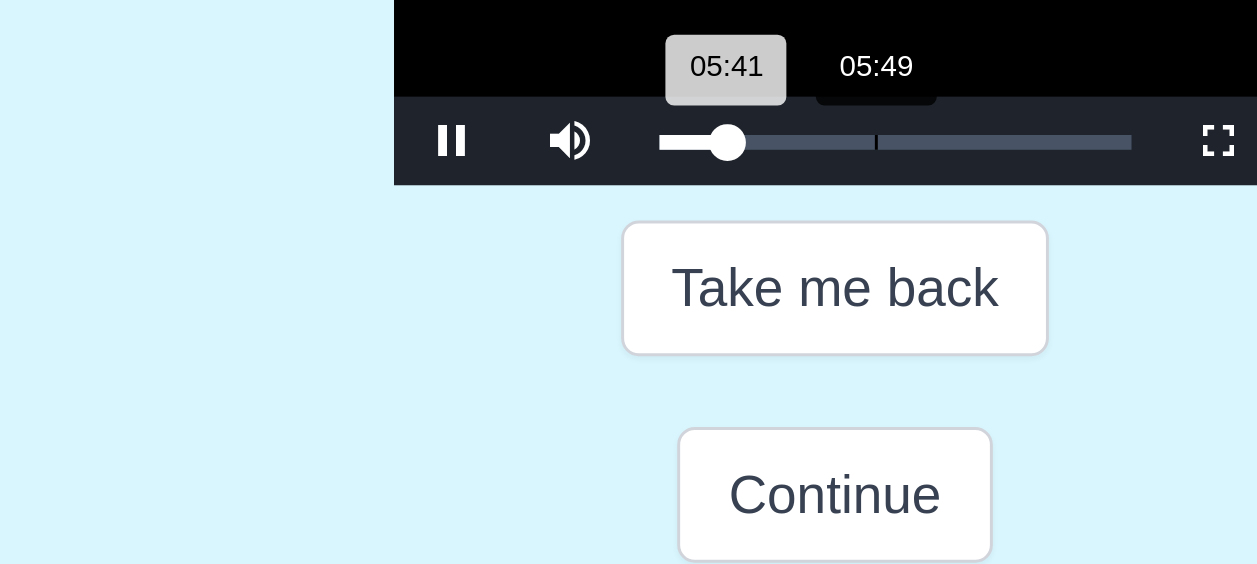 click on "05:41 Progress : 0%" at bounding box center (580, 345) 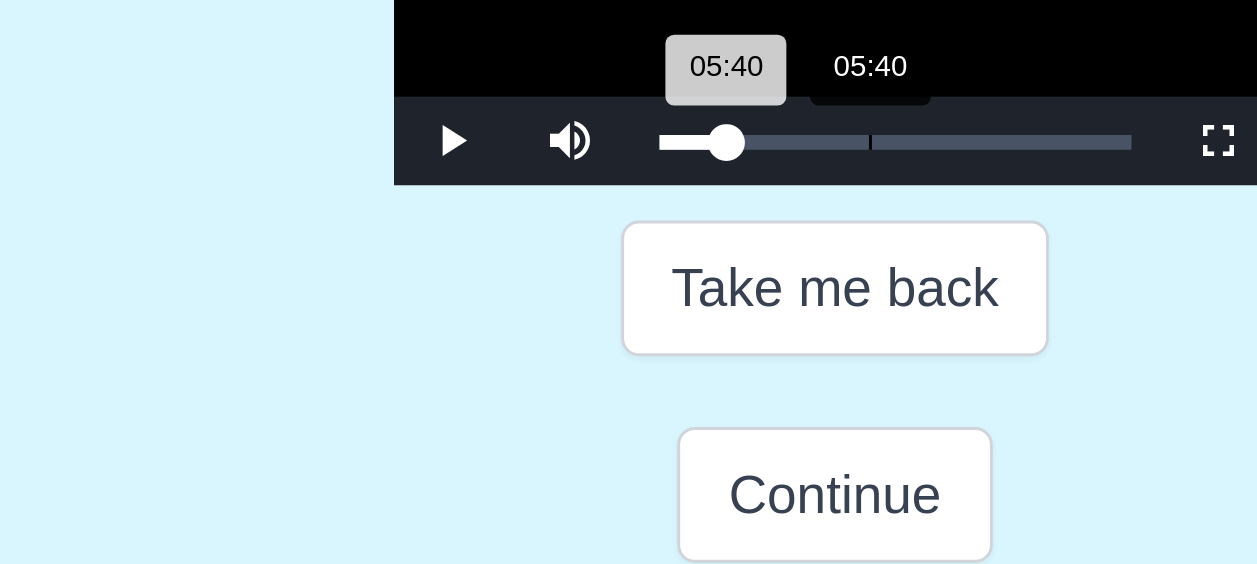 click on "05:40 Progress : 0%" at bounding box center (580, 345) 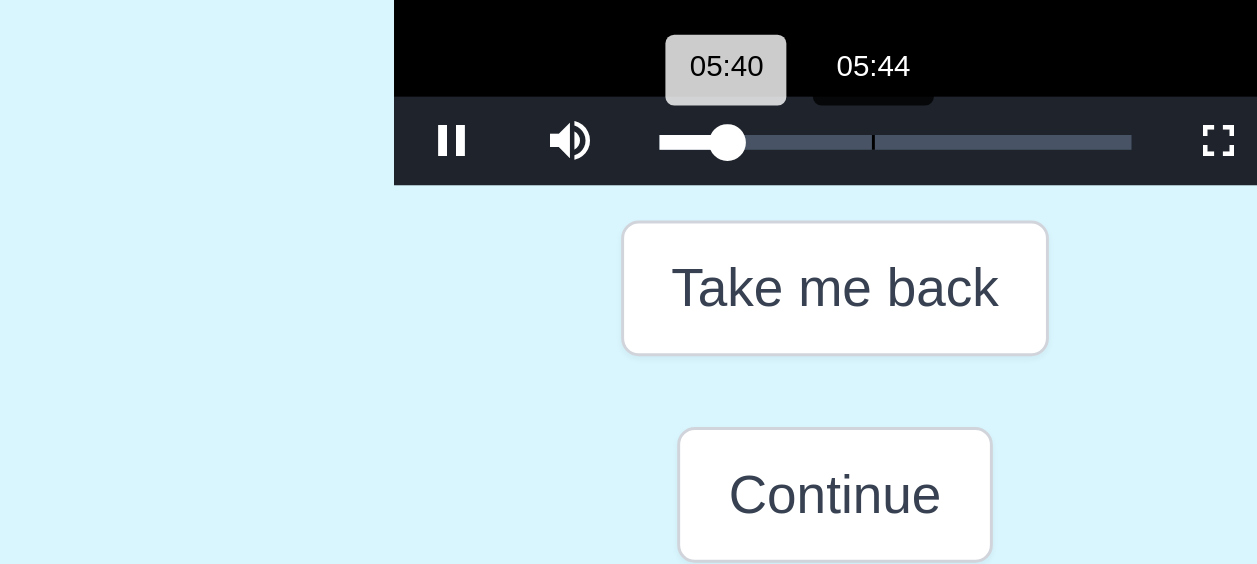 click on "05:40 Progress : 0%" at bounding box center [580, 345] 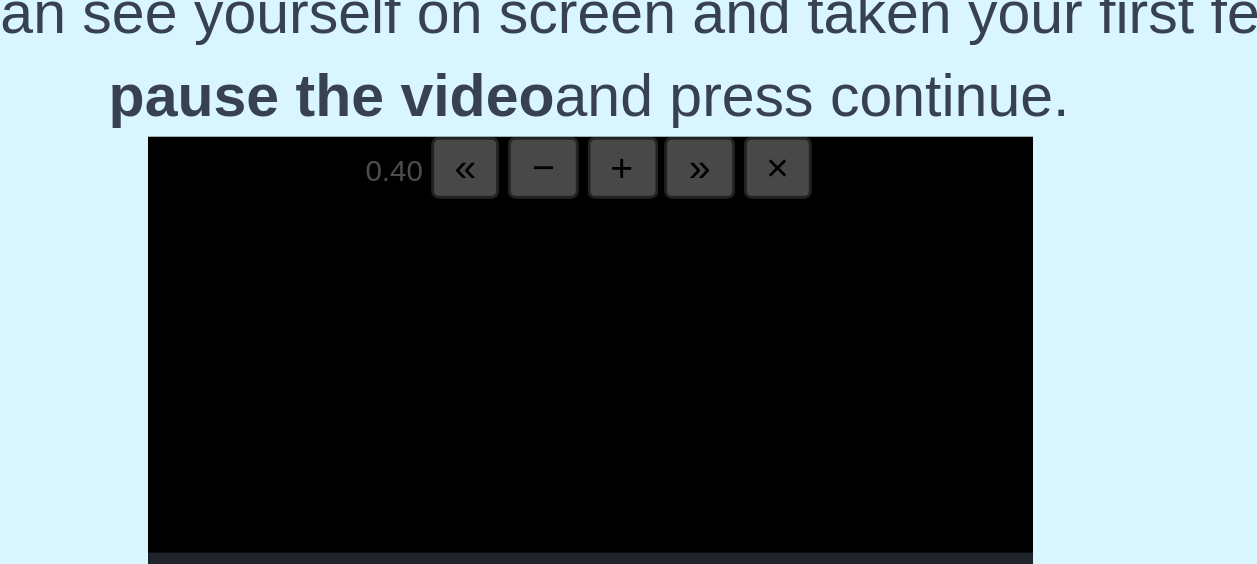 scroll, scrollTop: 346, scrollLeft: 0, axis: vertical 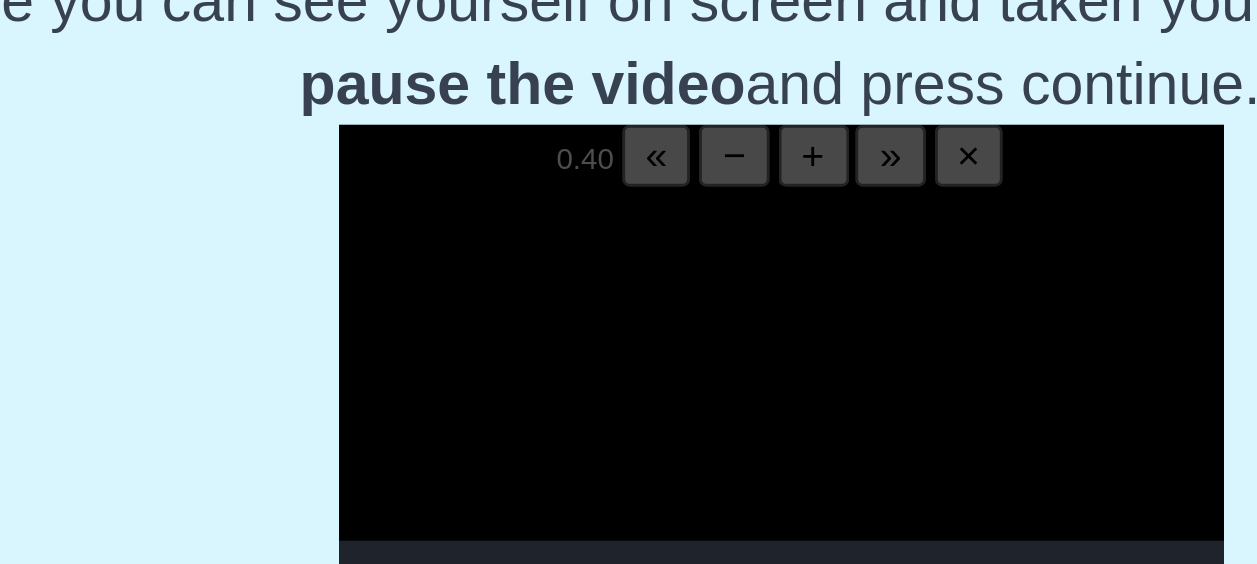 click at bounding box center (629, 285) 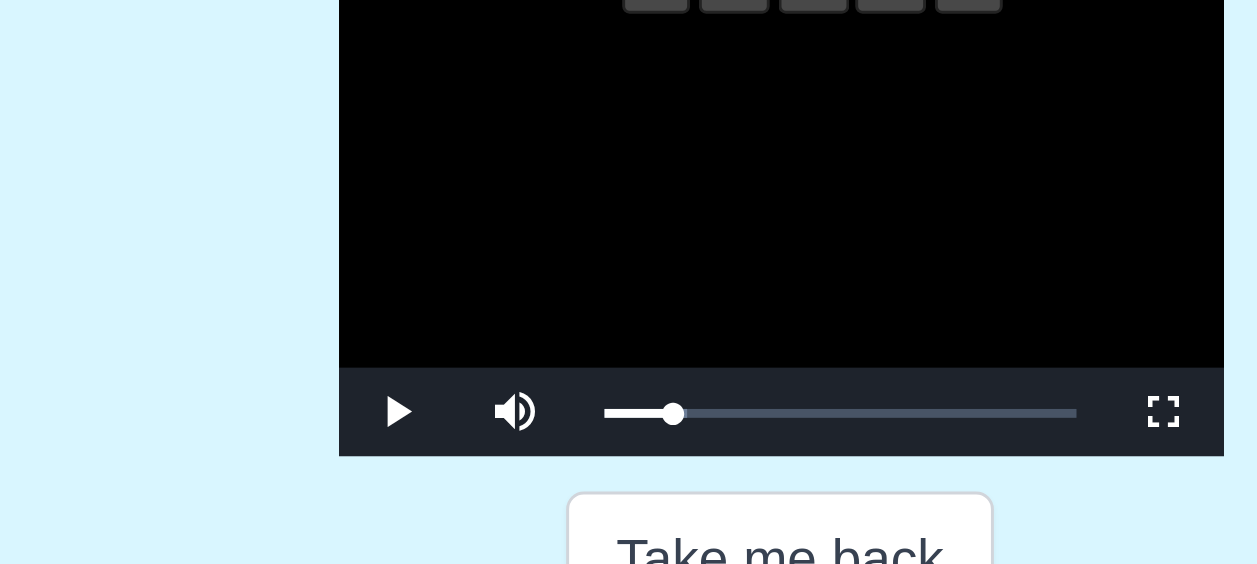 scroll, scrollTop: 346, scrollLeft: 0, axis: vertical 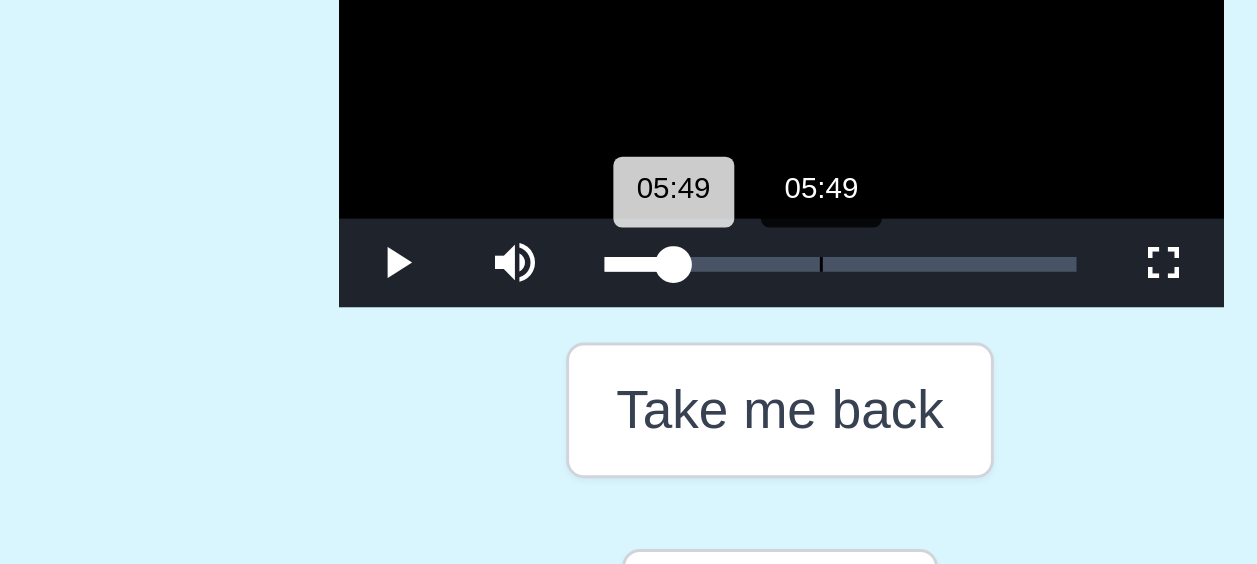 click on "05:49 Progress : 0%" at bounding box center (581, 345) 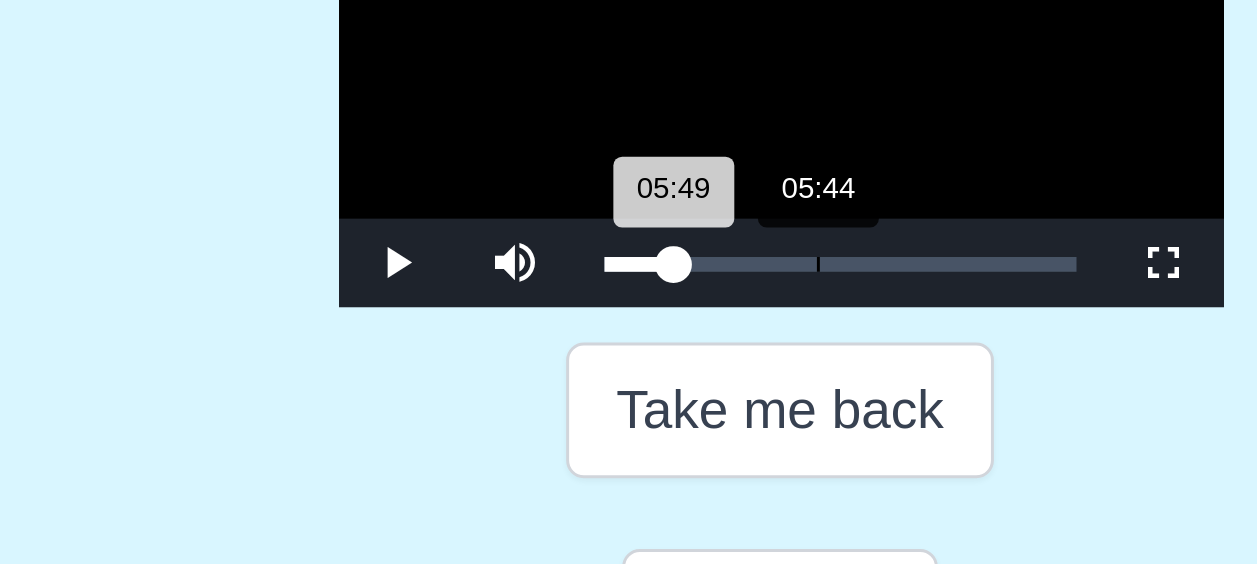 click on "05:49 Progress : 0%" at bounding box center (581, 345) 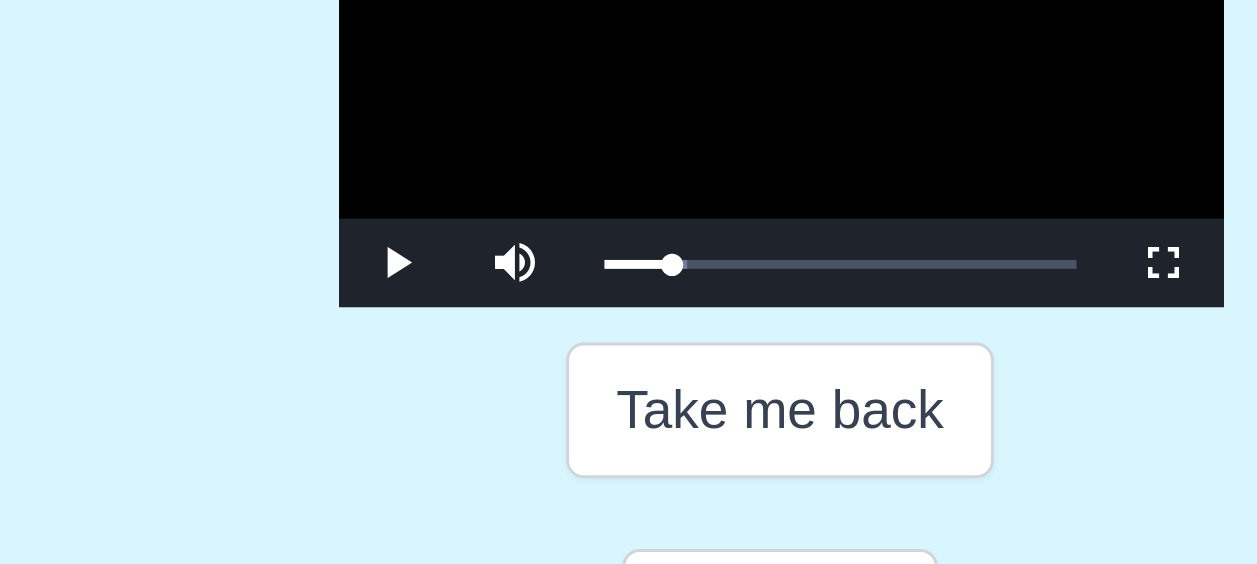 click at bounding box center (629, 285) 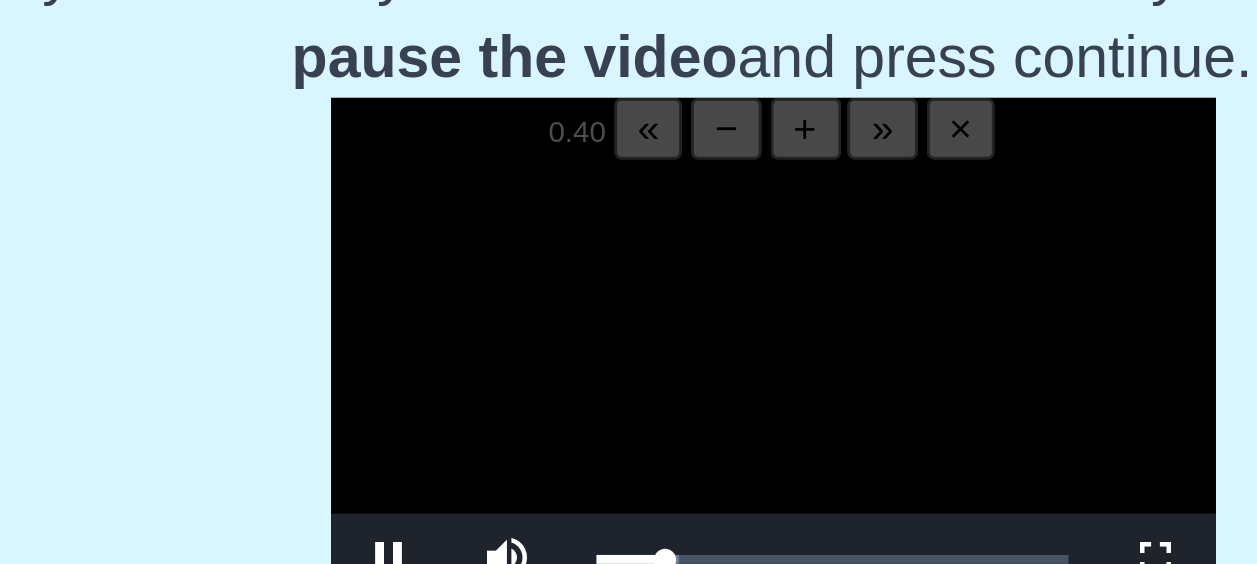scroll, scrollTop: 346, scrollLeft: 0, axis: vertical 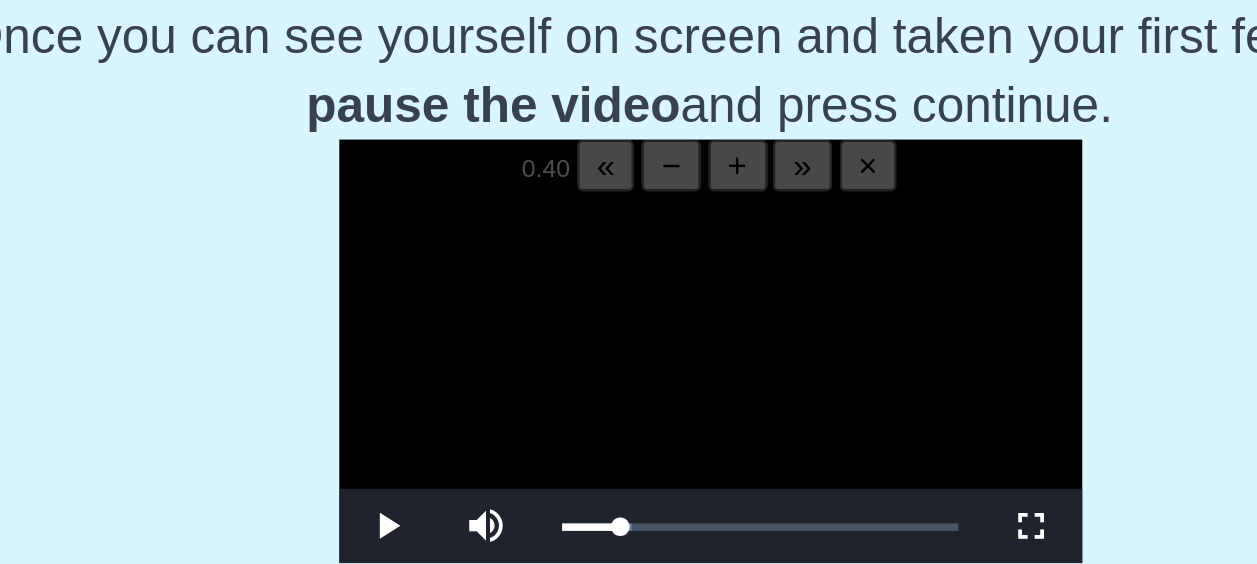 click at bounding box center [629, 285] 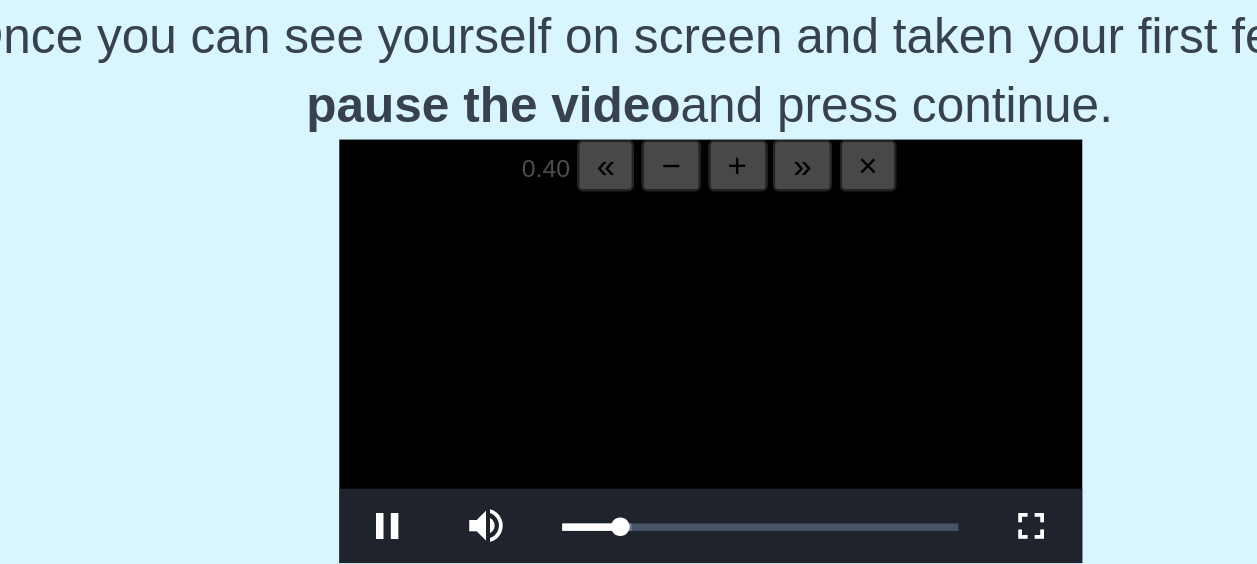 click at bounding box center (629, 285) 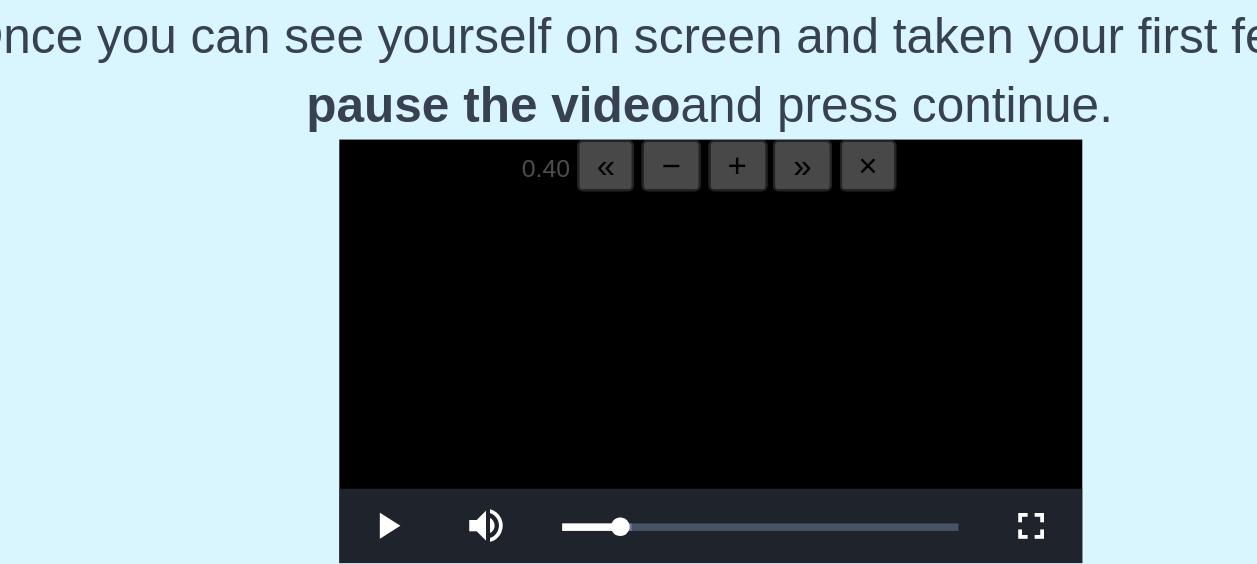 click at bounding box center (629, 285) 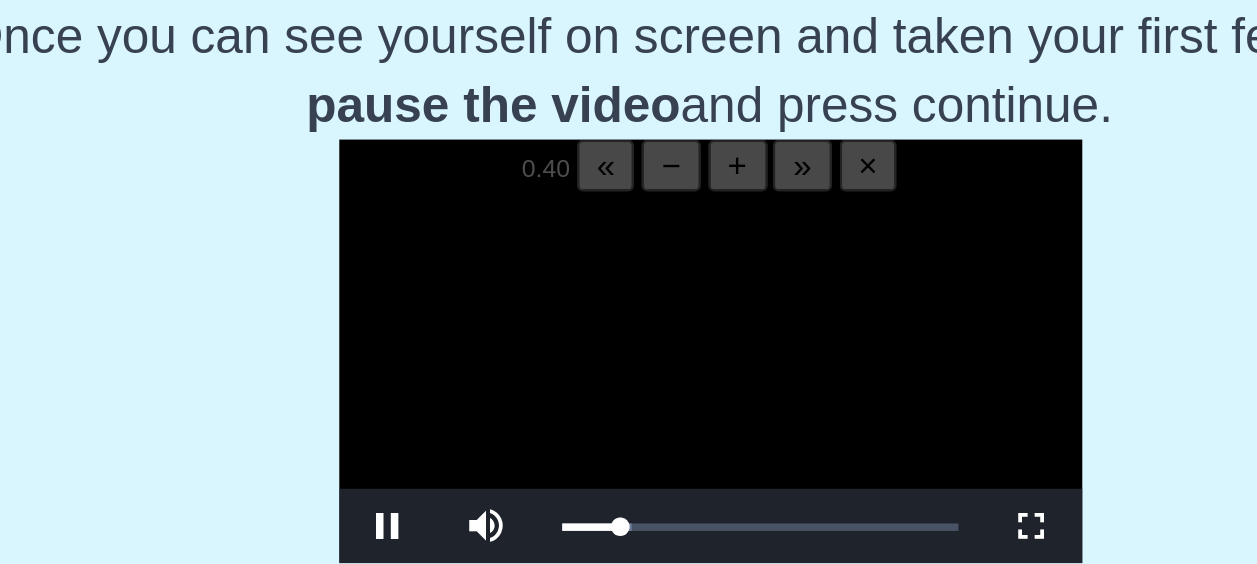 click at bounding box center (629, 285) 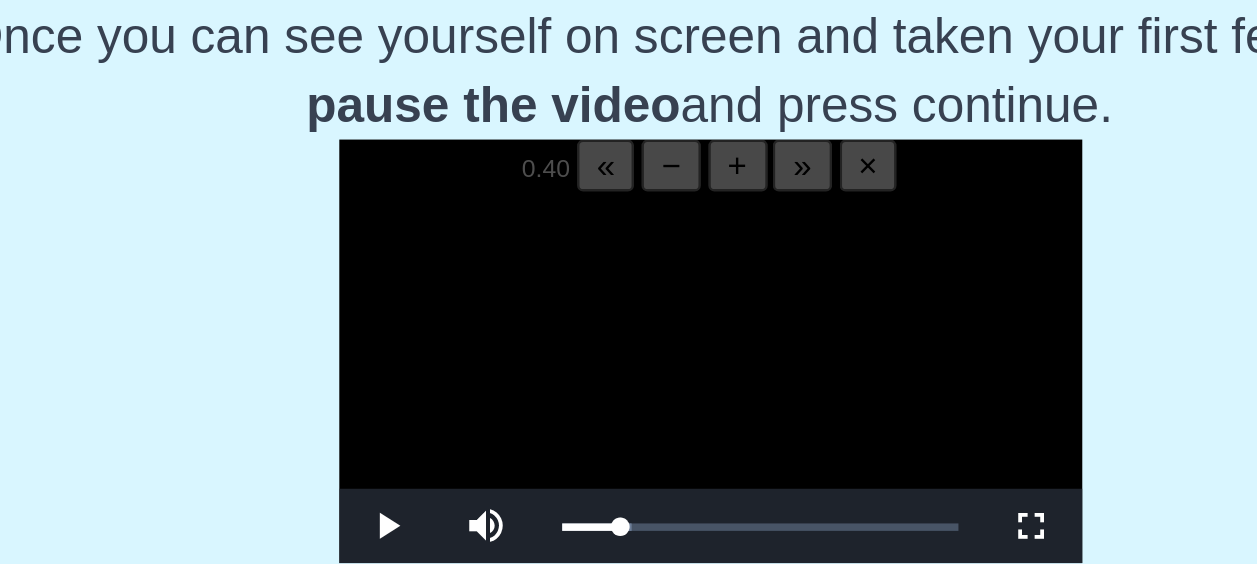click at bounding box center (629, 285) 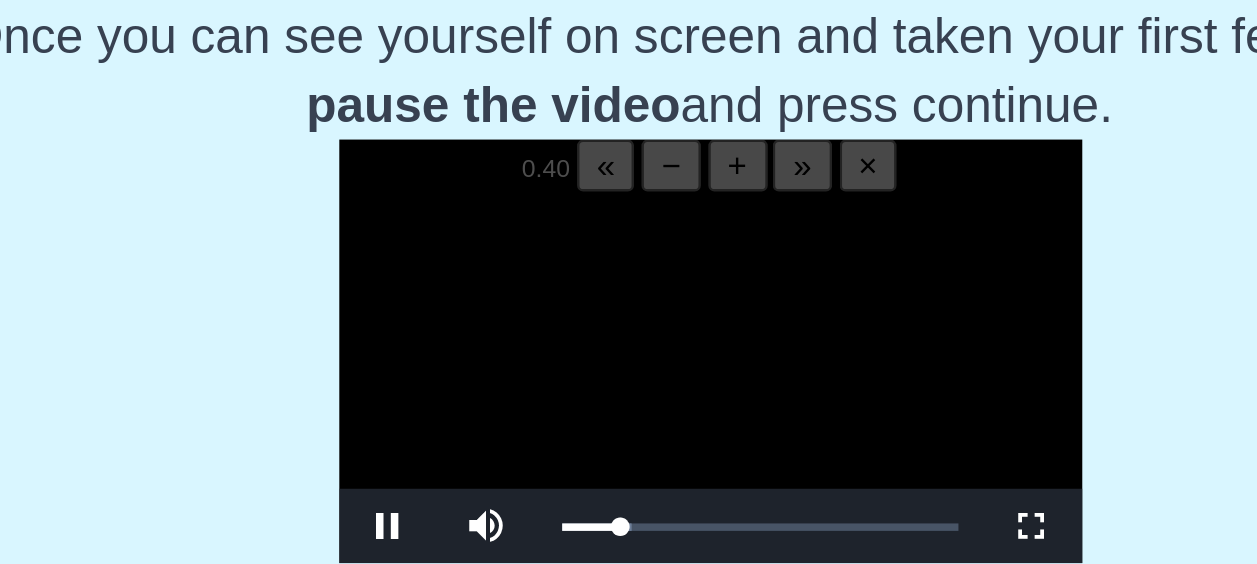 click at bounding box center [629, 285] 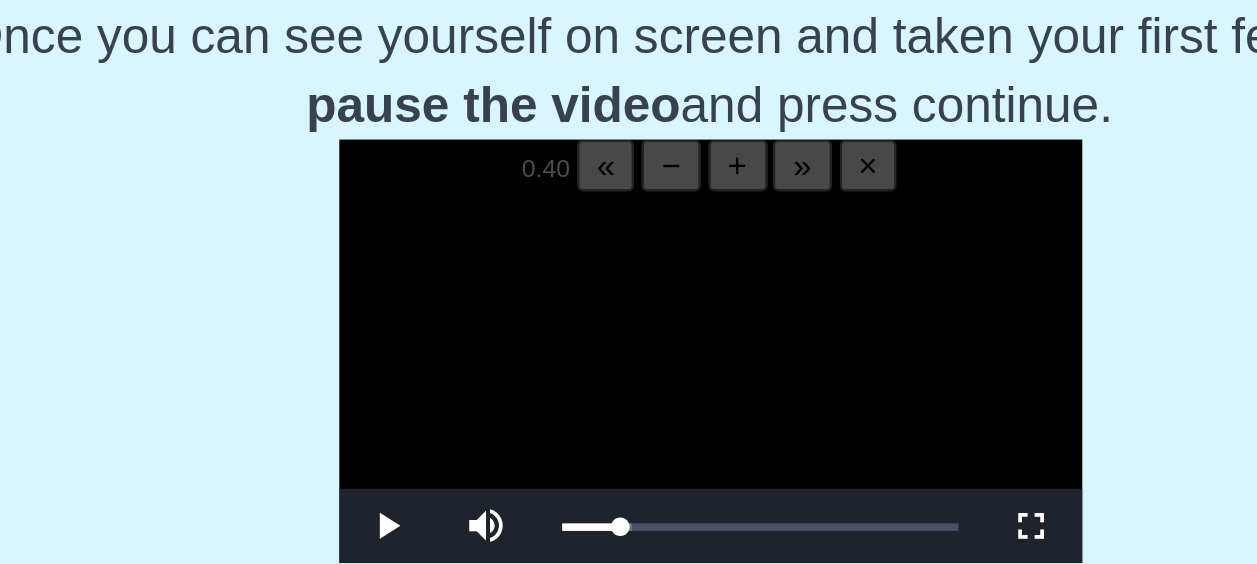 click at bounding box center (629, 285) 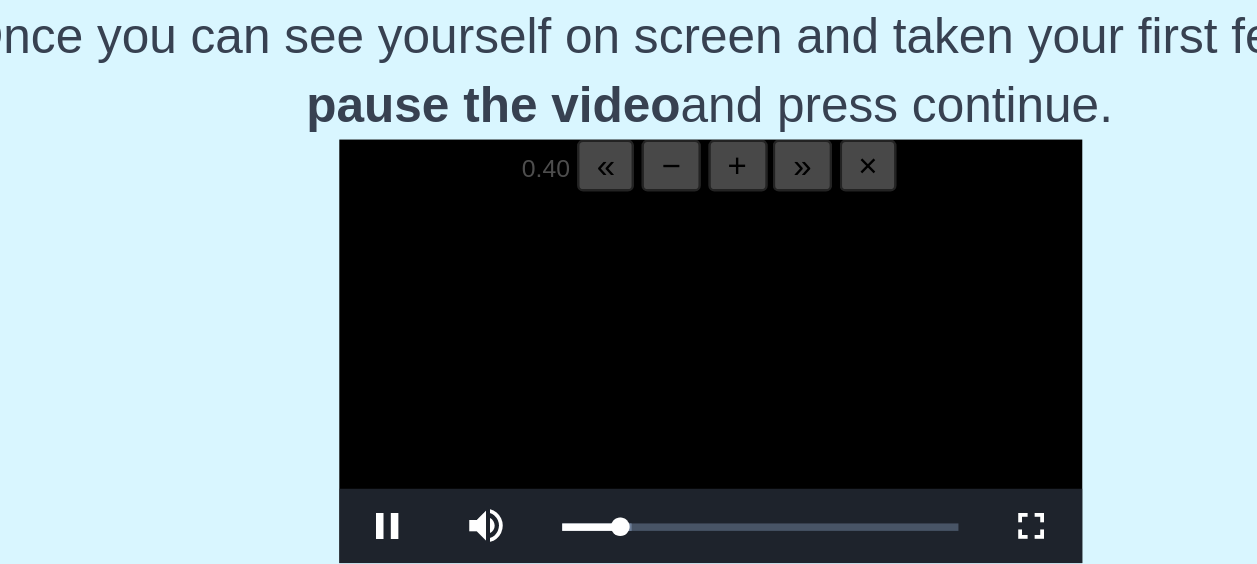 click at bounding box center (629, 285) 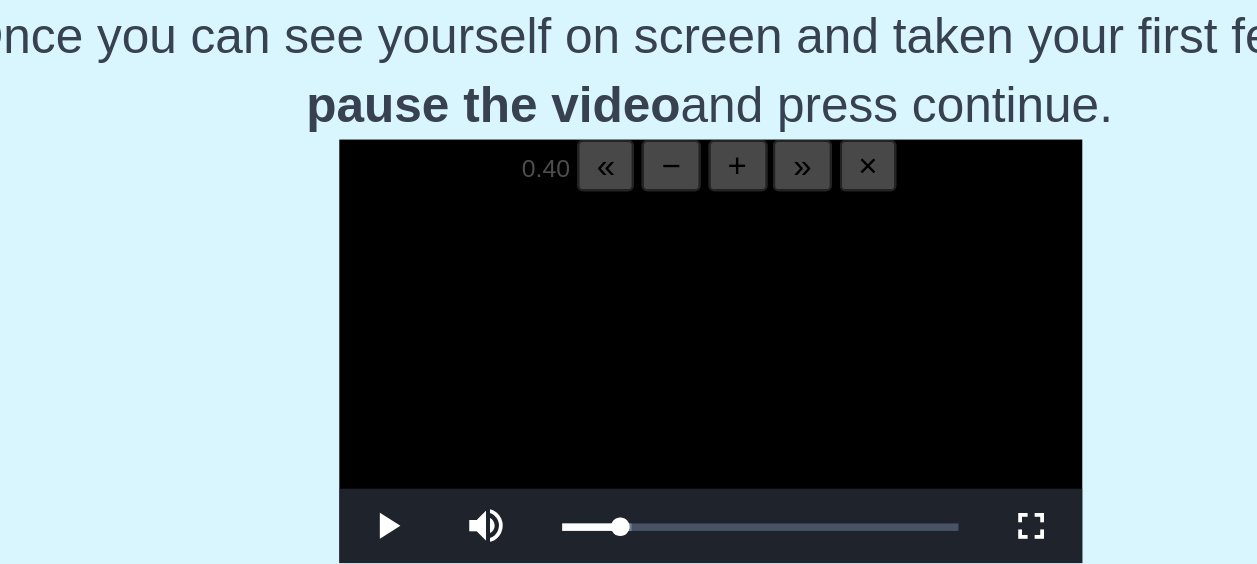 click at bounding box center (629, 285) 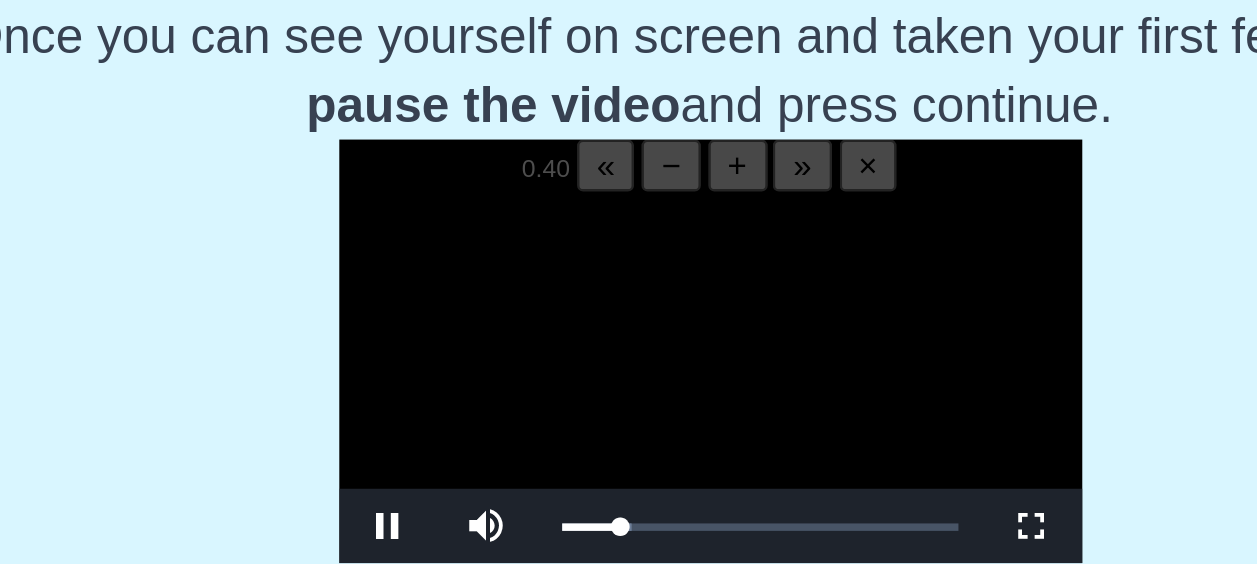 click at bounding box center (629, 285) 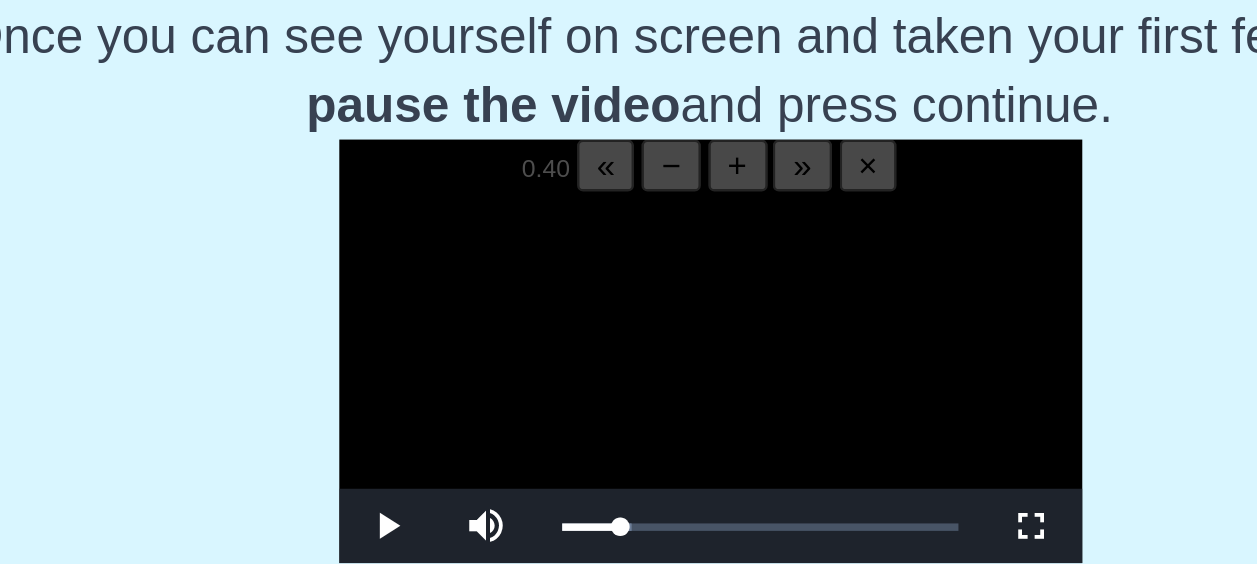 click at bounding box center (629, 285) 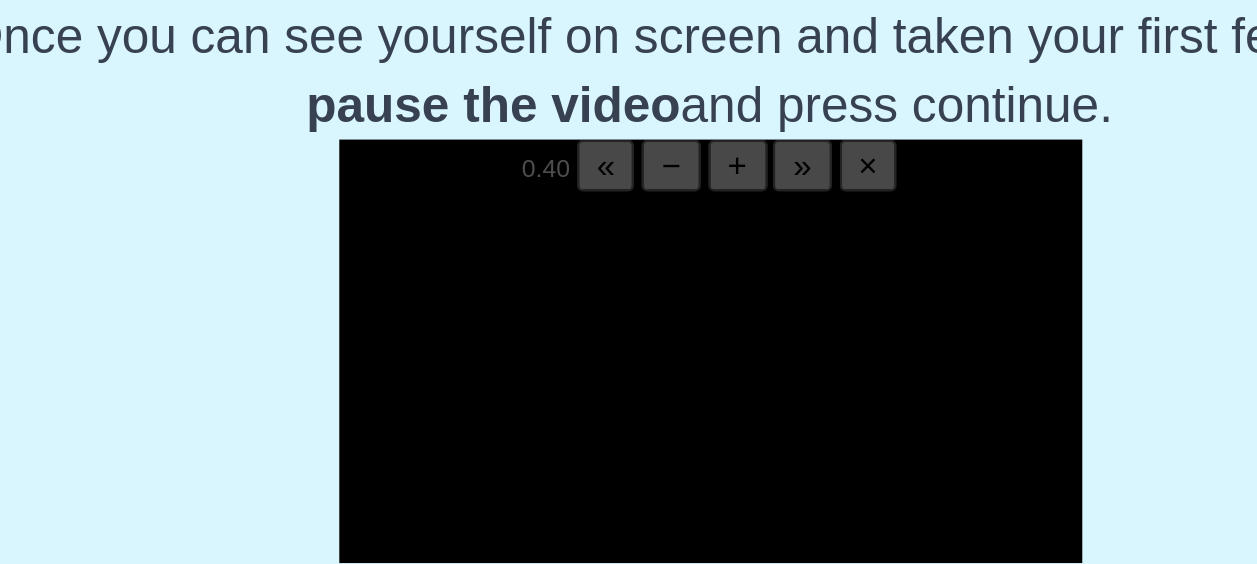 click at bounding box center [629, 285] 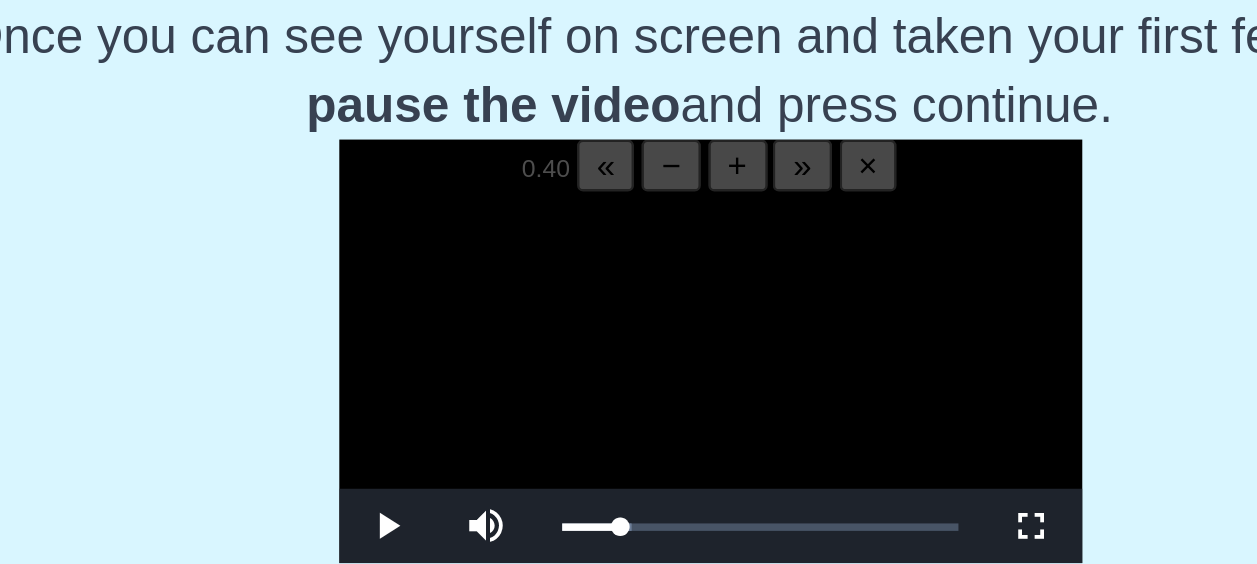 click at bounding box center [629, 285] 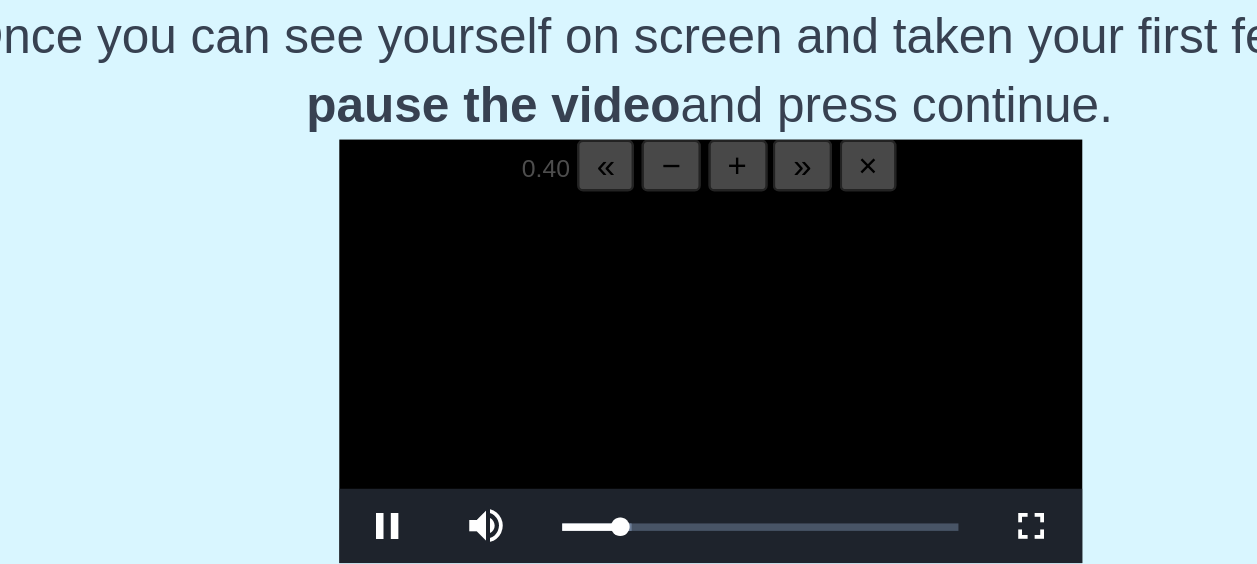 click at bounding box center [629, 285] 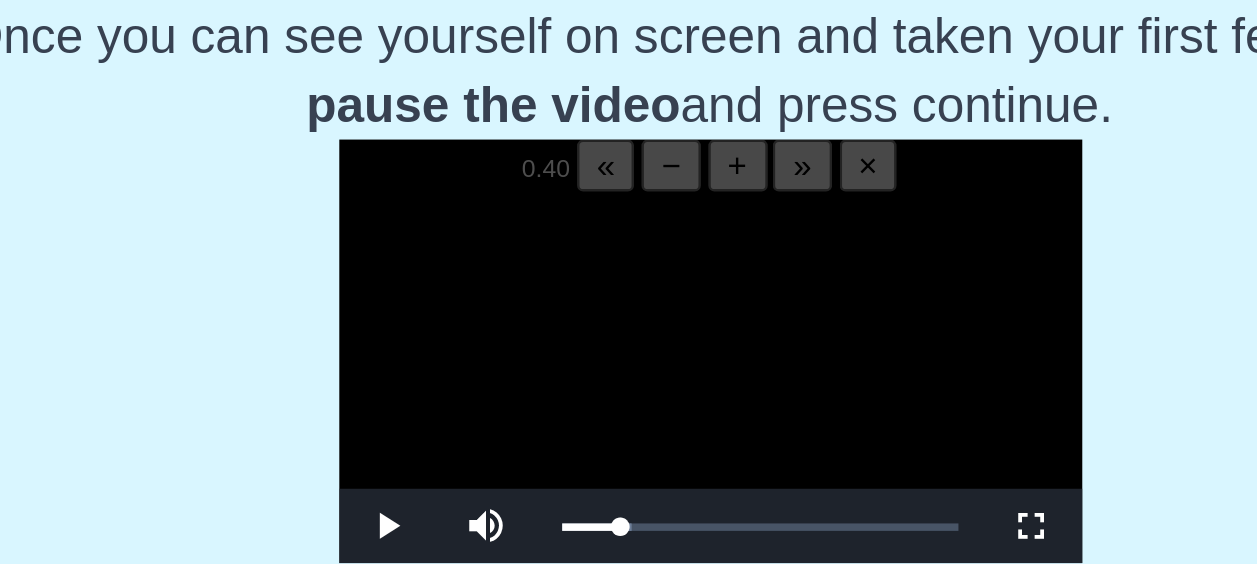 click at bounding box center (629, 285) 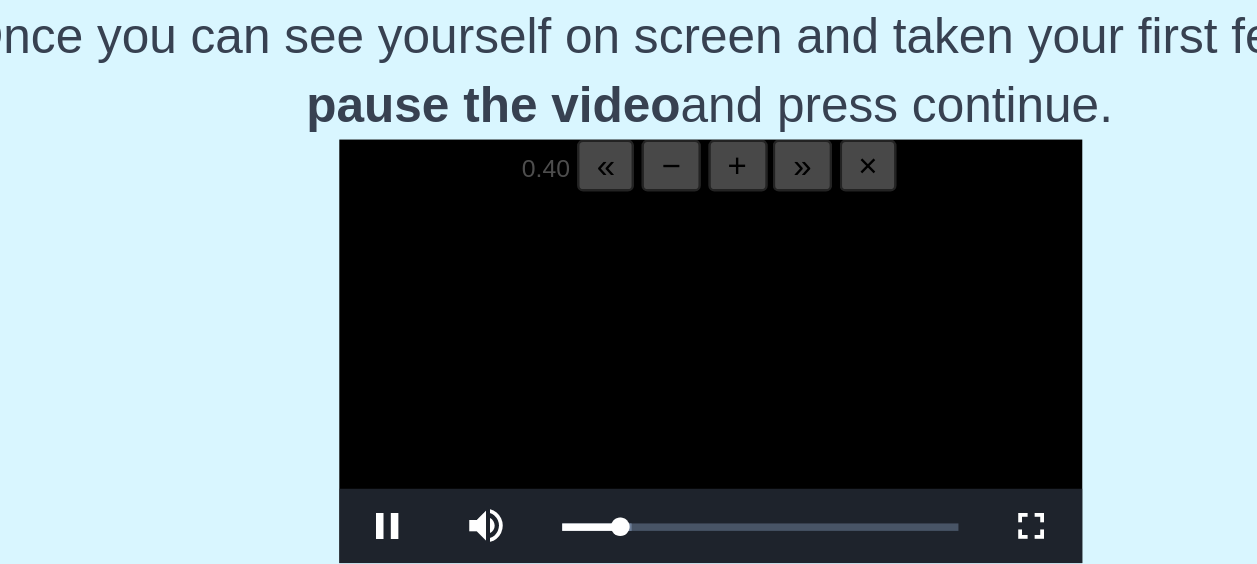 scroll, scrollTop: 346, scrollLeft: 0, axis: vertical 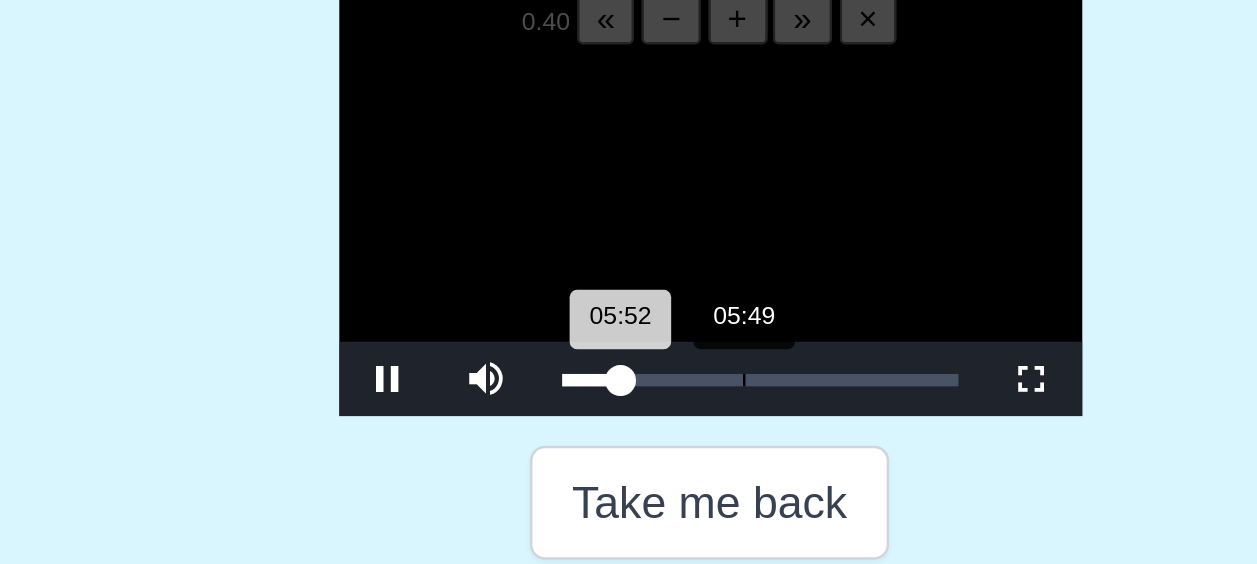 click on "05:52 Progress : 0%" at bounding box center [581, 345] 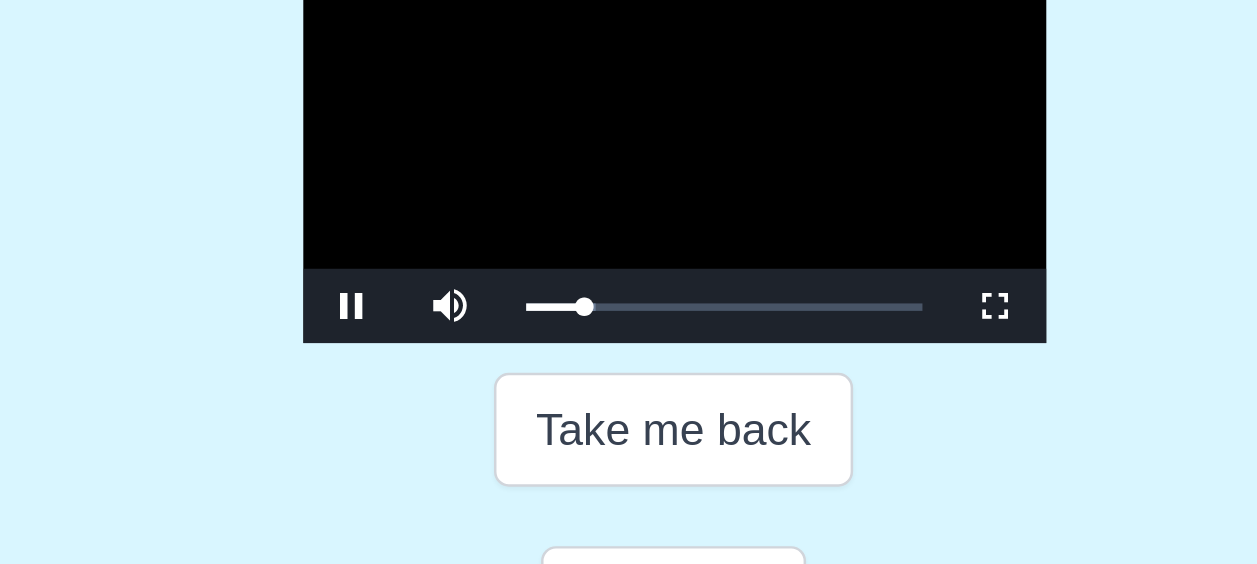 scroll, scrollTop: 346, scrollLeft: 0, axis: vertical 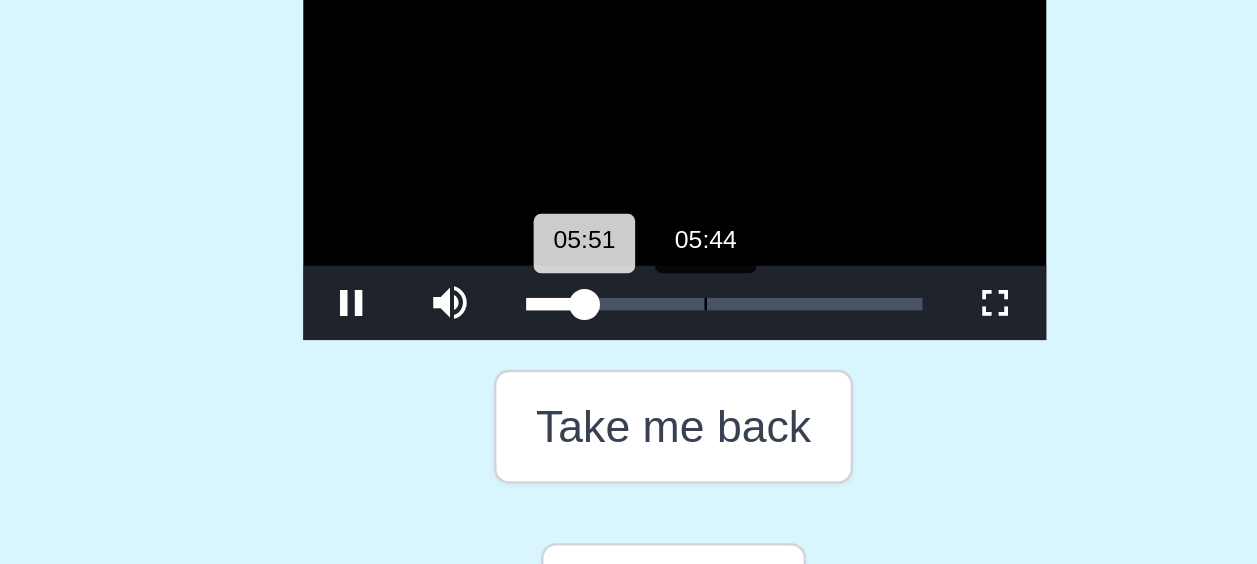 click on "05:51 Progress : 0%" at bounding box center [581, 345] 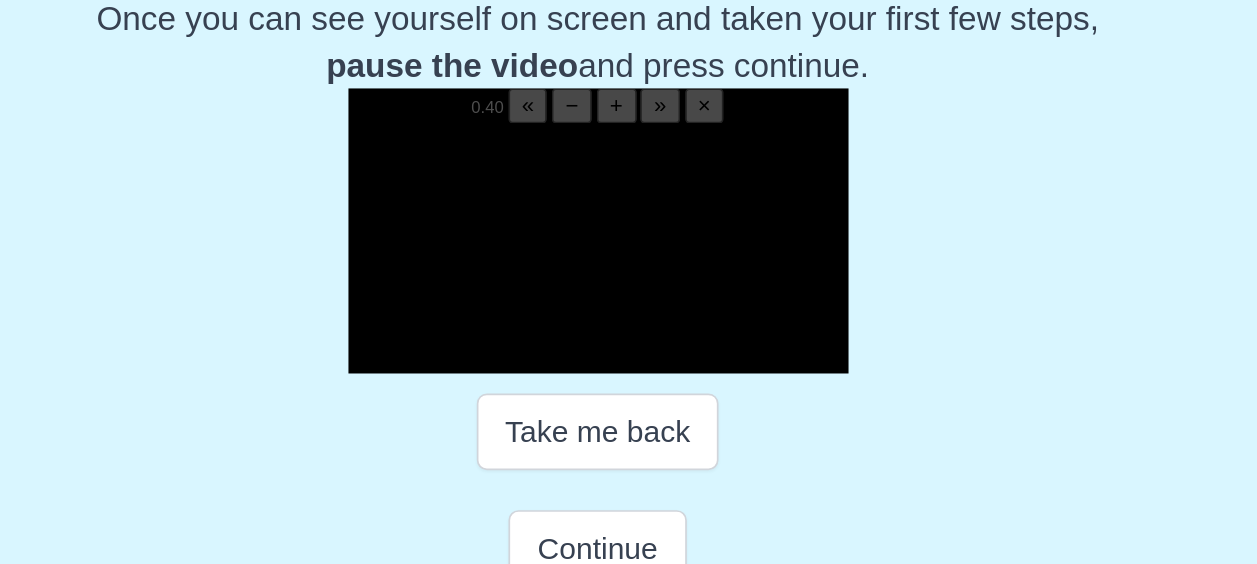 scroll, scrollTop: 346, scrollLeft: 0, axis: vertical 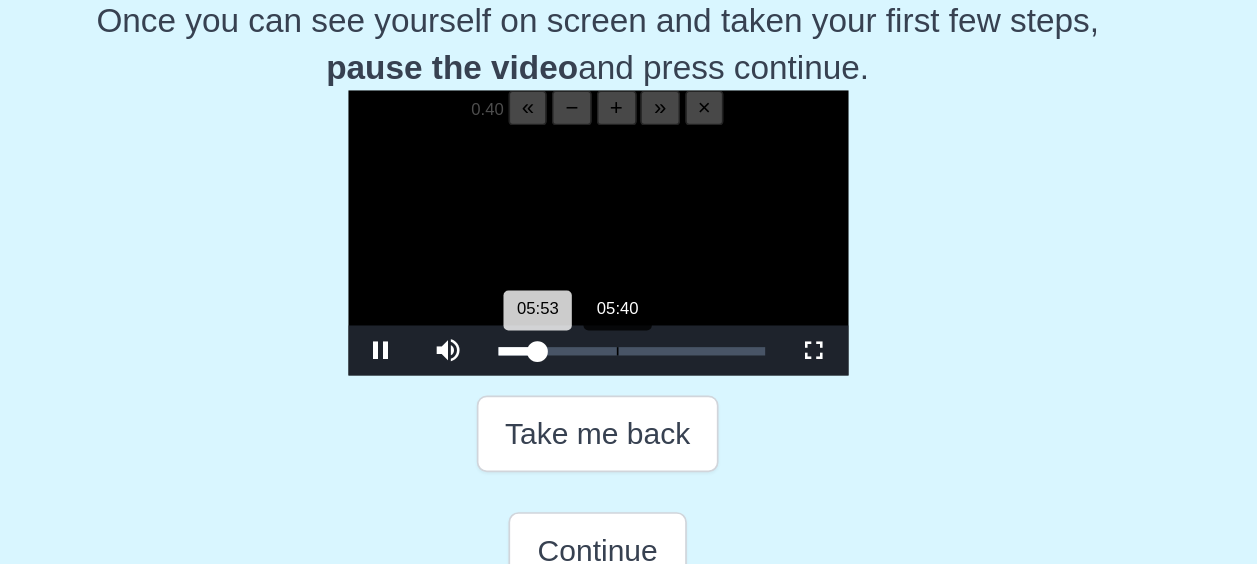 click on "05:53 Progress : 0%" at bounding box center [581, 345] 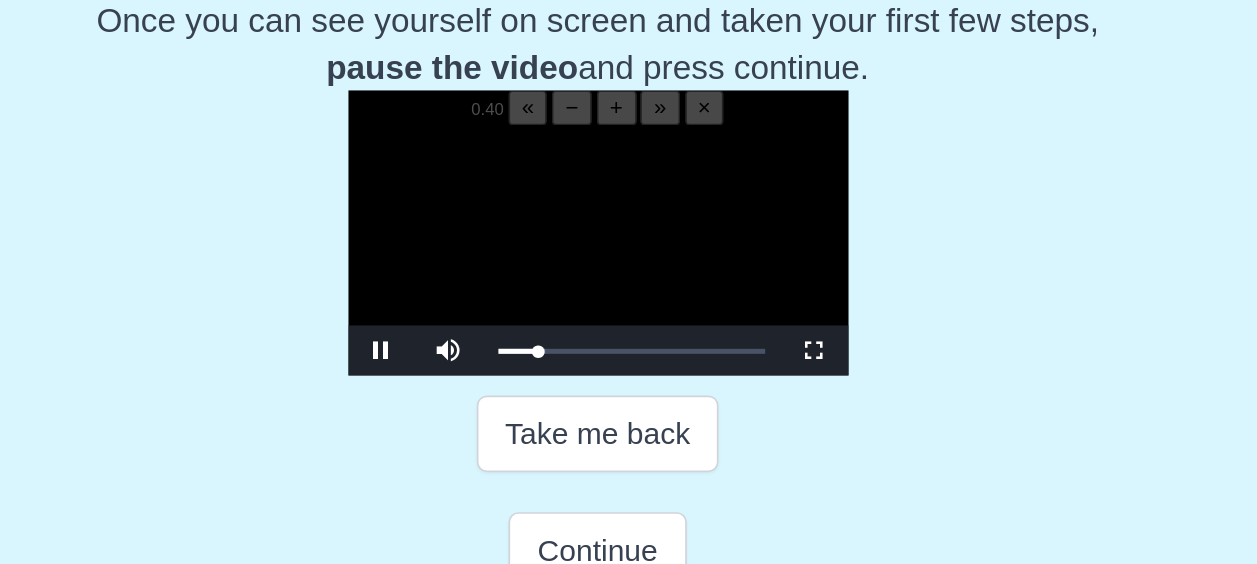 scroll, scrollTop: 346, scrollLeft: 0, axis: vertical 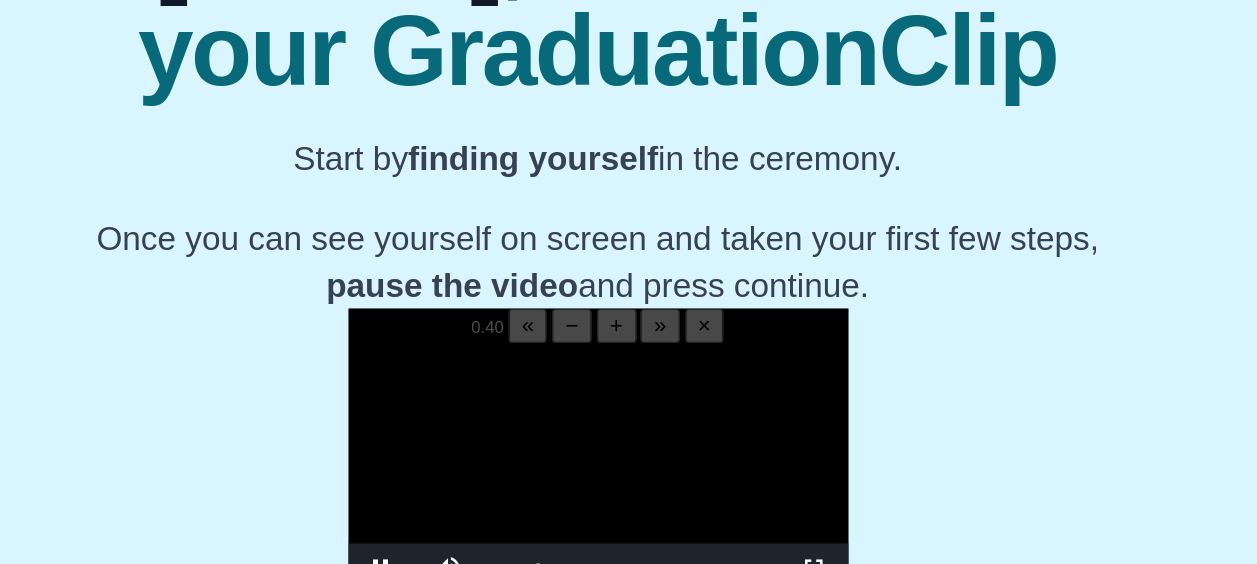 click on "+" at bounding box center (640, 199) 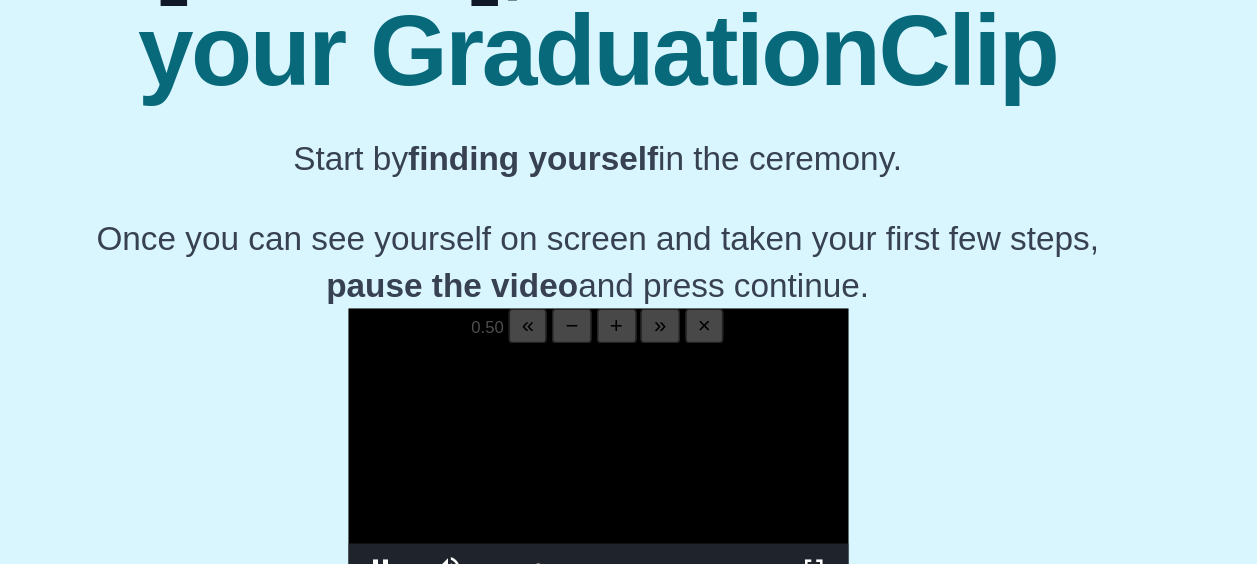 click on "+" at bounding box center [640, 199] 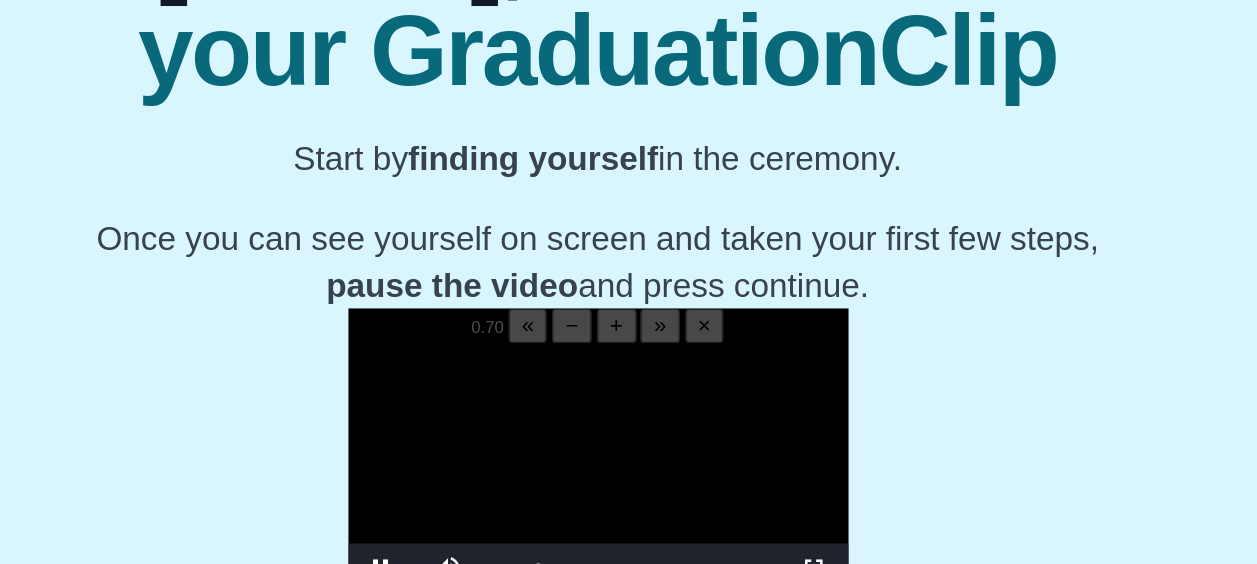click on "+" at bounding box center (640, 199) 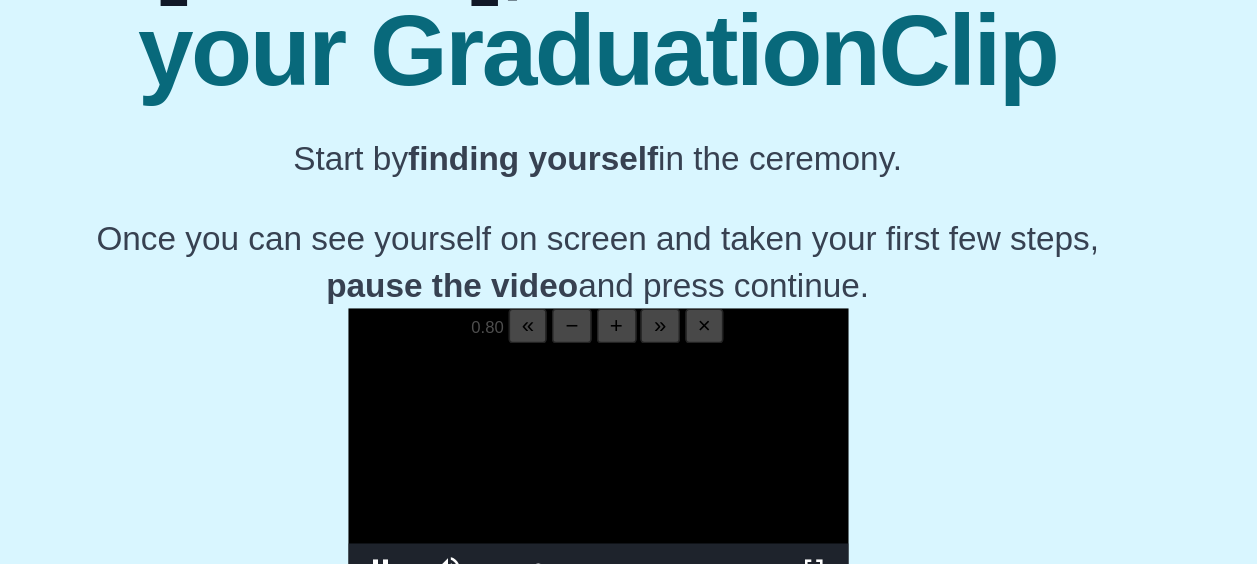 click on "+" at bounding box center (640, 199) 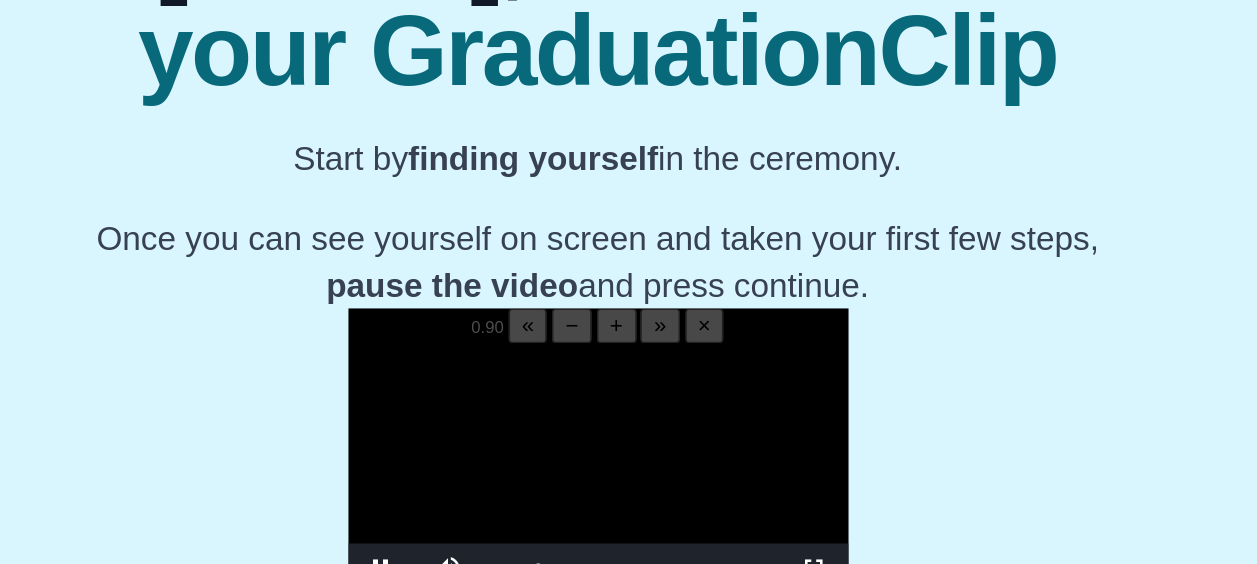 click on "+" at bounding box center (640, 199) 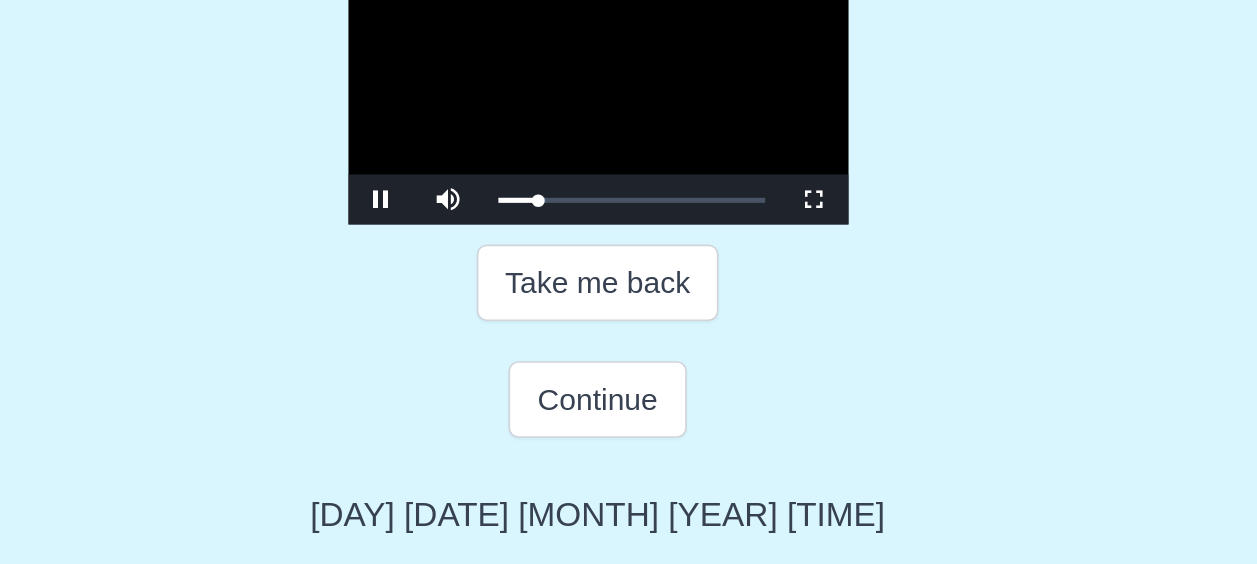 scroll, scrollTop: 395, scrollLeft: 0, axis: vertical 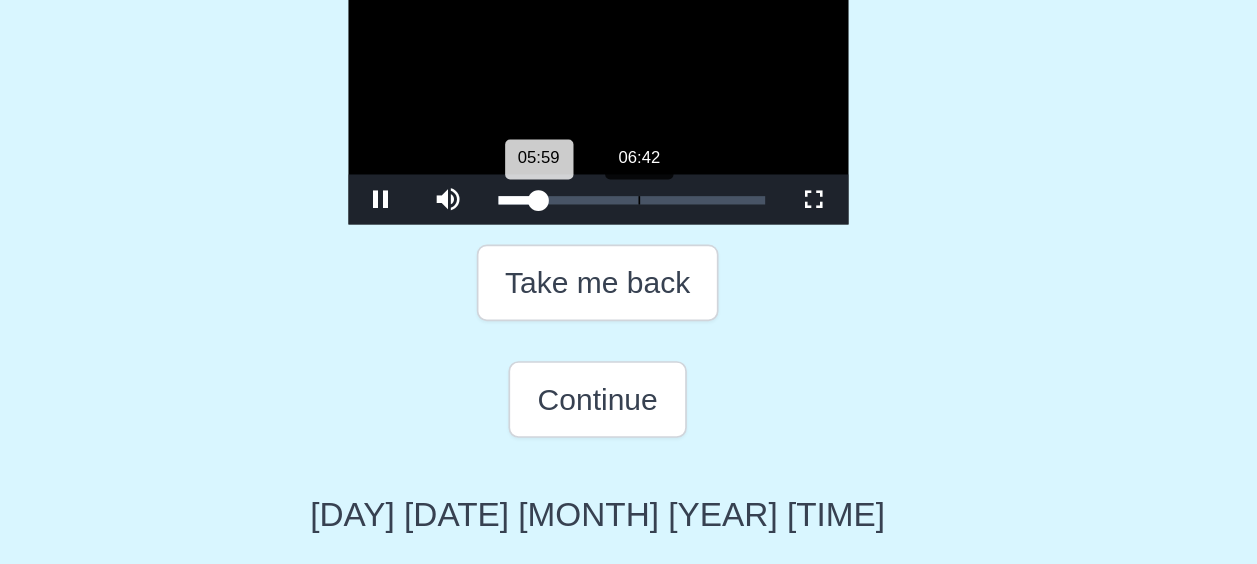click on "Loaded : 0% 06:42 05:59 Progress : 0%" at bounding box center (649, 345) 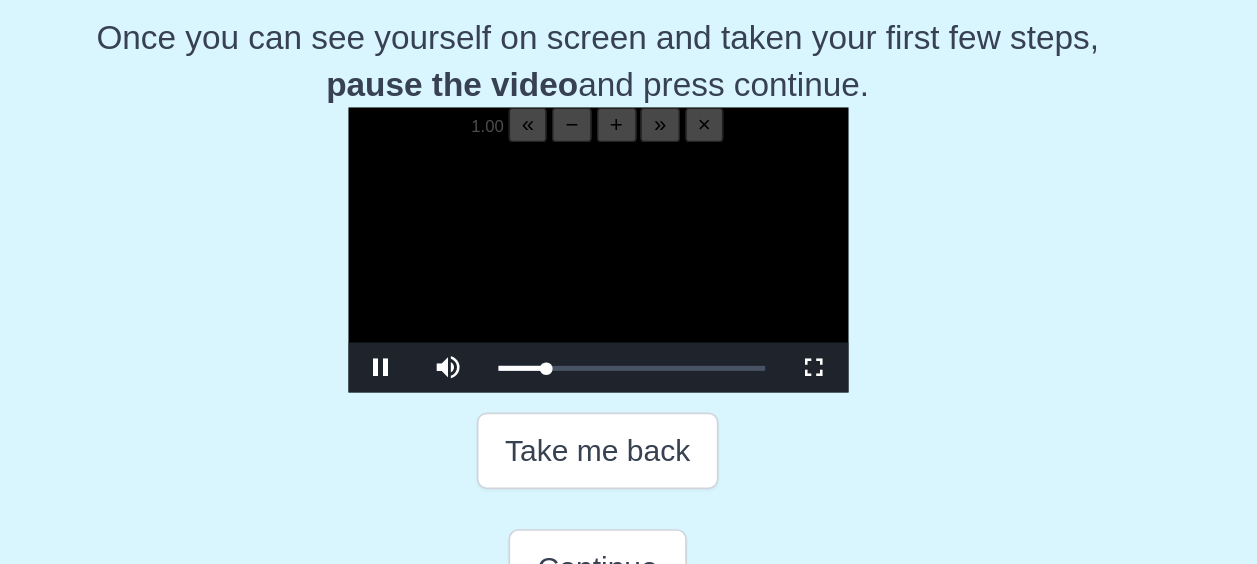 scroll, scrollTop: 393, scrollLeft: 0, axis: vertical 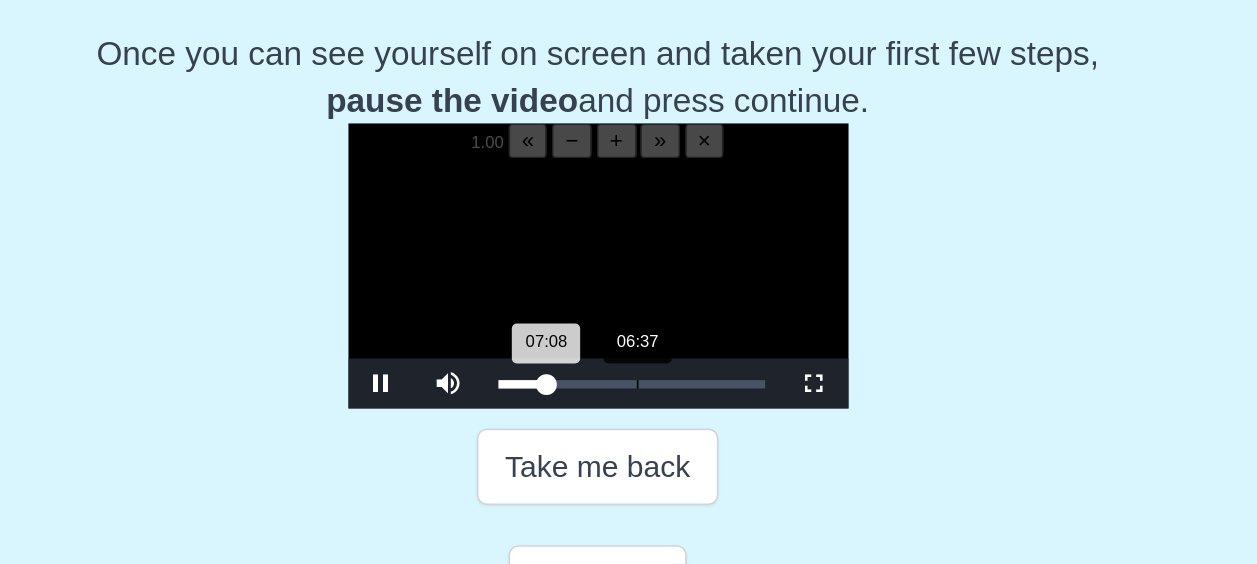 click on "07:08 Progress : 0%" at bounding box center (583, 345) 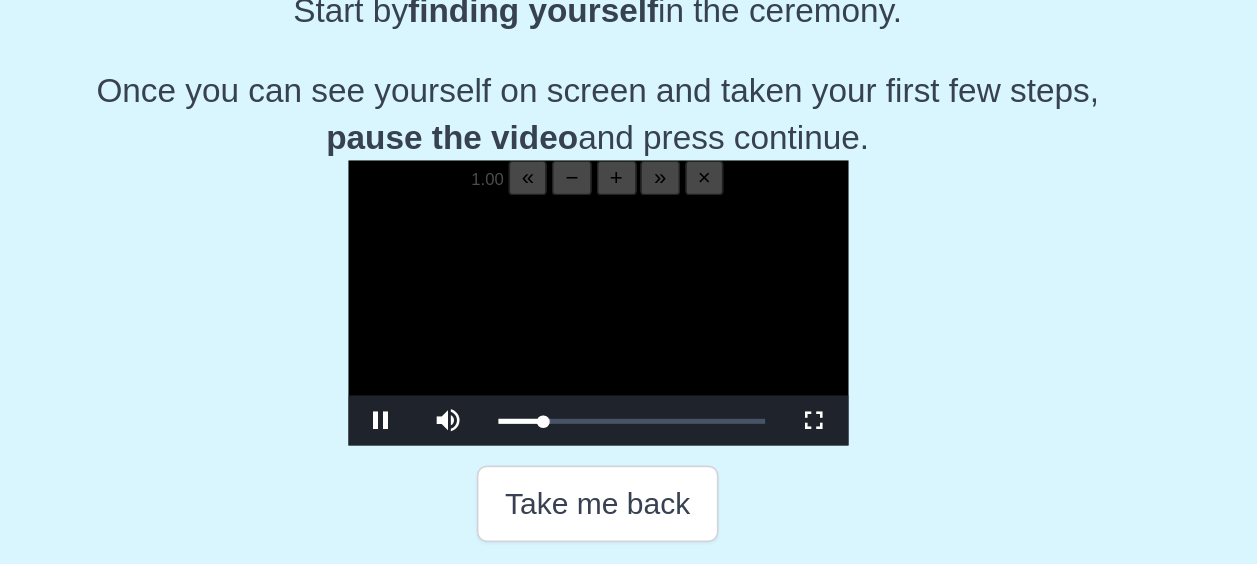 scroll, scrollTop: 394, scrollLeft: 0, axis: vertical 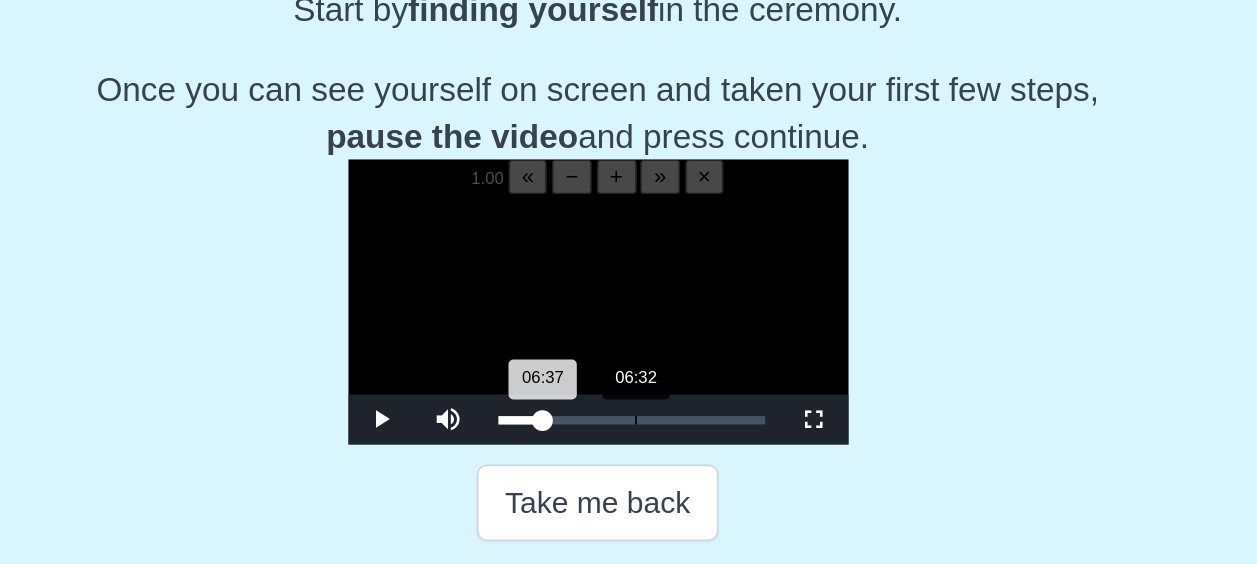 click on "06:37 Progress : 0%" at bounding box center [582, 345] 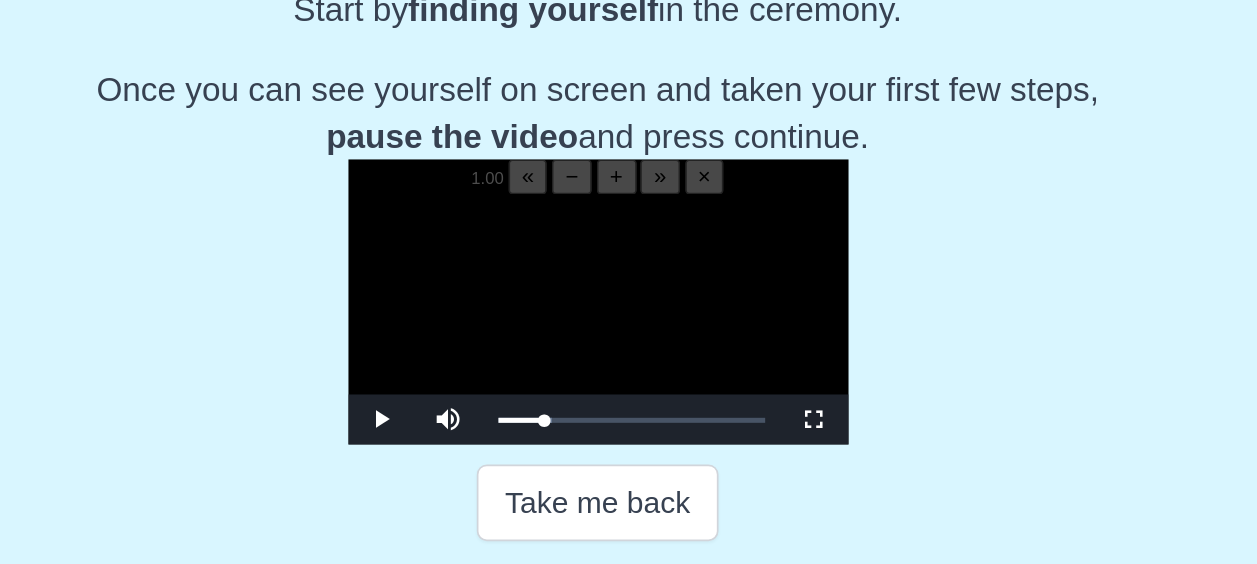 click at bounding box center (629, 285) 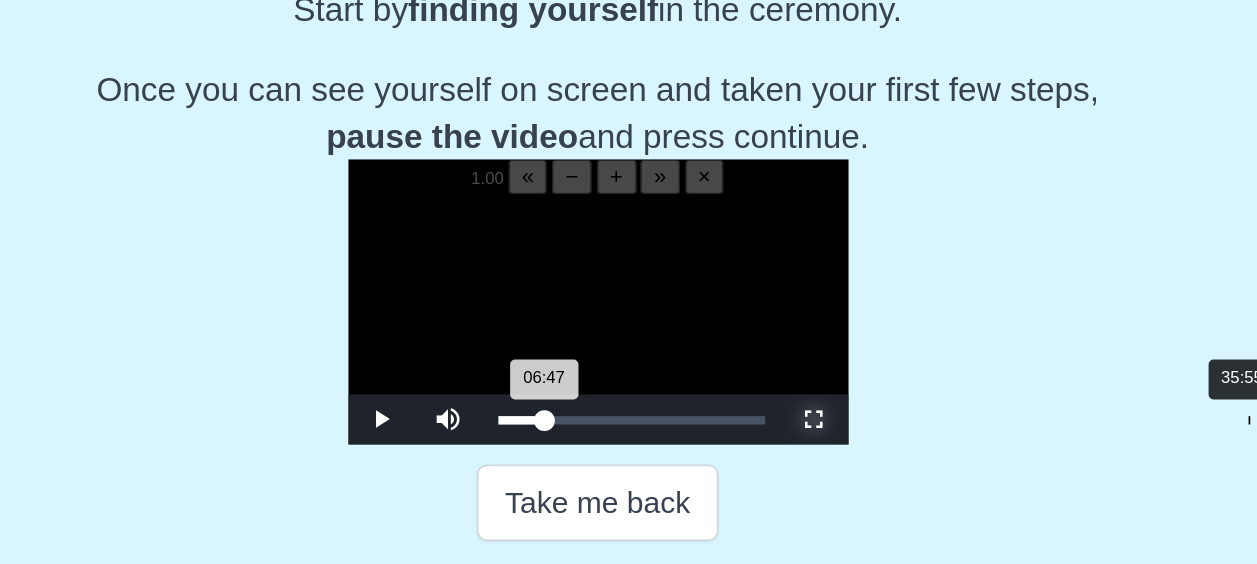 drag, startPoint x: 927, startPoint y: 368, endPoint x: 1100, endPoint y: 562, distance: 259.93268 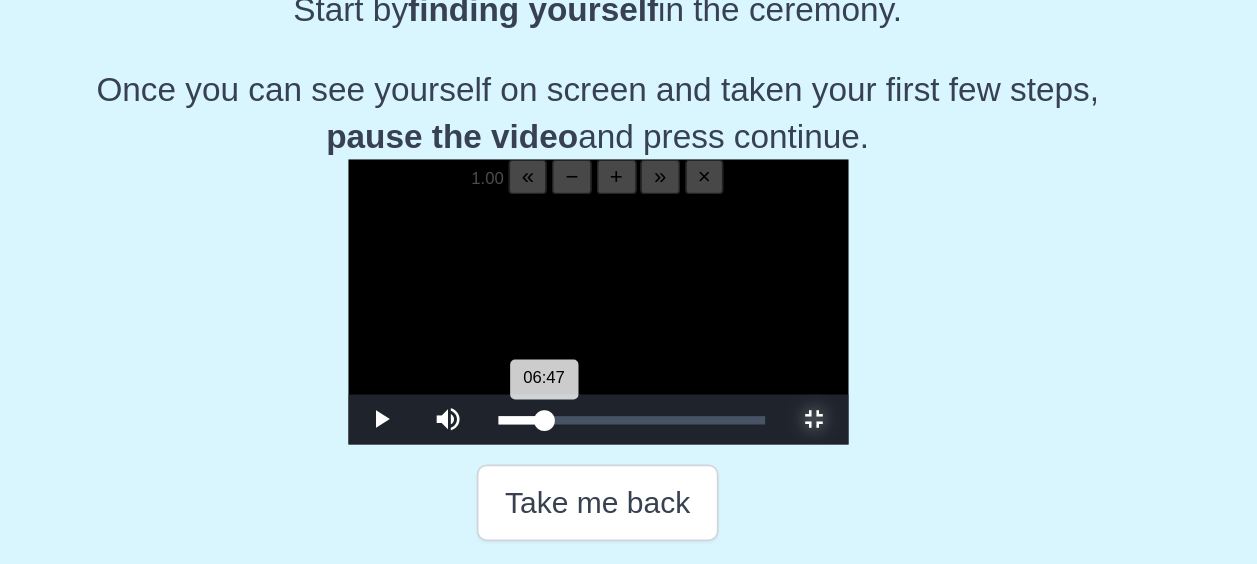 scroll, scrollTop: 0, scrollLeft: 0, axis: both 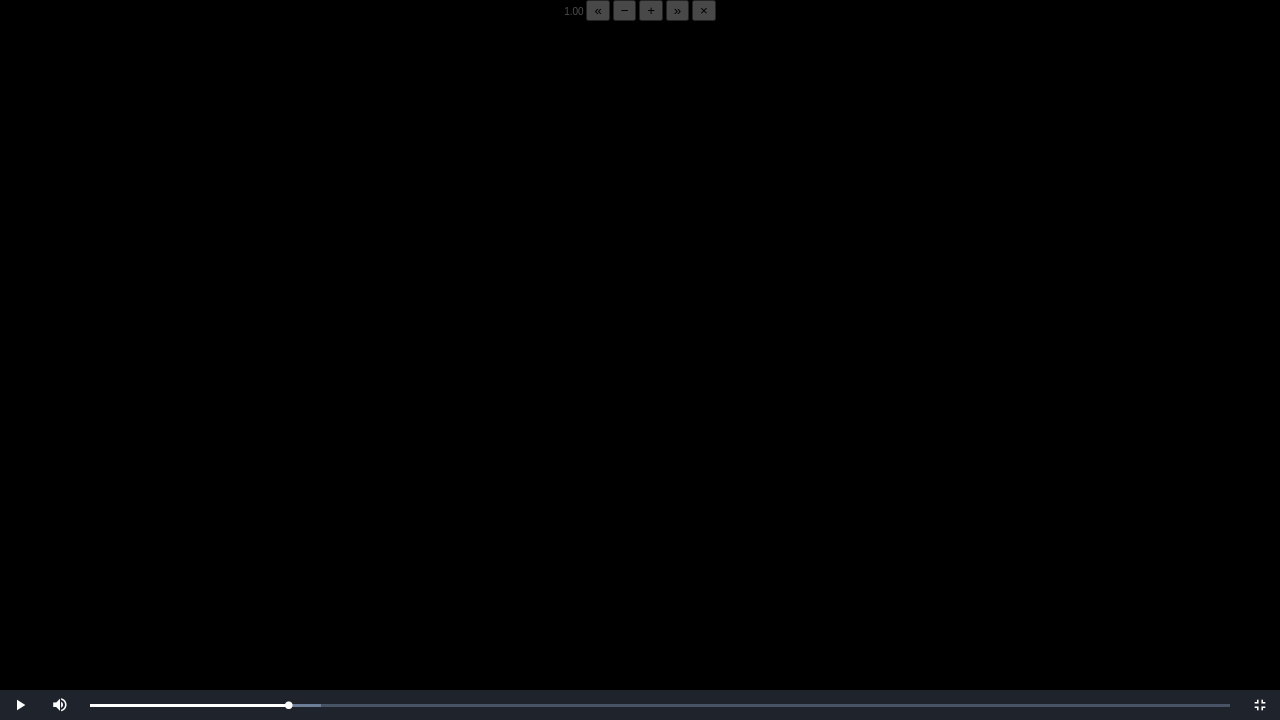 click at bounding box center (640, 381) 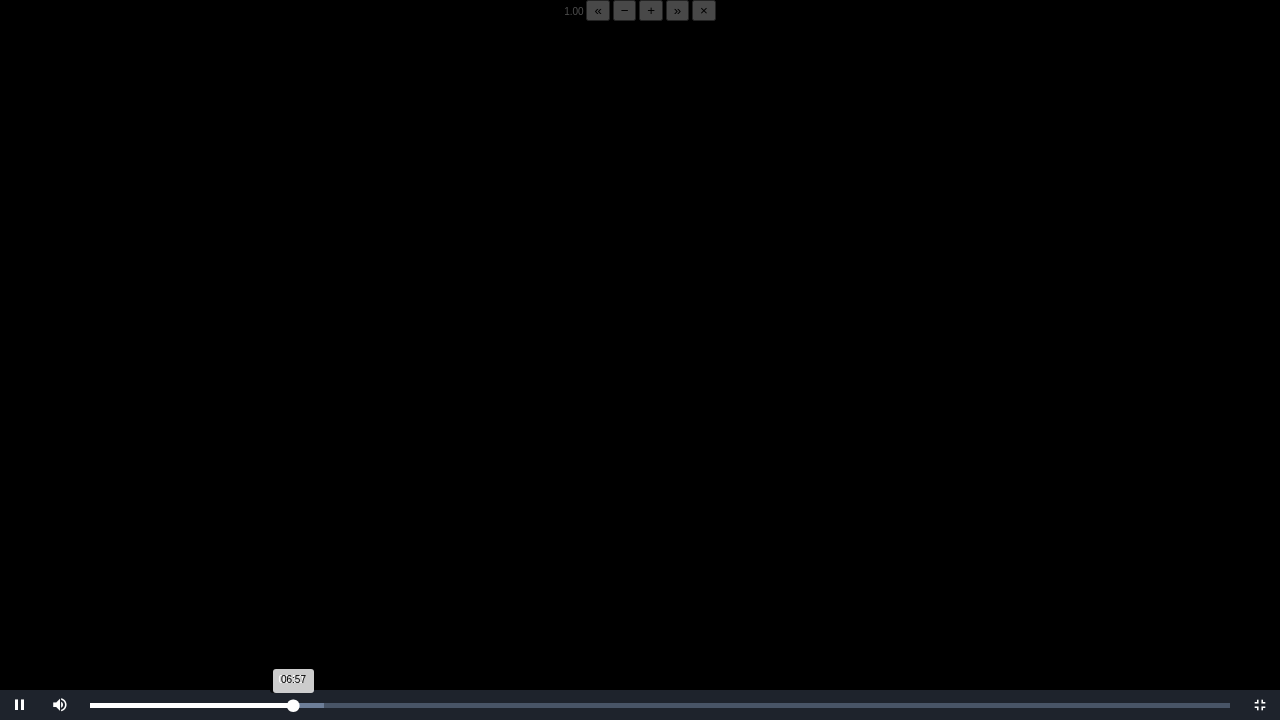 click on "06:57 Progress : 0%" at bounding box center (191, 705) 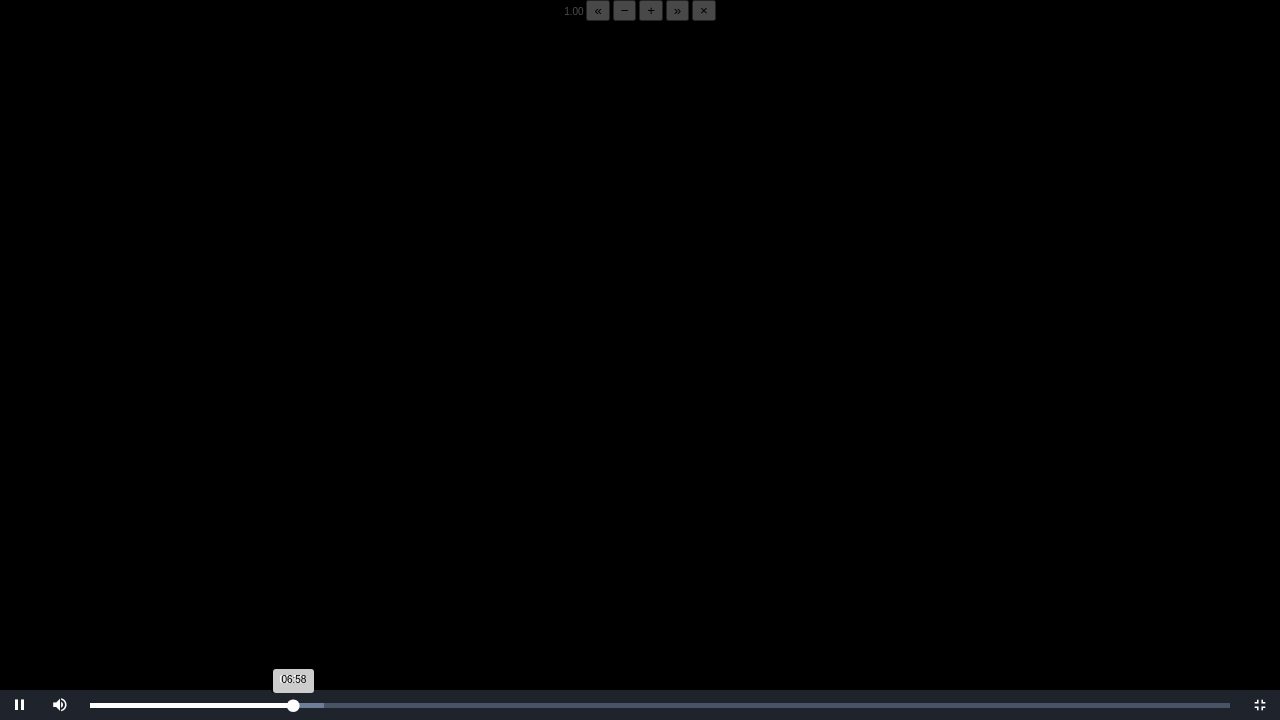 click on "06:58 Progress : 0%" at bounding box center (192, 705) 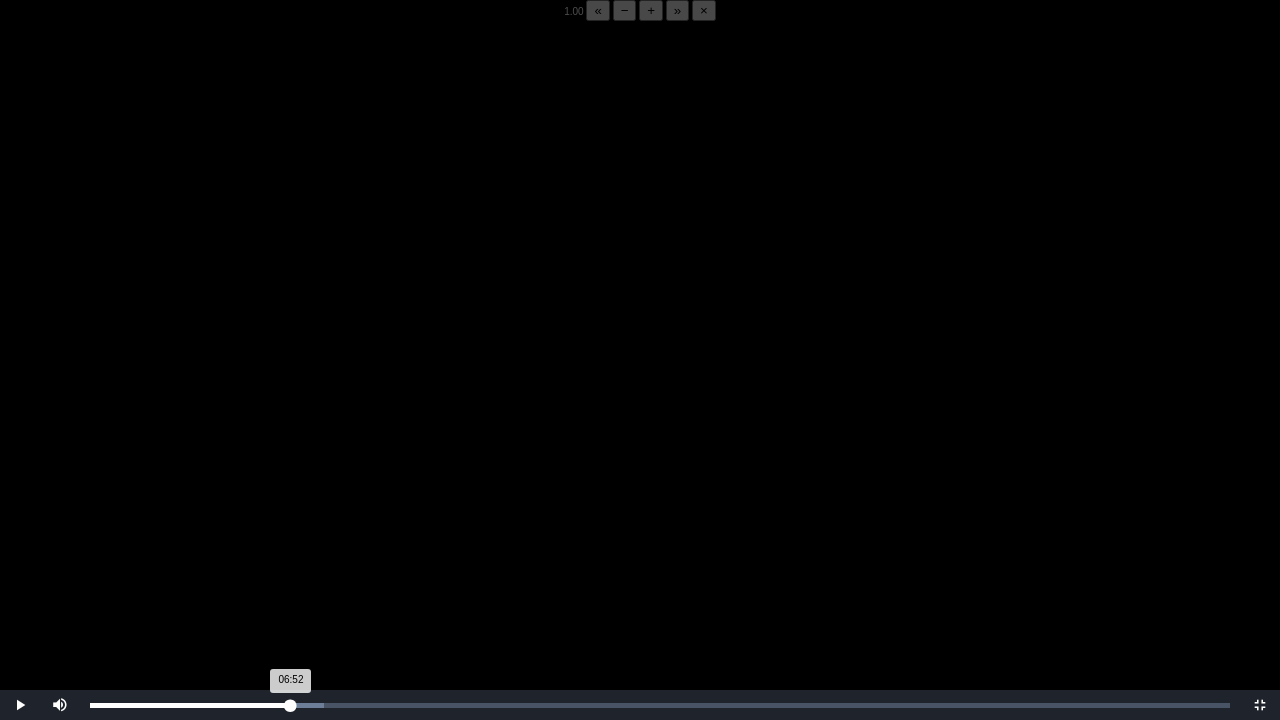 click on "06:52 Progress : 0%" at bounding box center (190, 705) 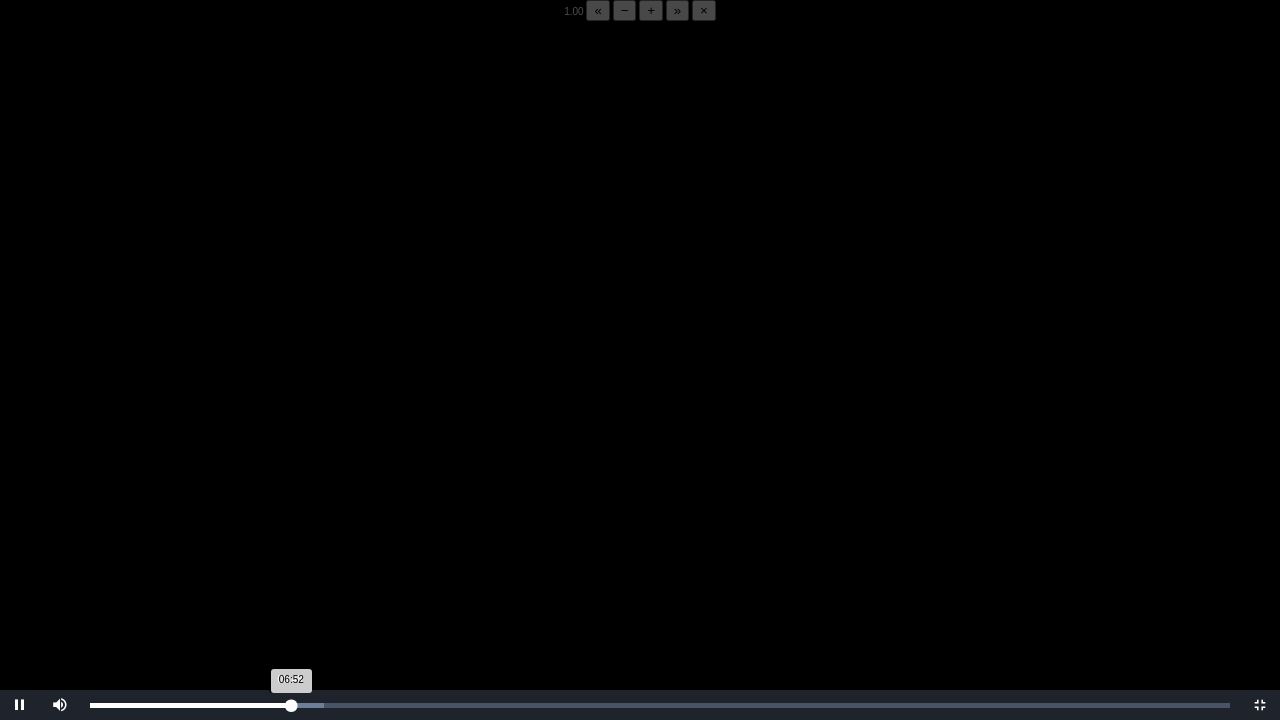 click on "06:52 Progress : 0%" at bounding box center (190, 705) 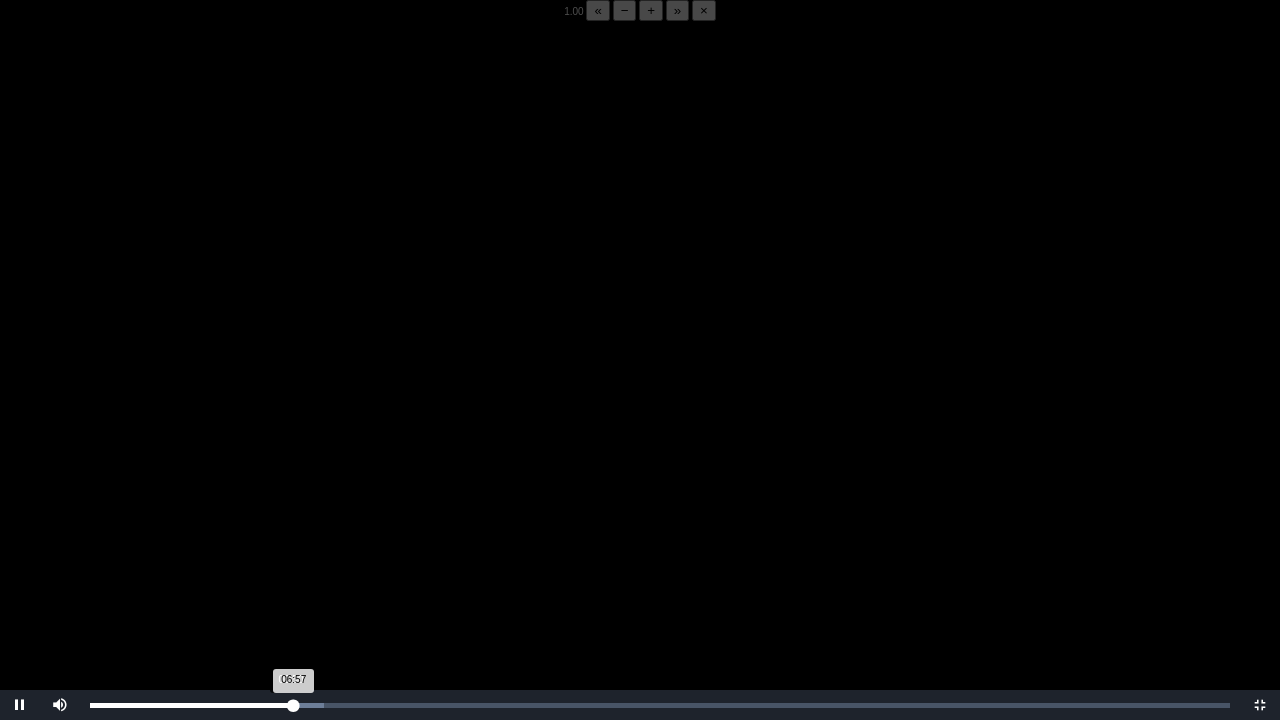 click on "06:57 Progress : 0%" at bounding box center (192, 705) 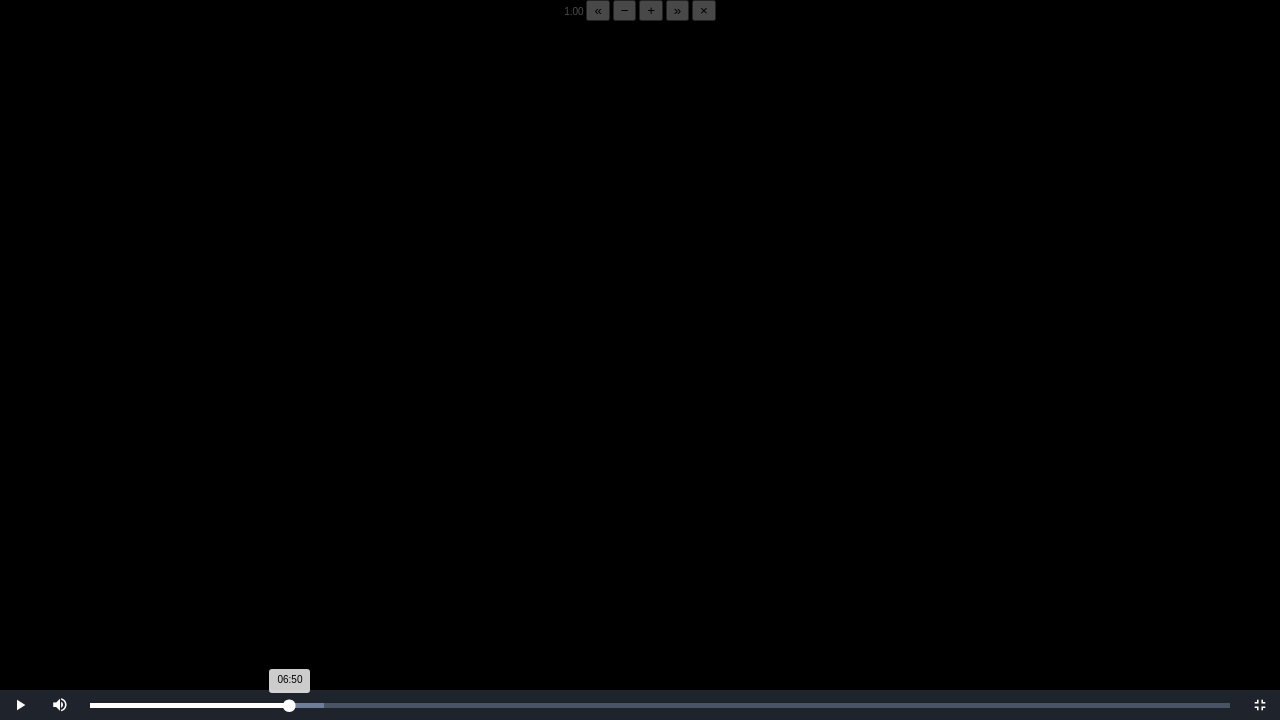 click on "06:50 Progress : 0%" at bounding box center (190, 705) 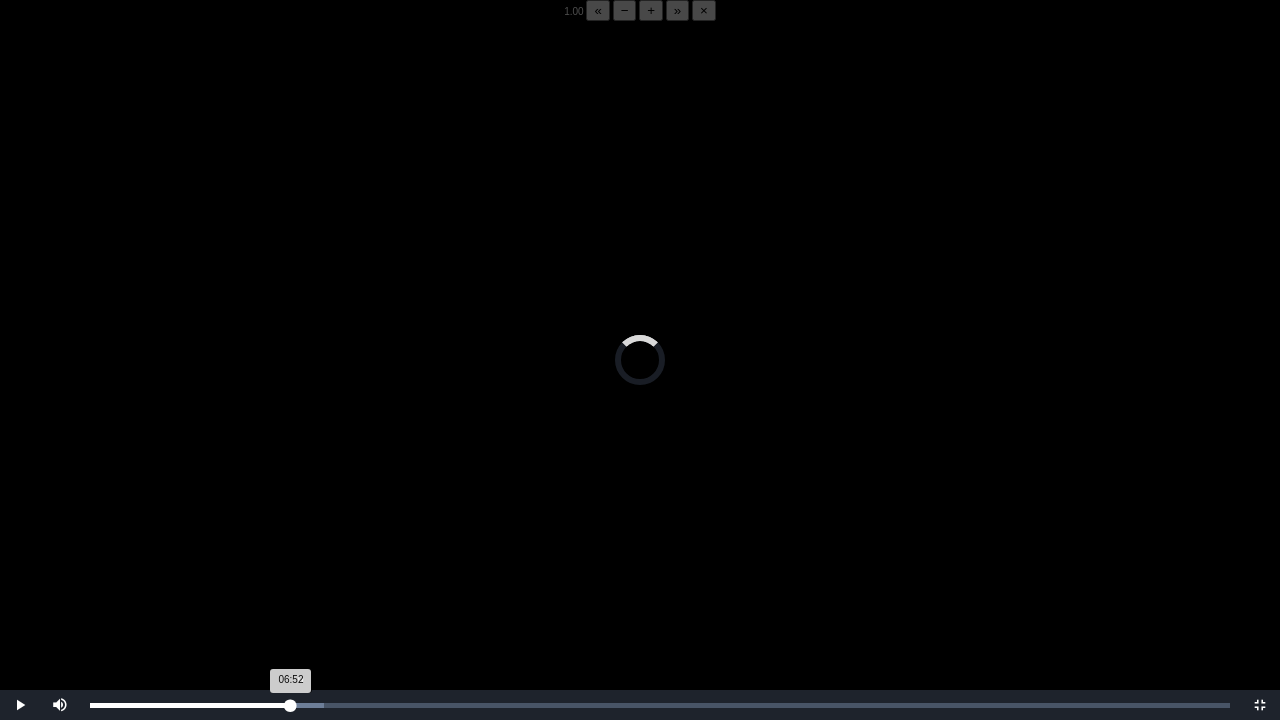 click on "06:52 Progress : 0%" at bounding box center [190, 705] 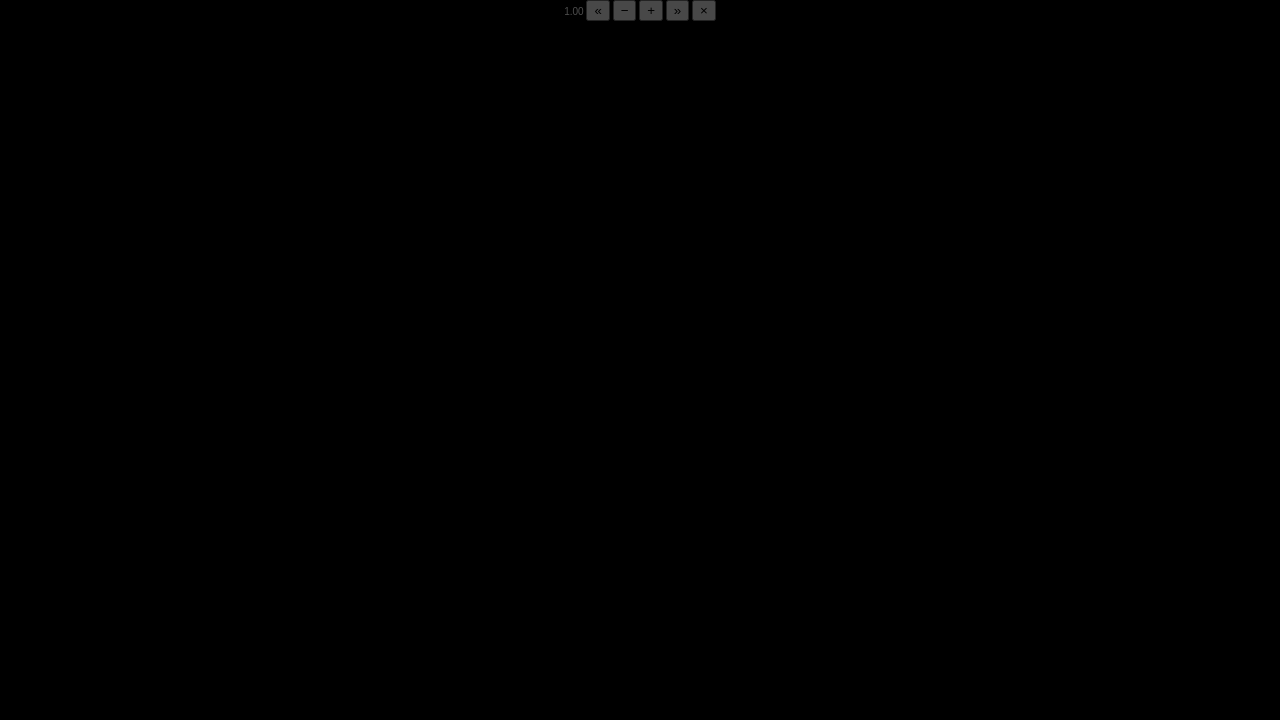 click on "06:55 Progress : 0%" at bounding box center [191, 705] 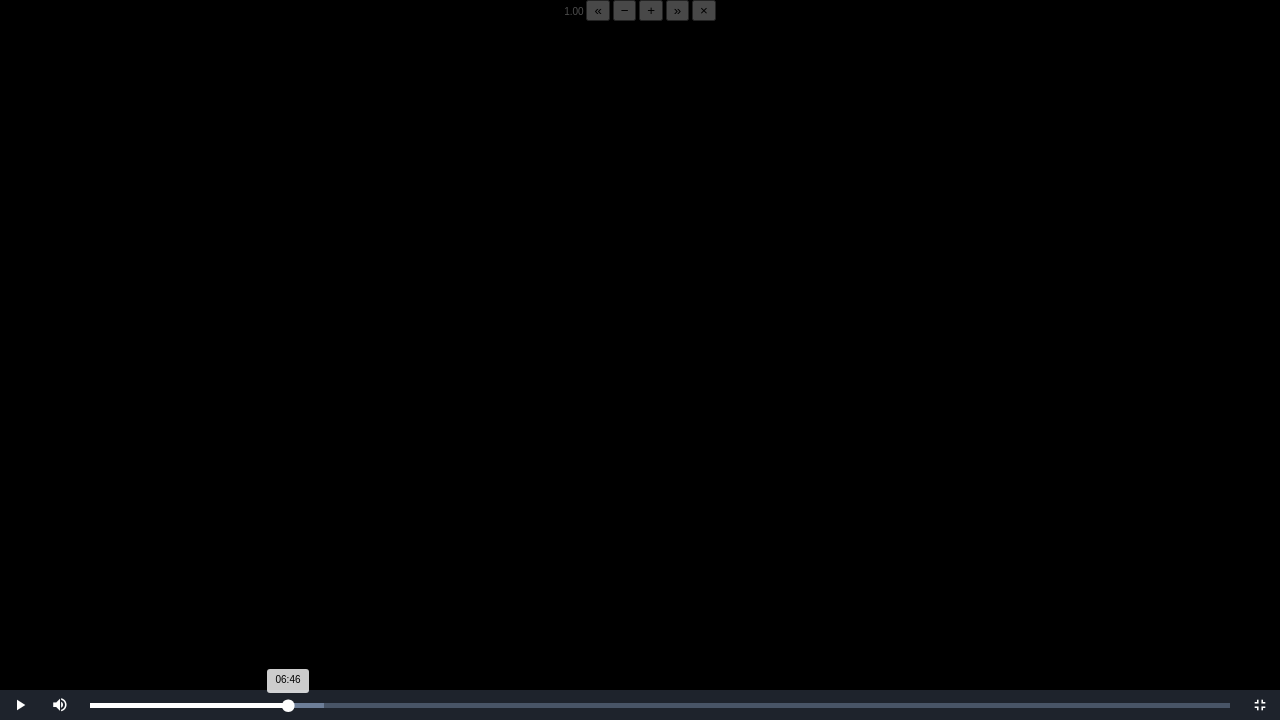 click on "06:46 Progress : 0%" at bounding box center [189, 705] 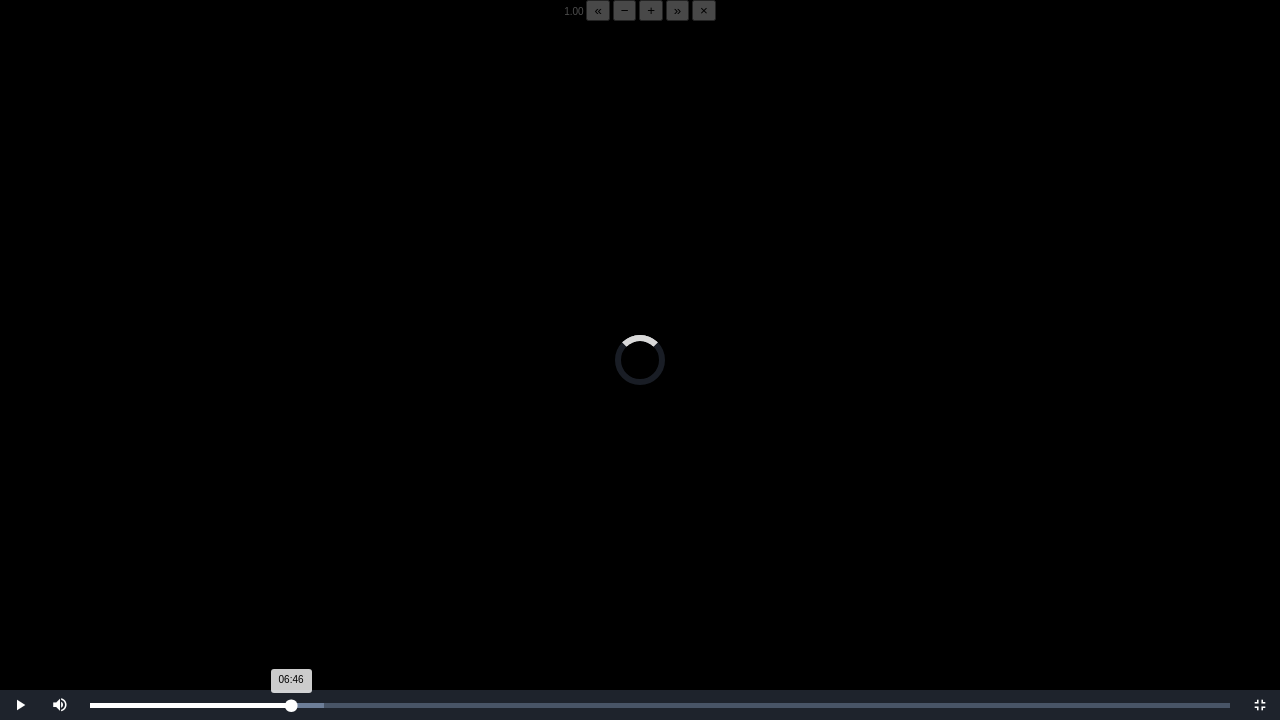 click on "06:46 Progress : 0%" at bounding box center (190, 705) 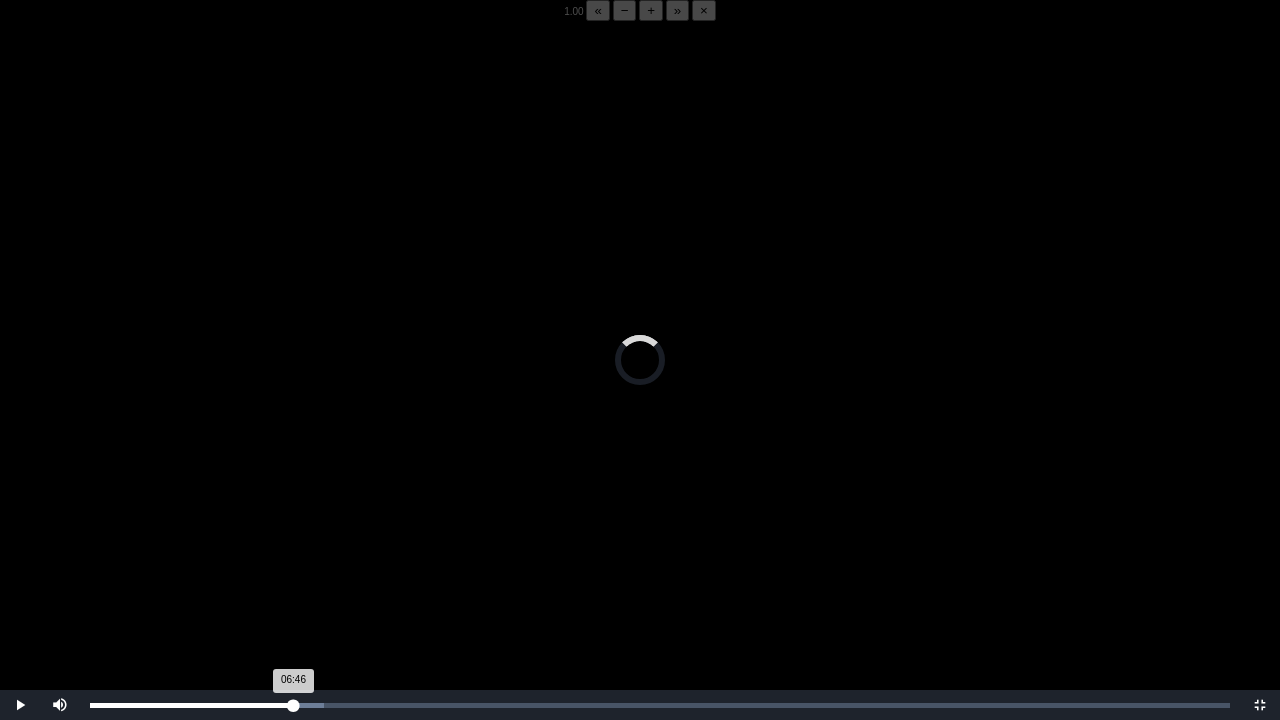 click on "06:46 Progress : 0%" at bounding box center (191, 705) 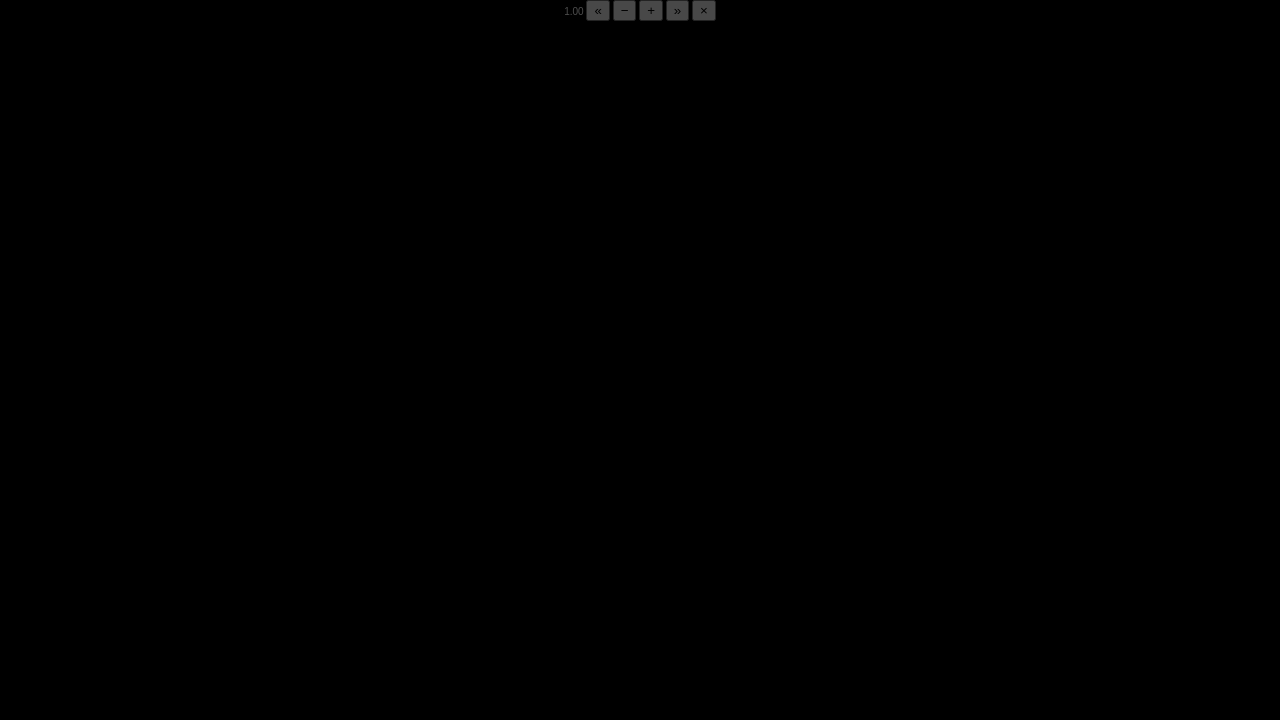 click on "06:57 Progress : 0%" at bounding box center (192, 705) 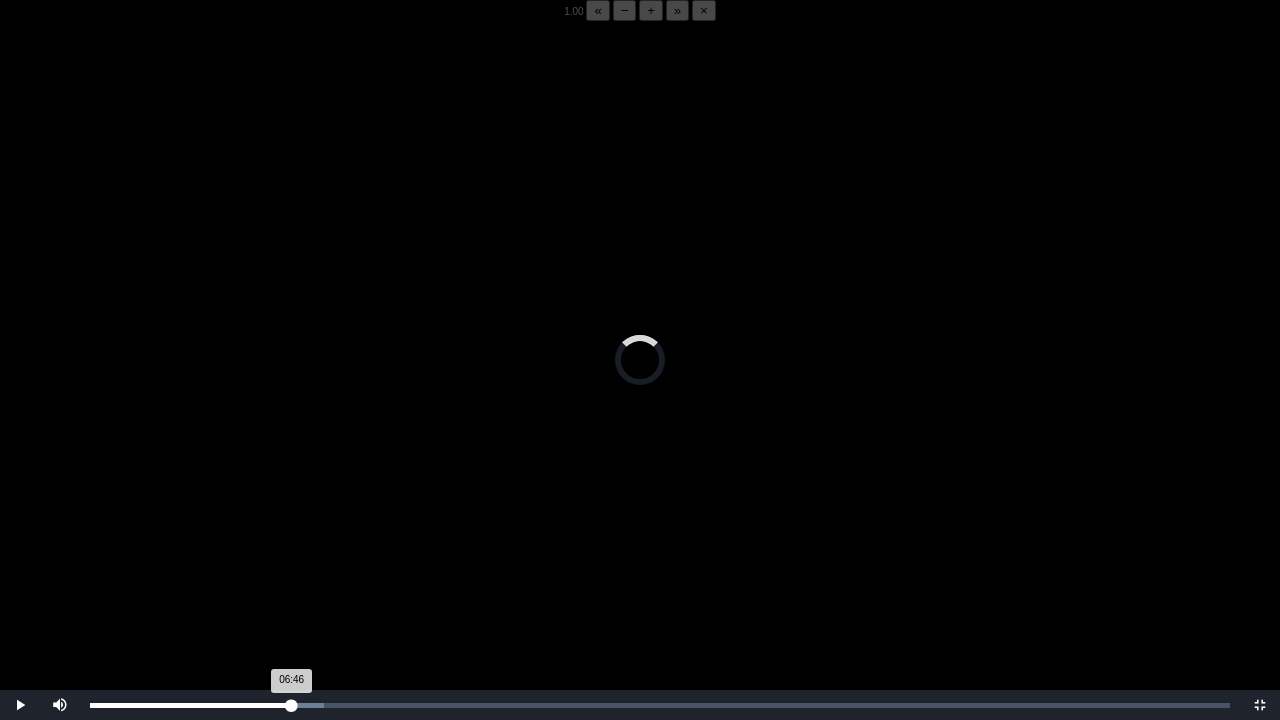 click on "06:46 Progress : 0%" at bounding box center [191, 705] 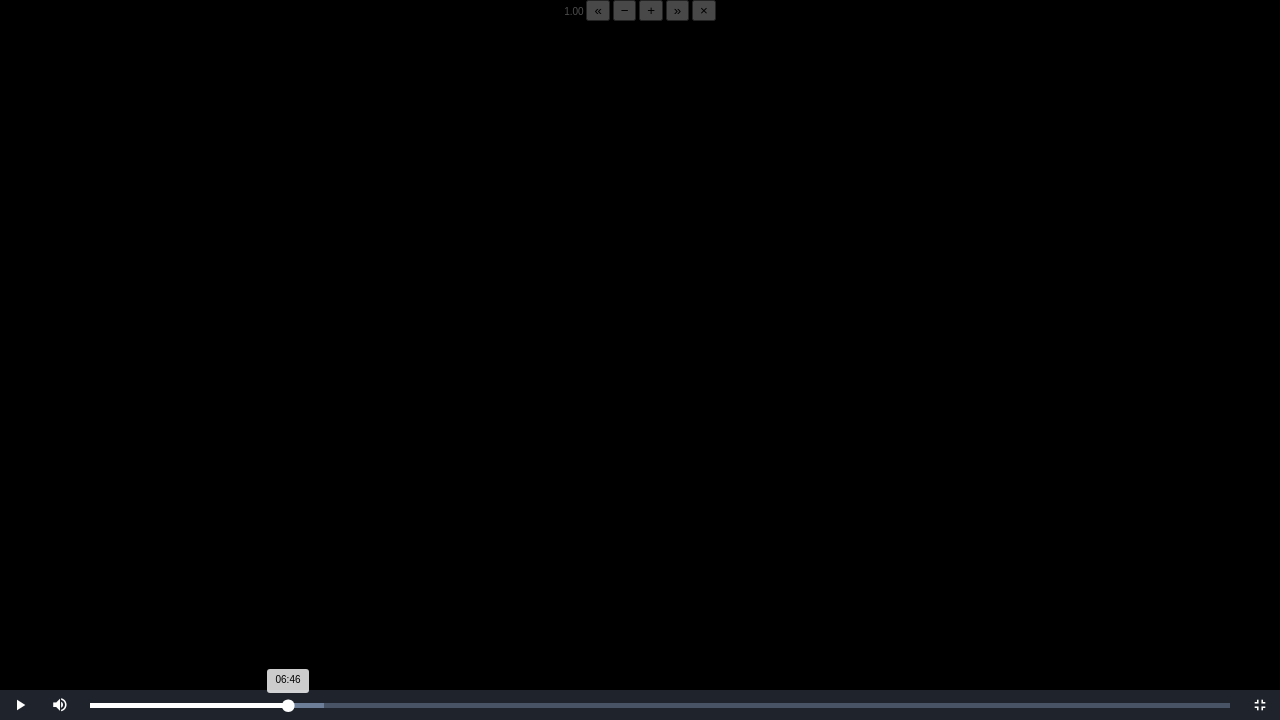 click on "06:46 Progress : 0%" at bounding box center (189, 705) 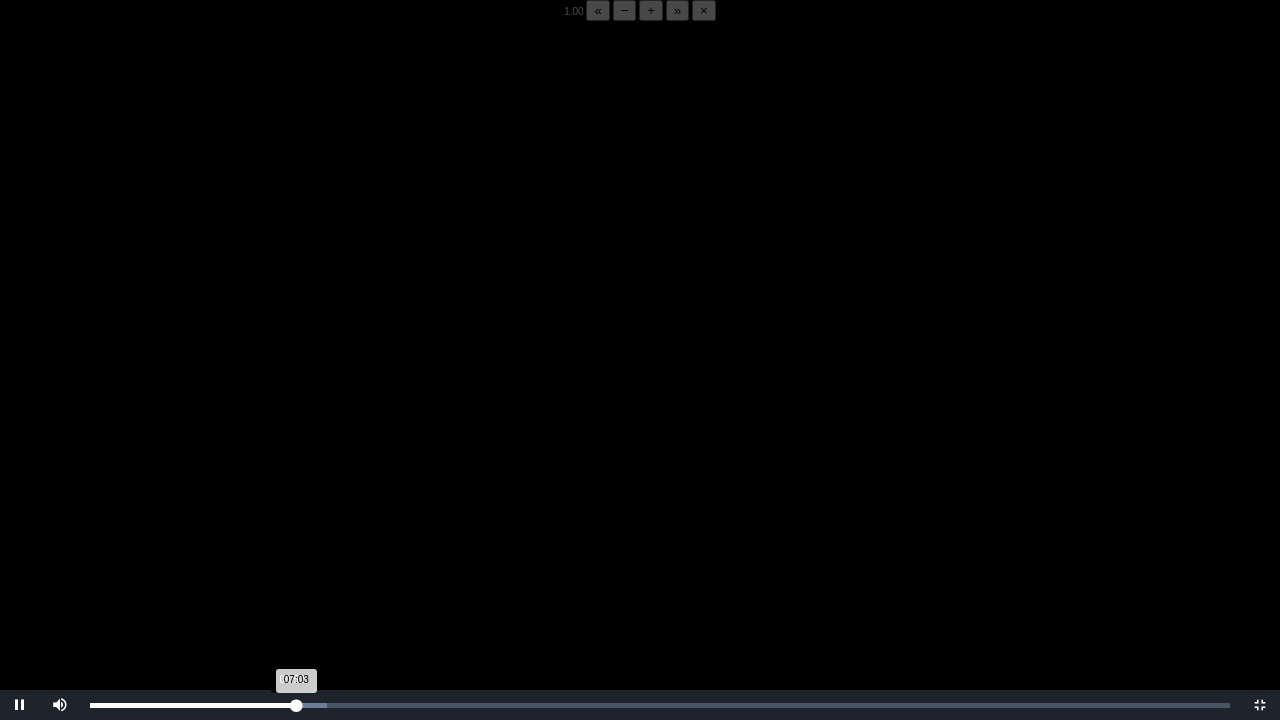 click on "Loaded : 0% 06:52 07:03 Progress : 0%" at bounding box center (660, 705) 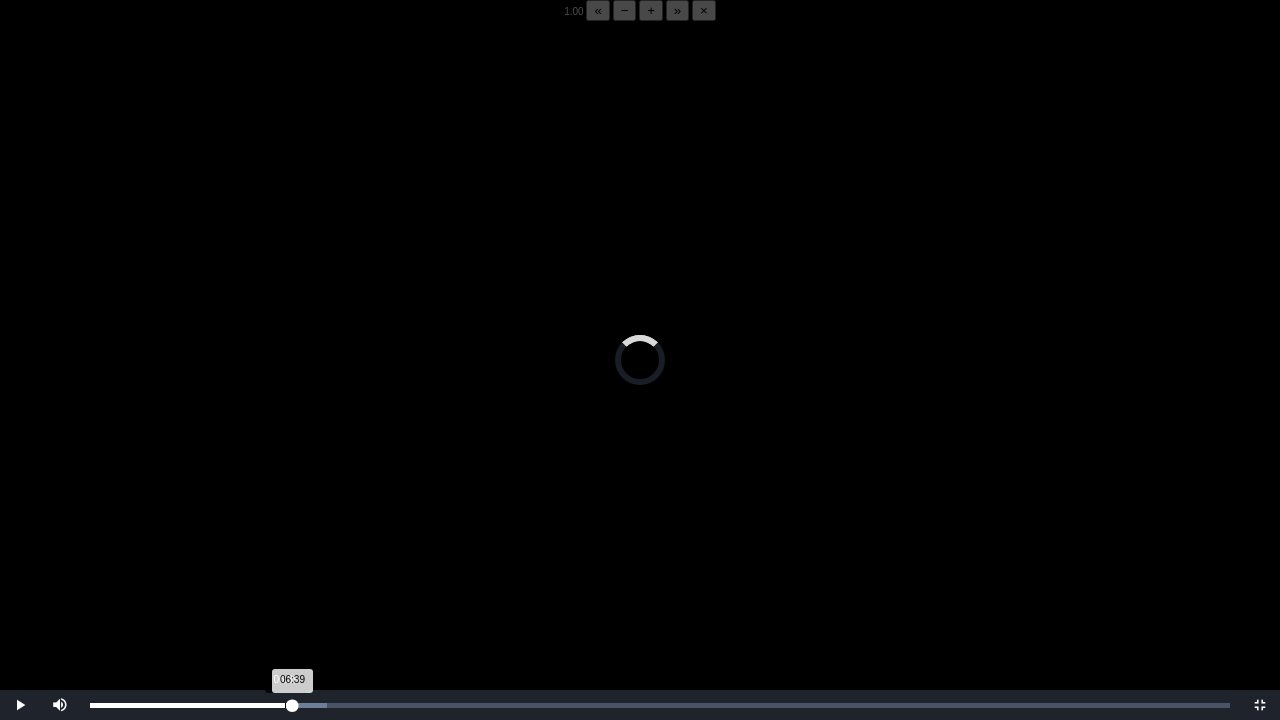 click on "06:39 Progress : 0%" at bounding box center (191, 705) 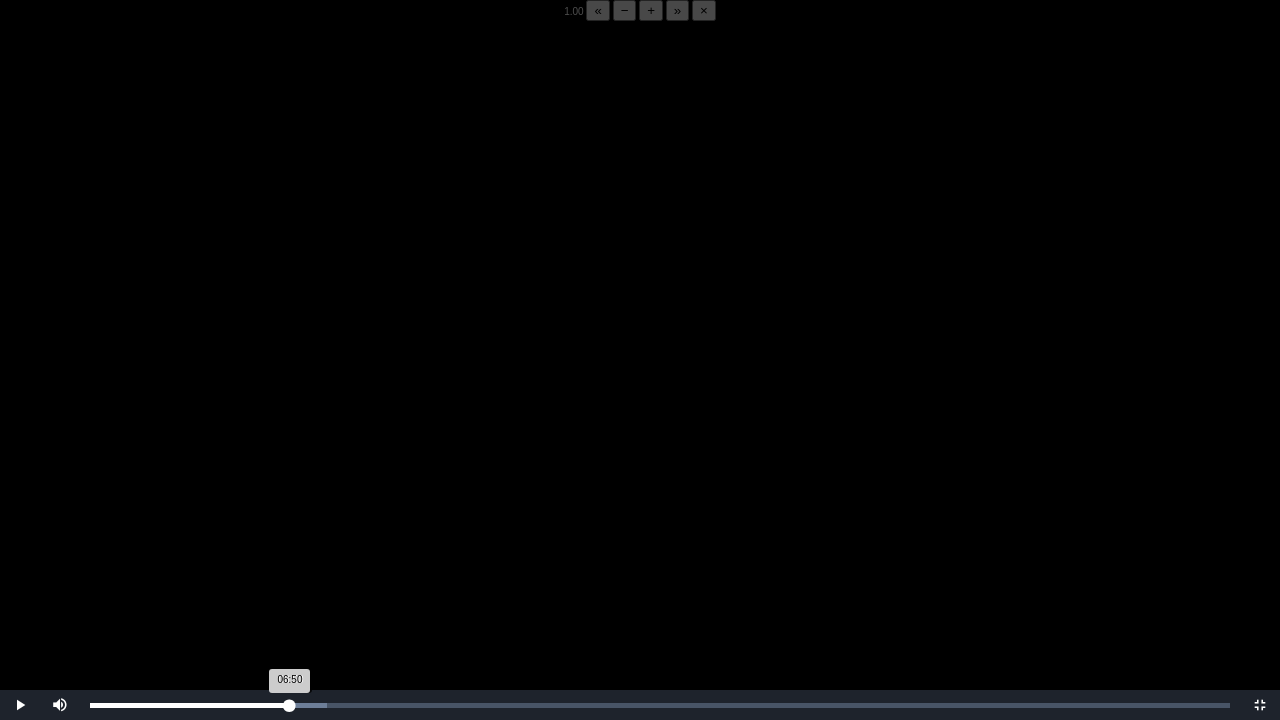 click on "Loaded : 0% 06:50 06:50 Progress : 0%" at bounding box center [660, 705] 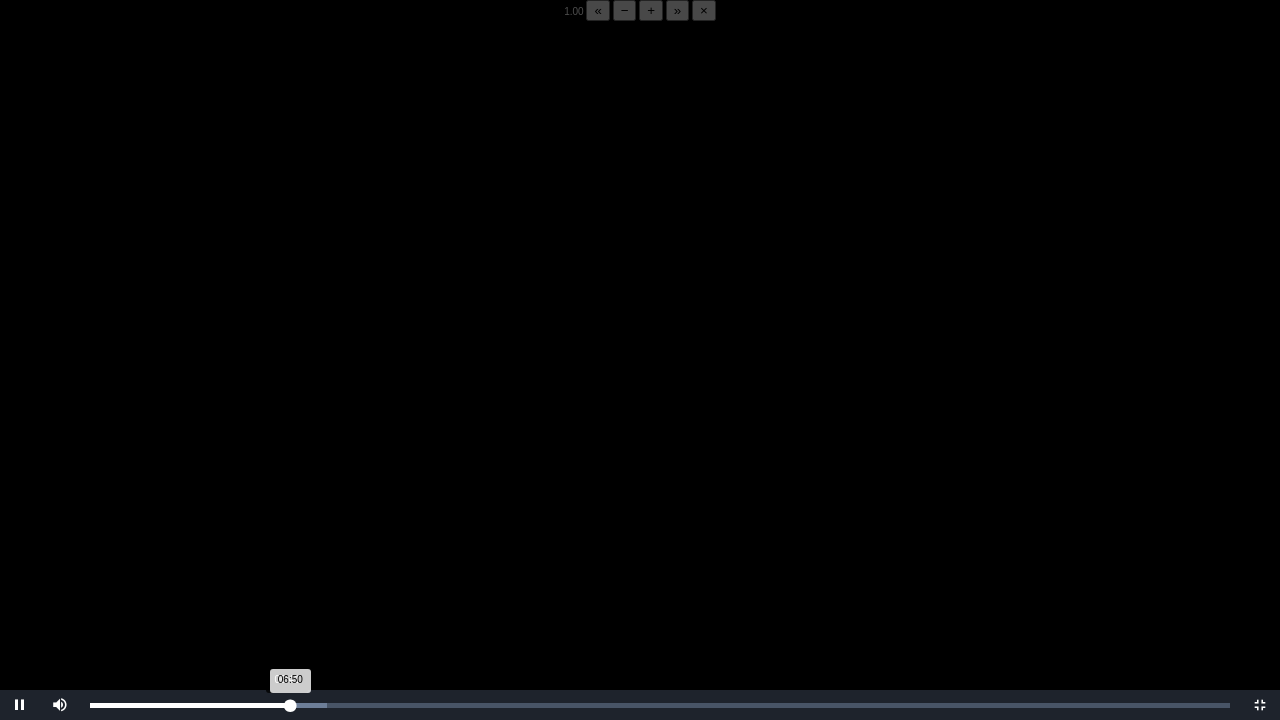 click on "06:50 Progress : 0%" at bounding box center (190, 705) 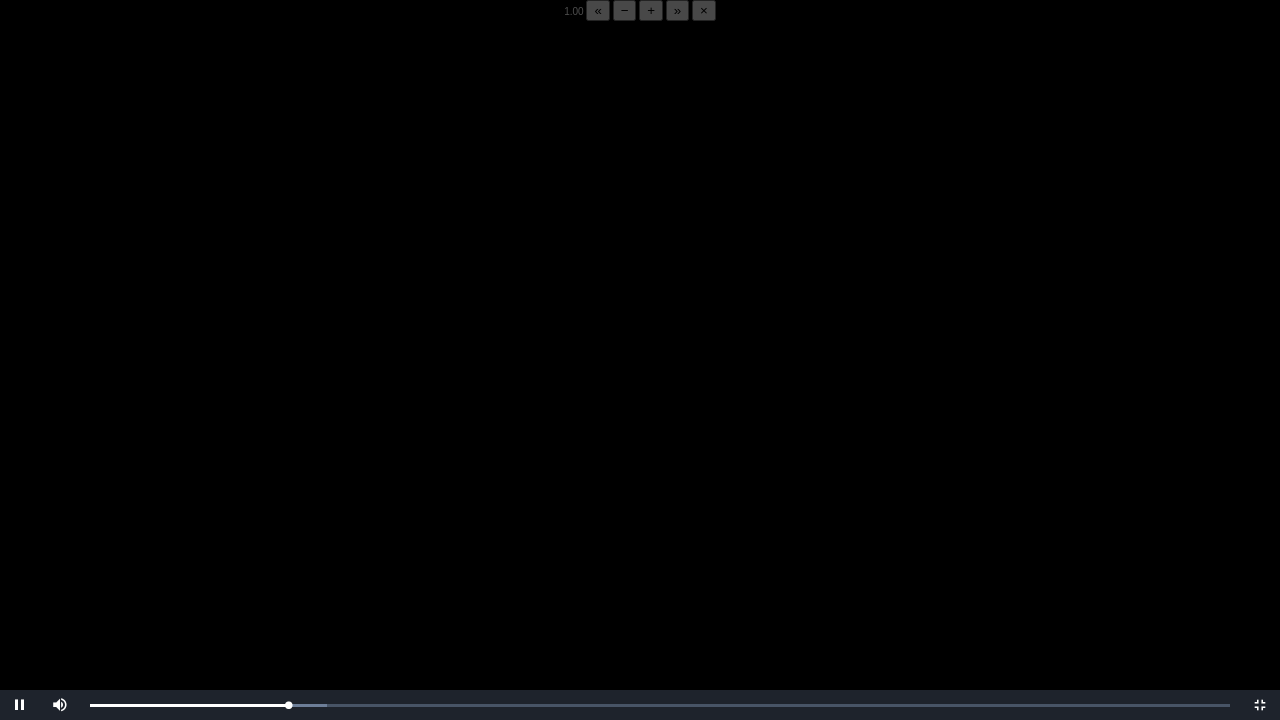 click at bounding box center (640, 381) 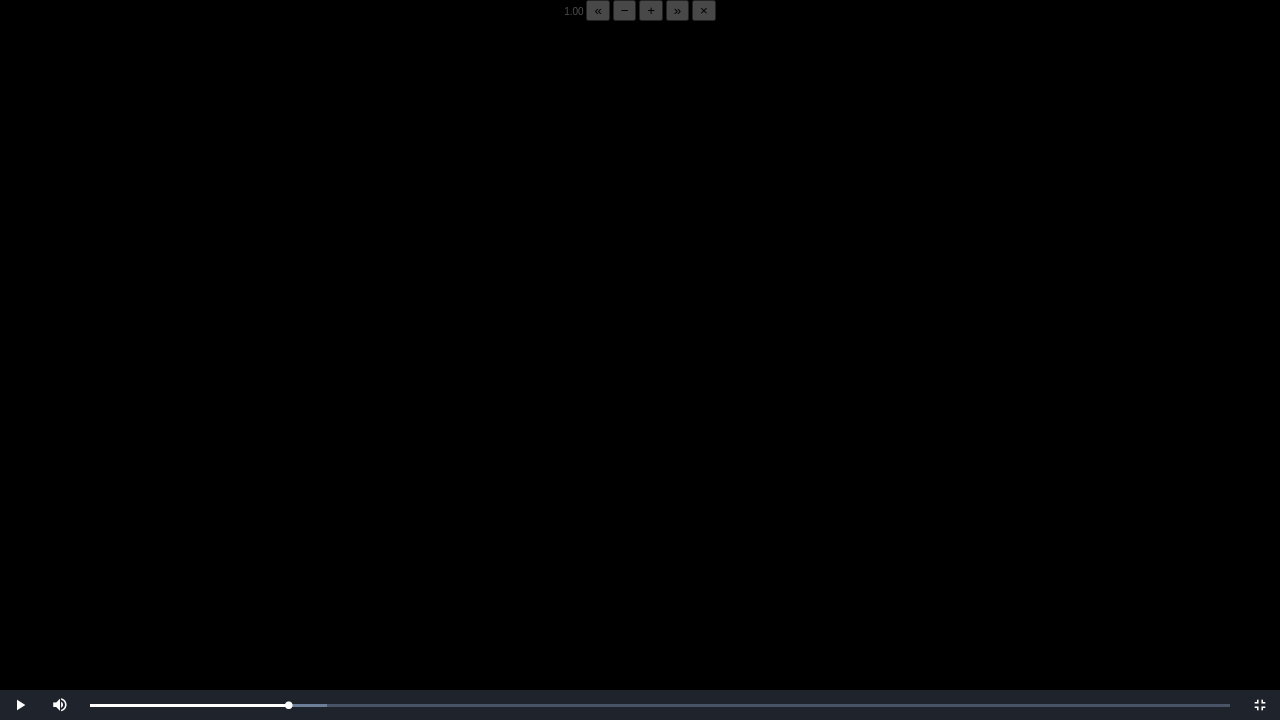 click at bounding box center (640, 381) 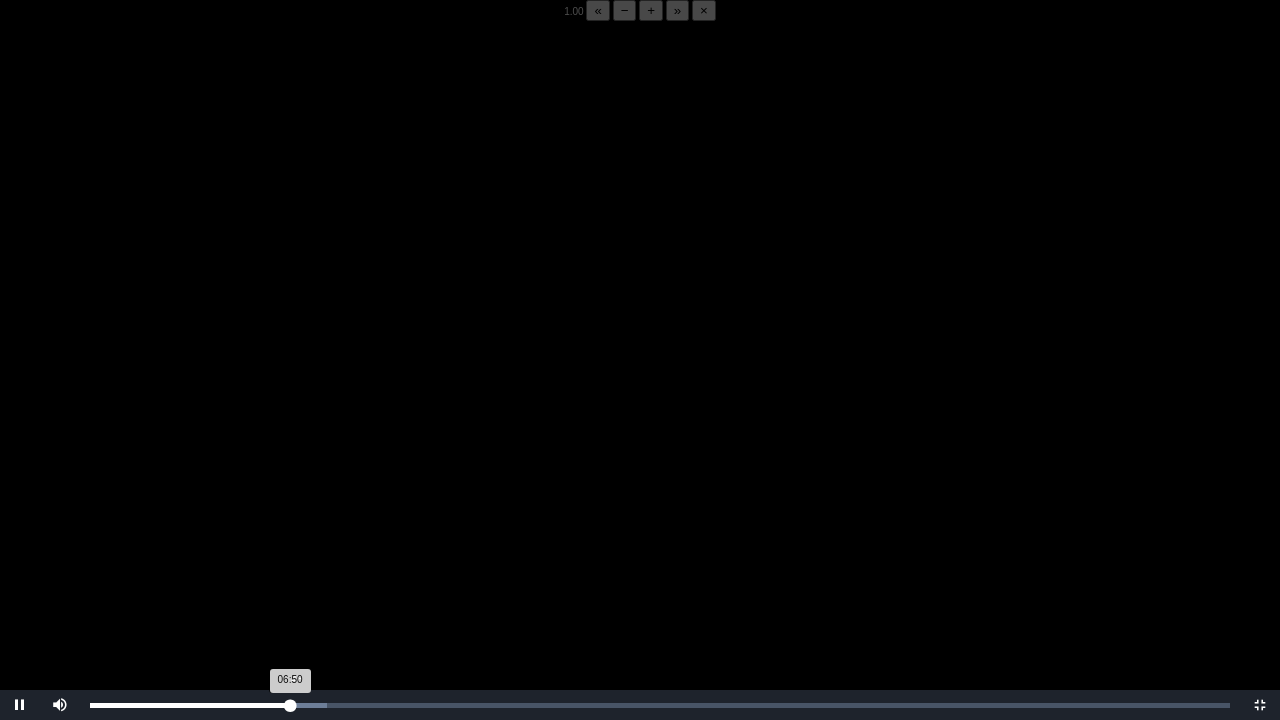 click on "06:50 Progress : 0%" at bounding box center (190, 705) 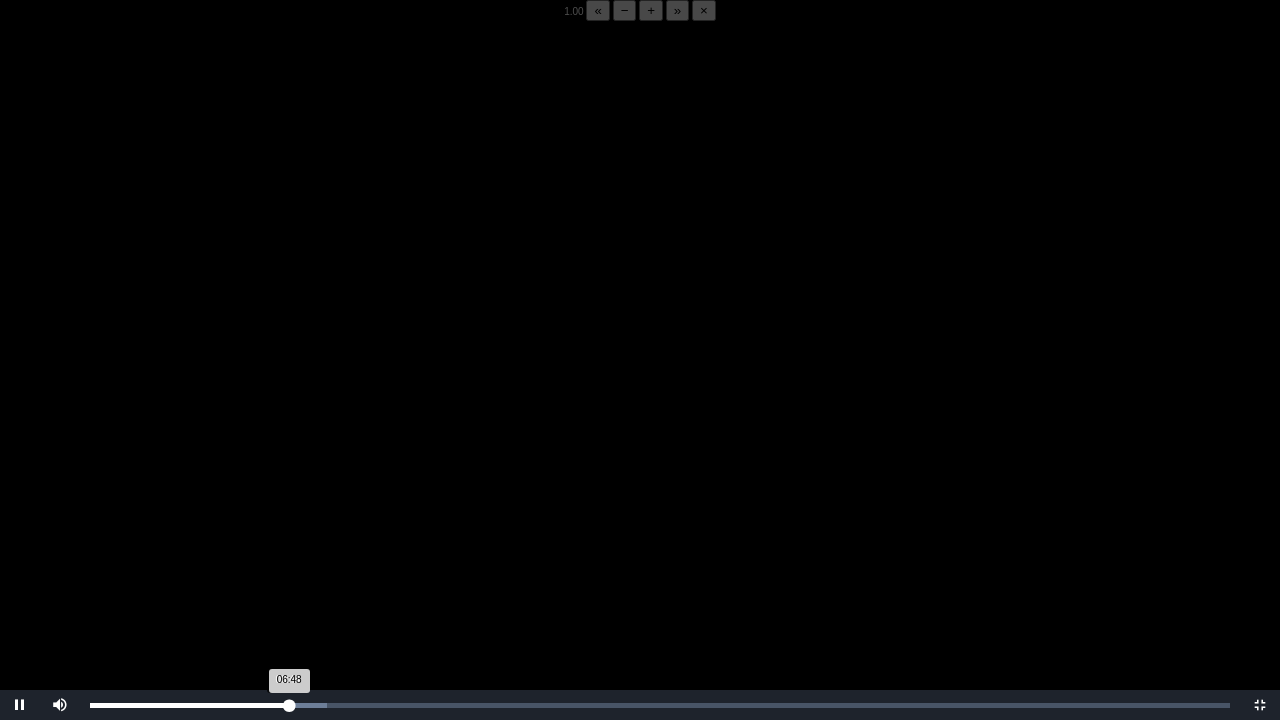 click on "06:48 Progress : 0%" at bounding box center (189, 705) 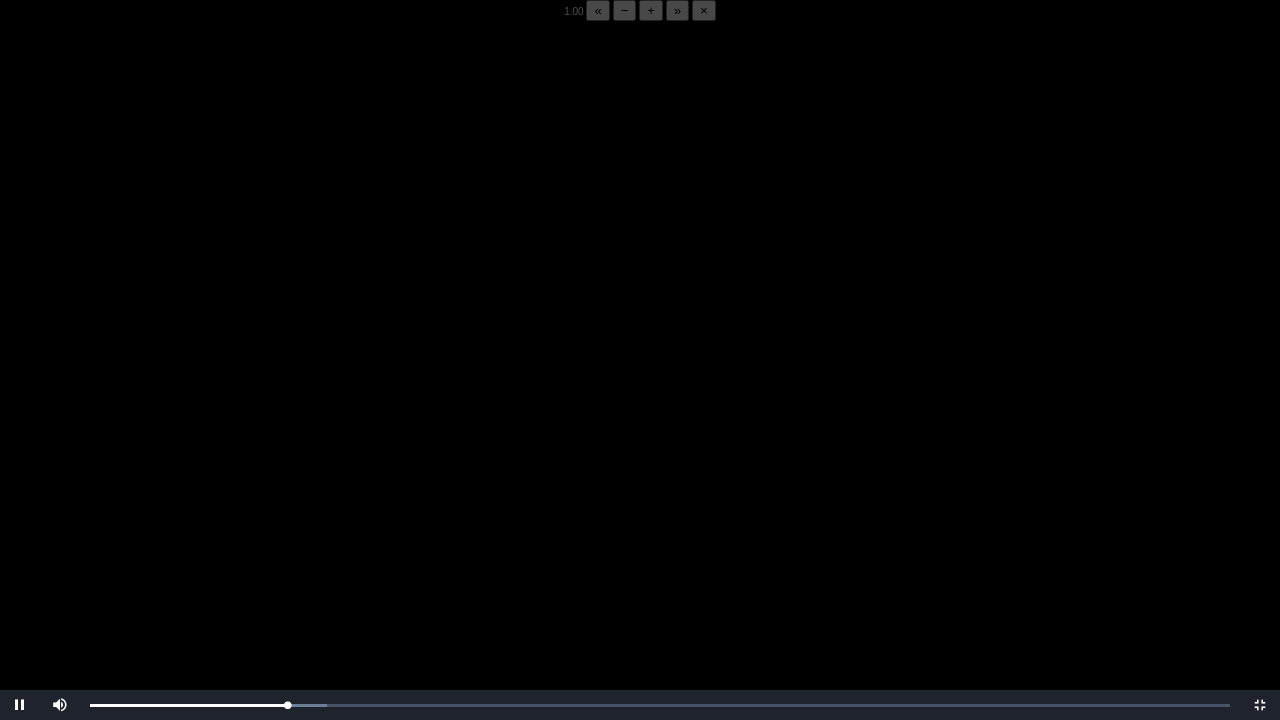 click at bounding box center [640, 381] 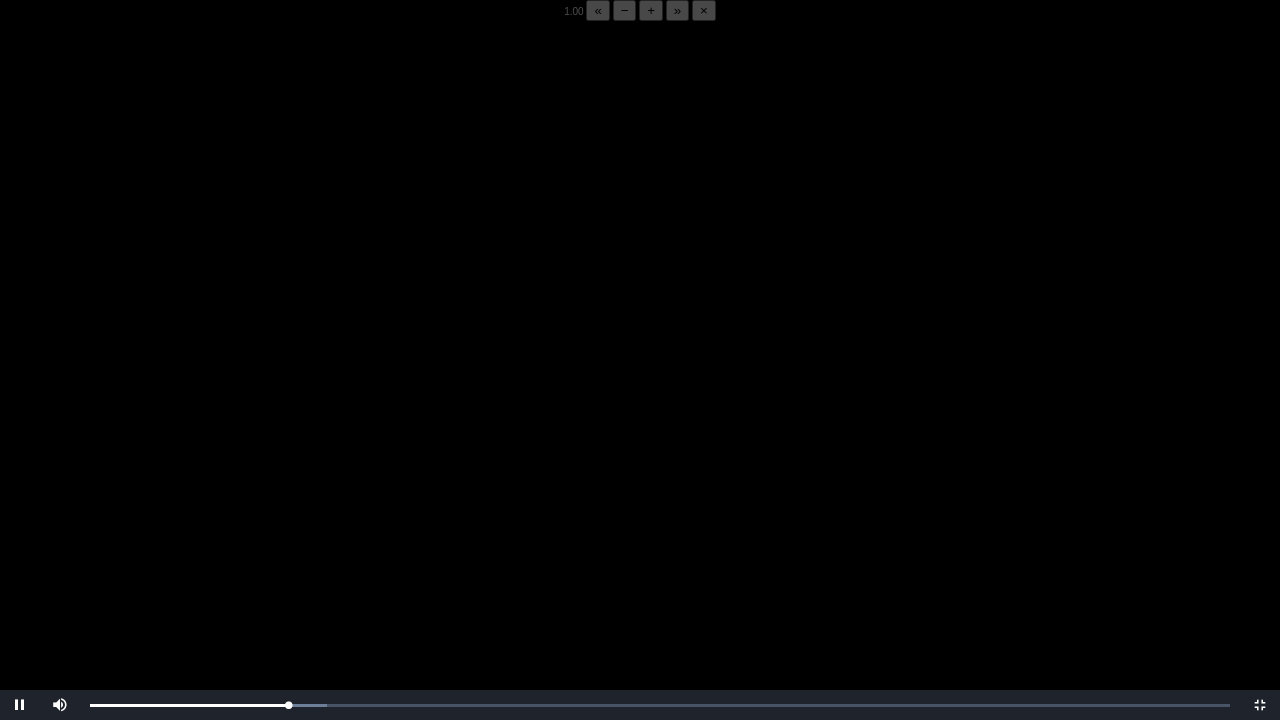 click at bounding box center [640, 381] 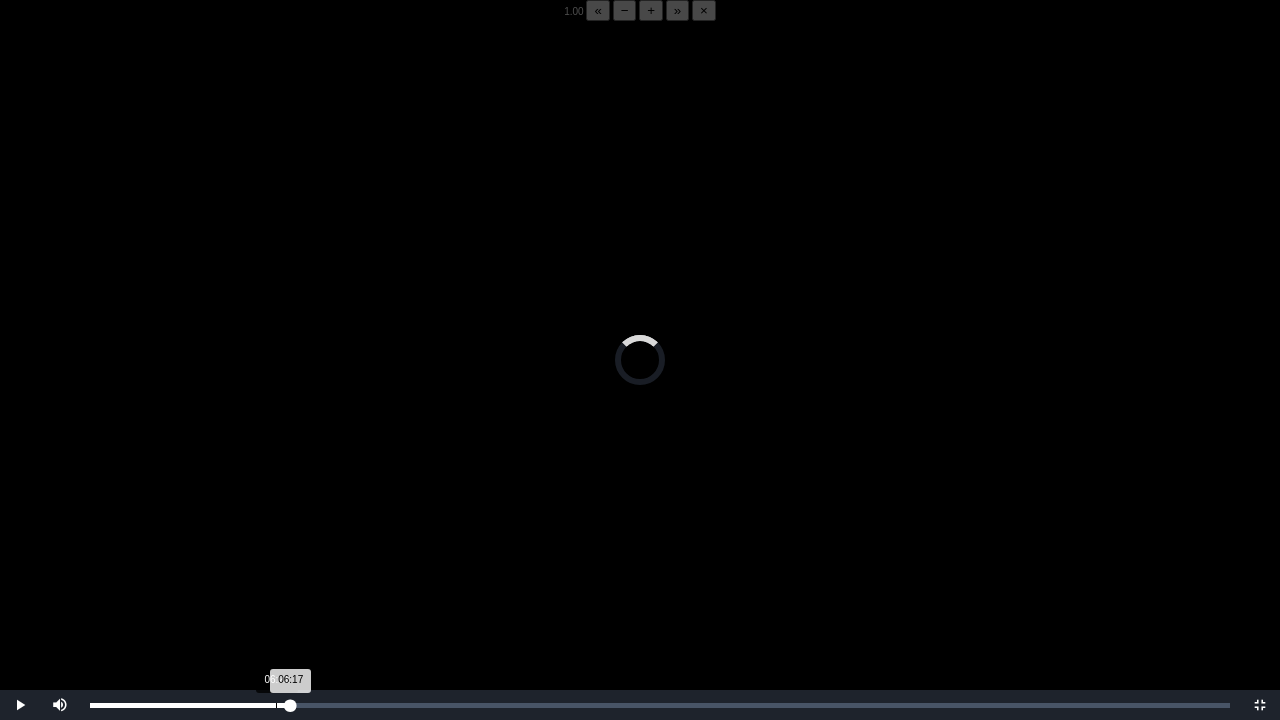 click on "Loaded : 0% 06:21 06:17 Progress : 0%" at bounding box center (660, 705) 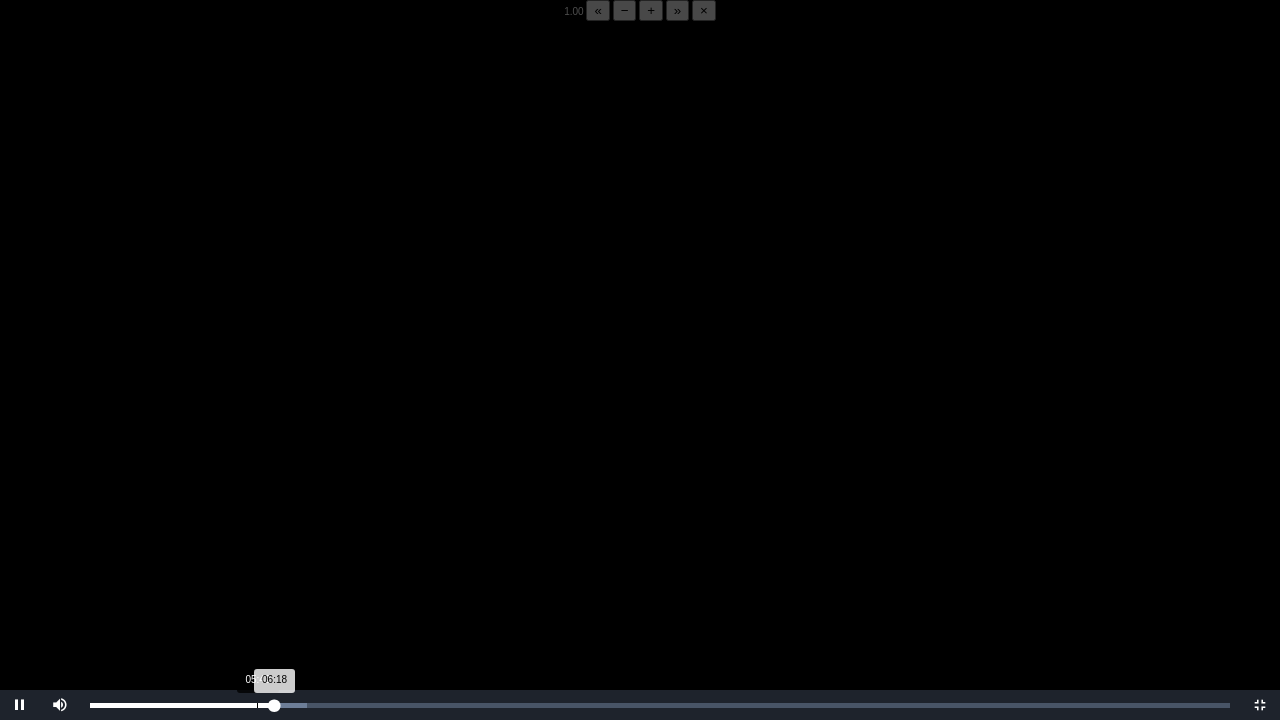 click on "Loaded : 0% 05:42 06:18 Progress : 0%" at bounding box center (660, 705) 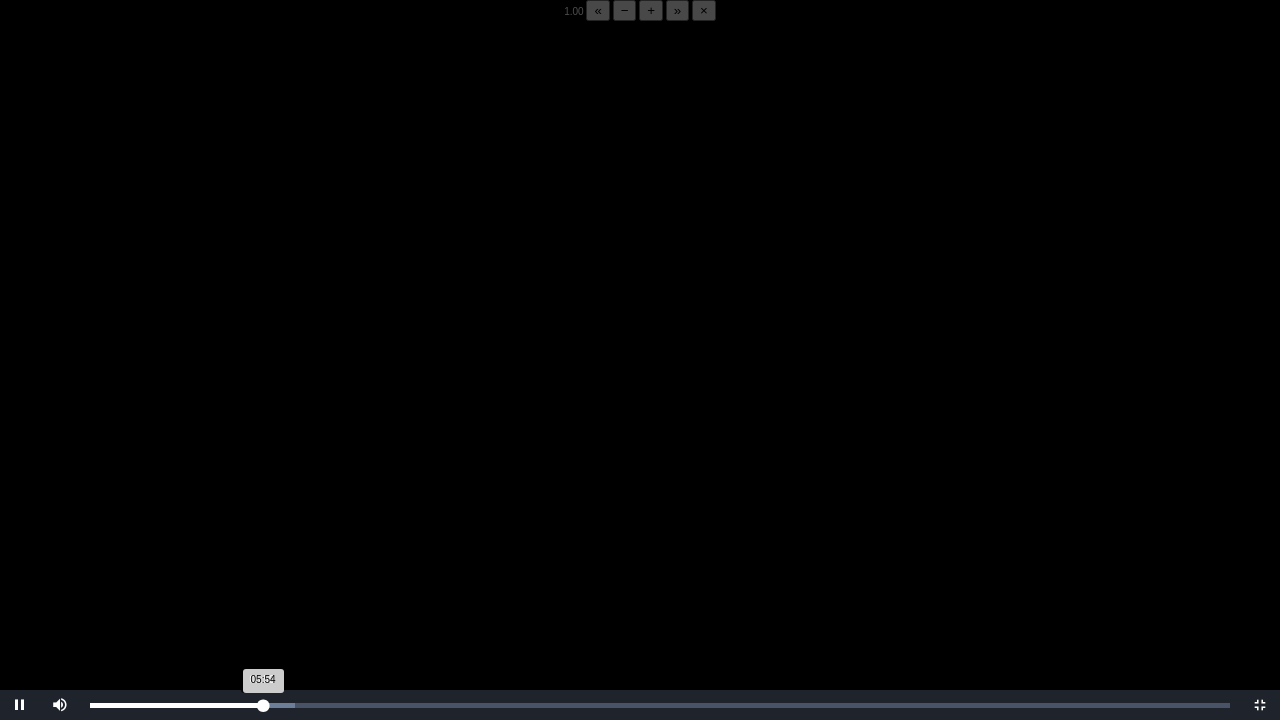 click on "05:54 Progress : 0%" at bounding box center [176, 705] 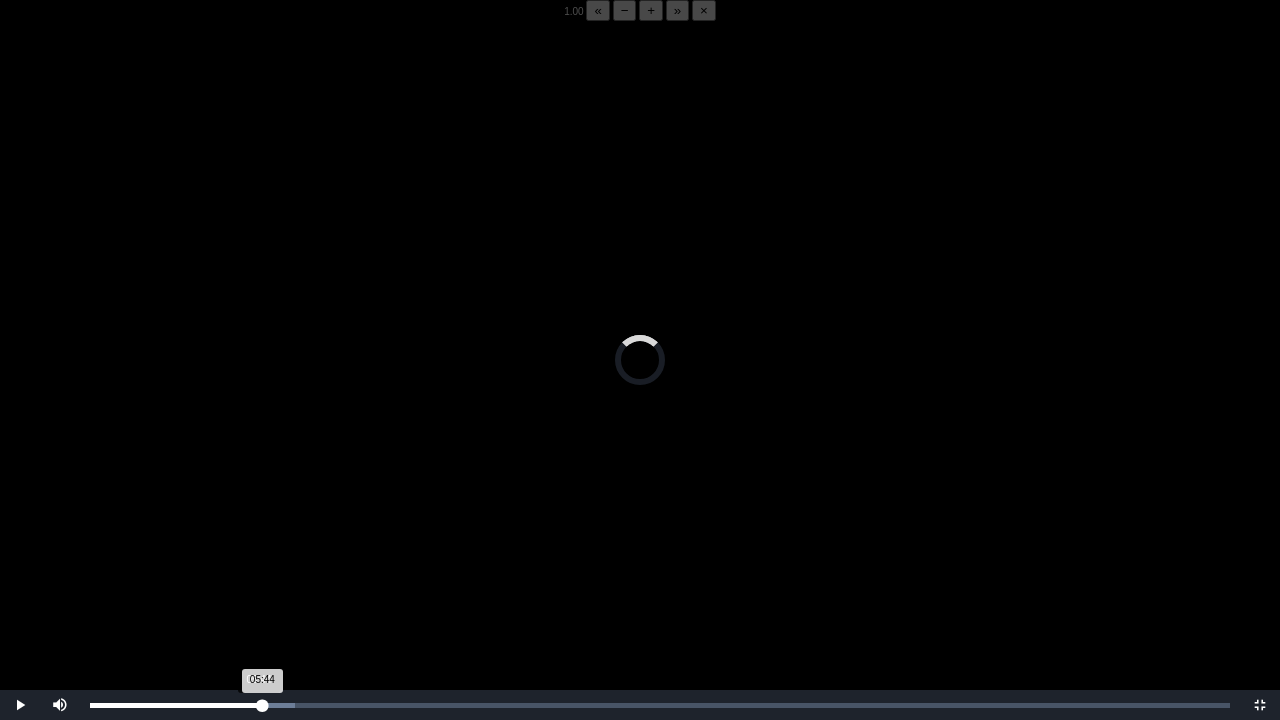 click on "05:44 Progress : 0%" at bounding box center [176, 705] 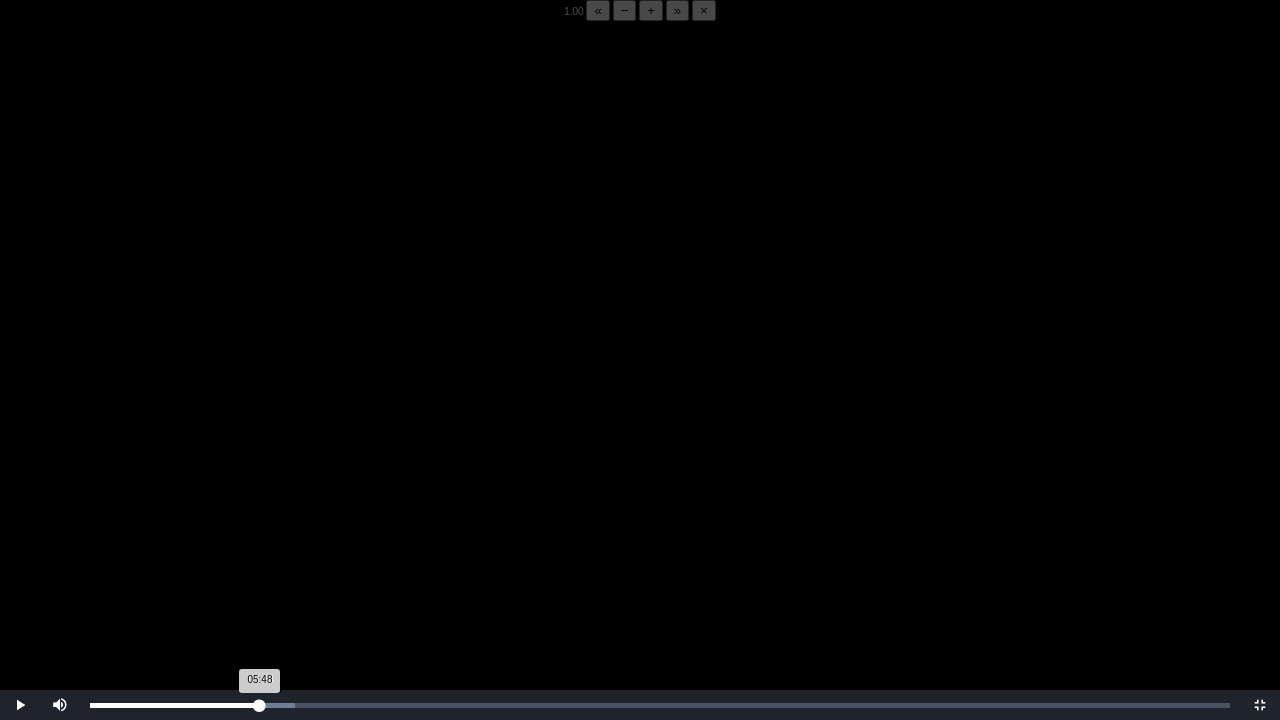 click on "05:48 Progress : 0%" at bounding box center (175, 705) 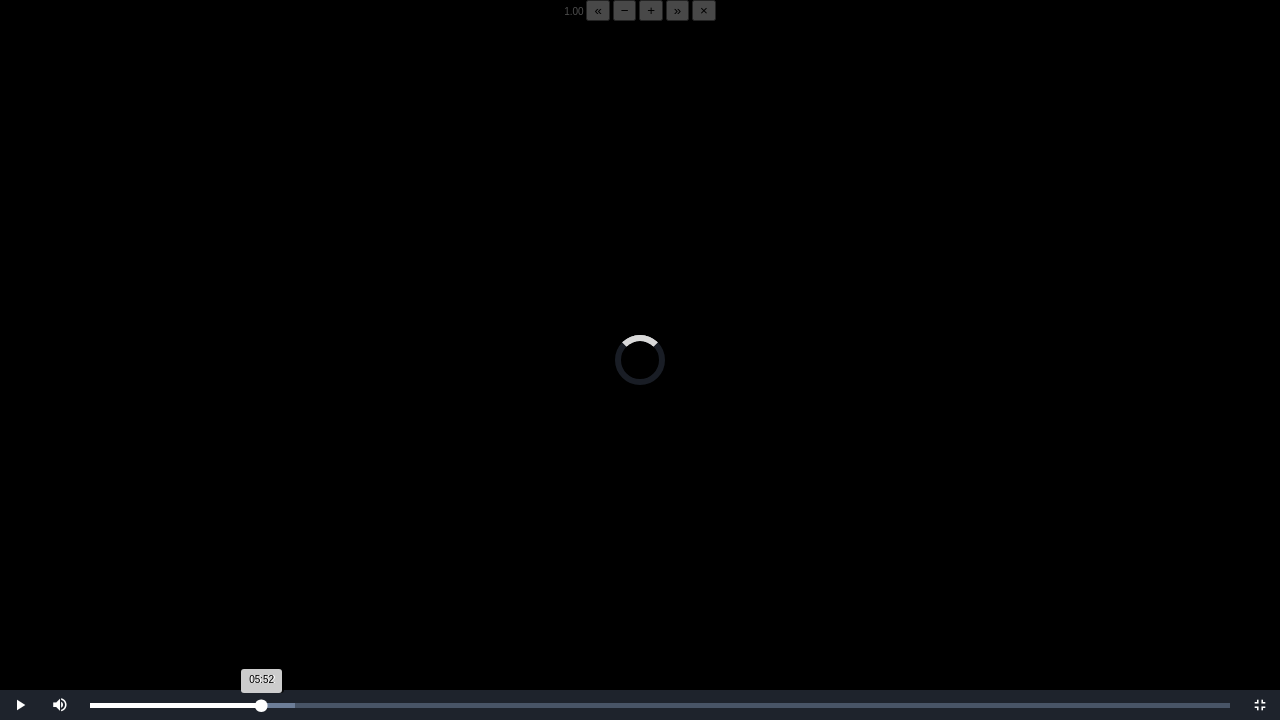 click on "05:52 Progress : 0%" at bounding box center (176, 705) 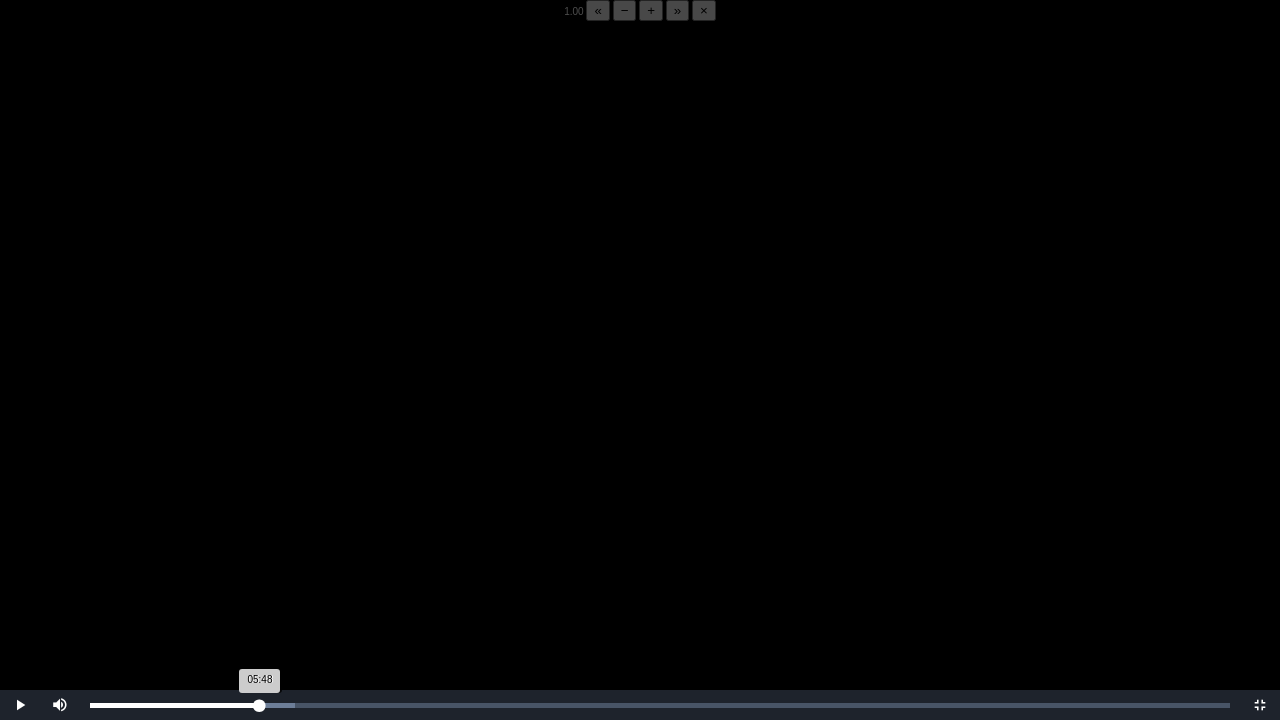 click on "05:48 Progress : 0%" at bounding box center [175, 705] 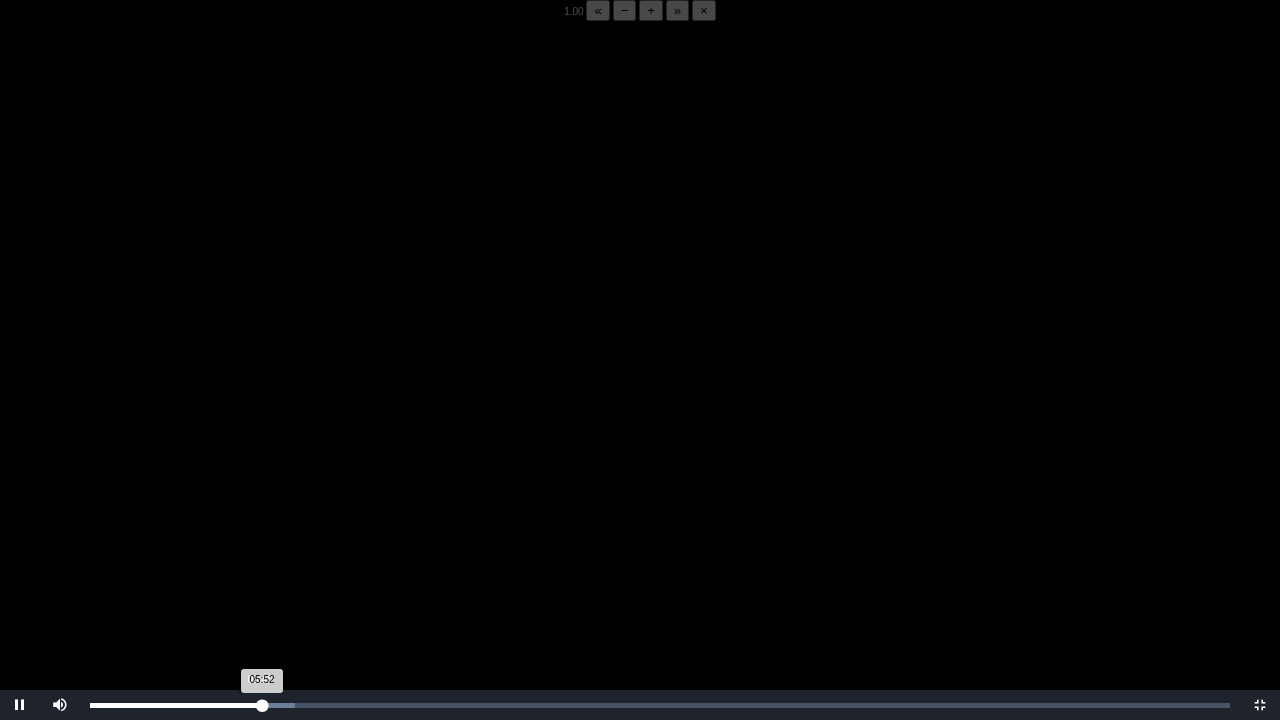 click on "Loaded : 0% 05:46 05:52 Progress : 0%" at bounding box center (660, 705) 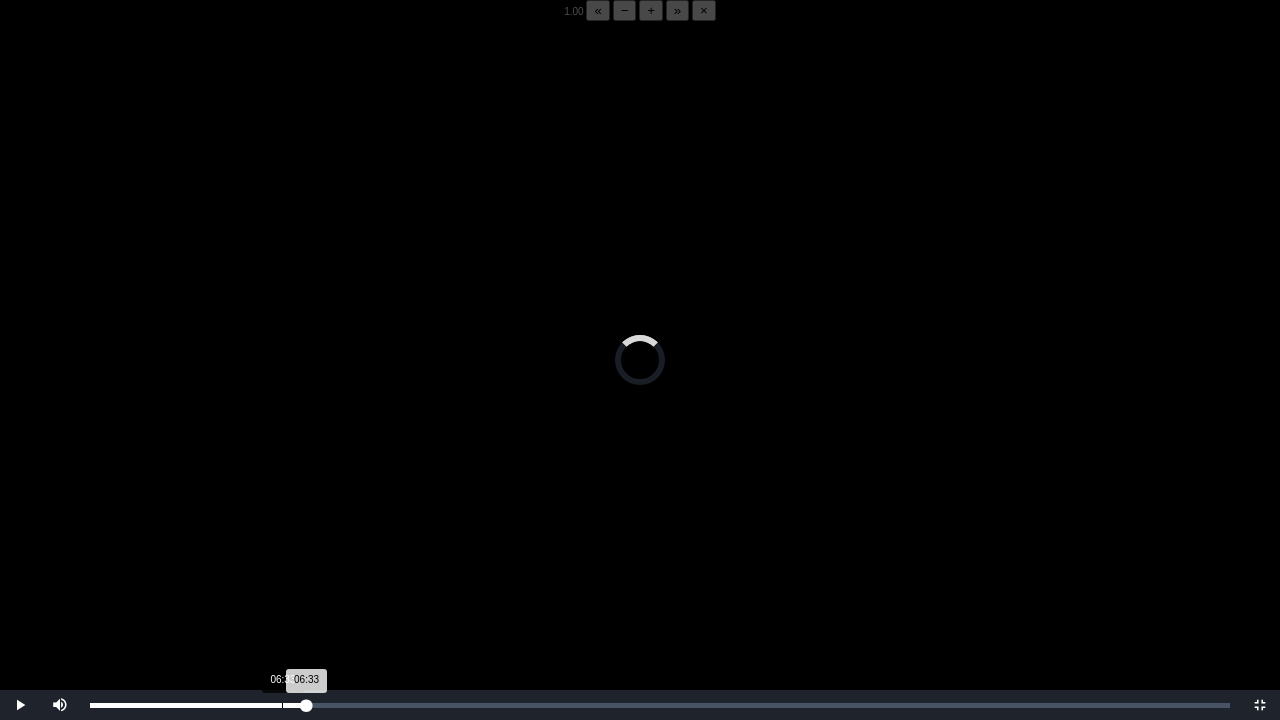 click on "06:33" at bounding box center (282, 705) 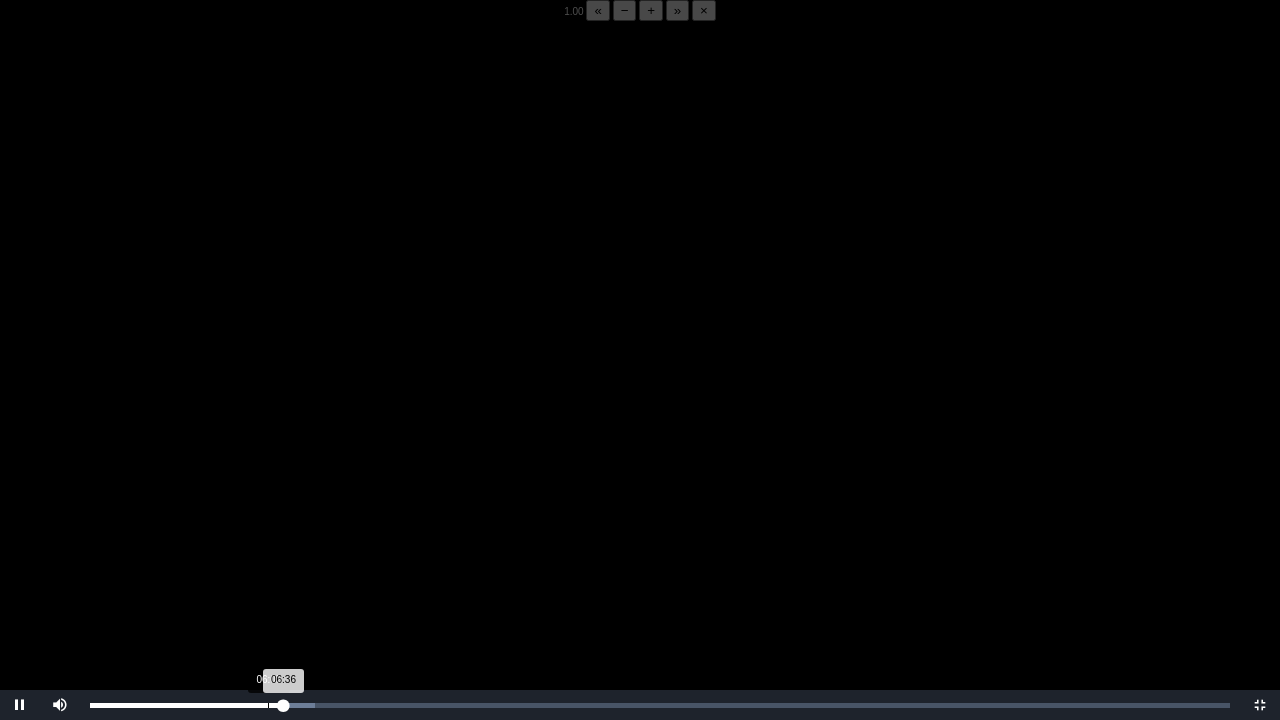 click on "Loaded : 0% 06:05 06:36 Progress : 0%" at bounding box center [660, 705] 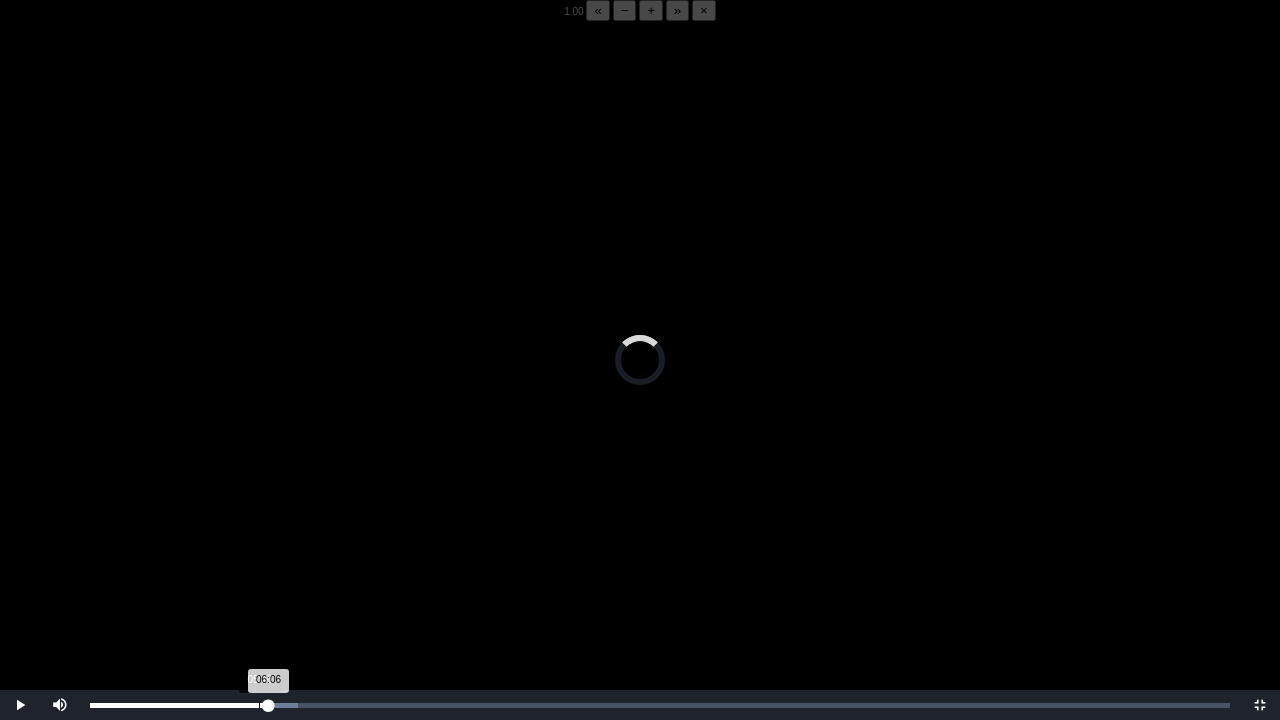 click on "06:06 Progress : 0%" at bounding box center [179, 705] 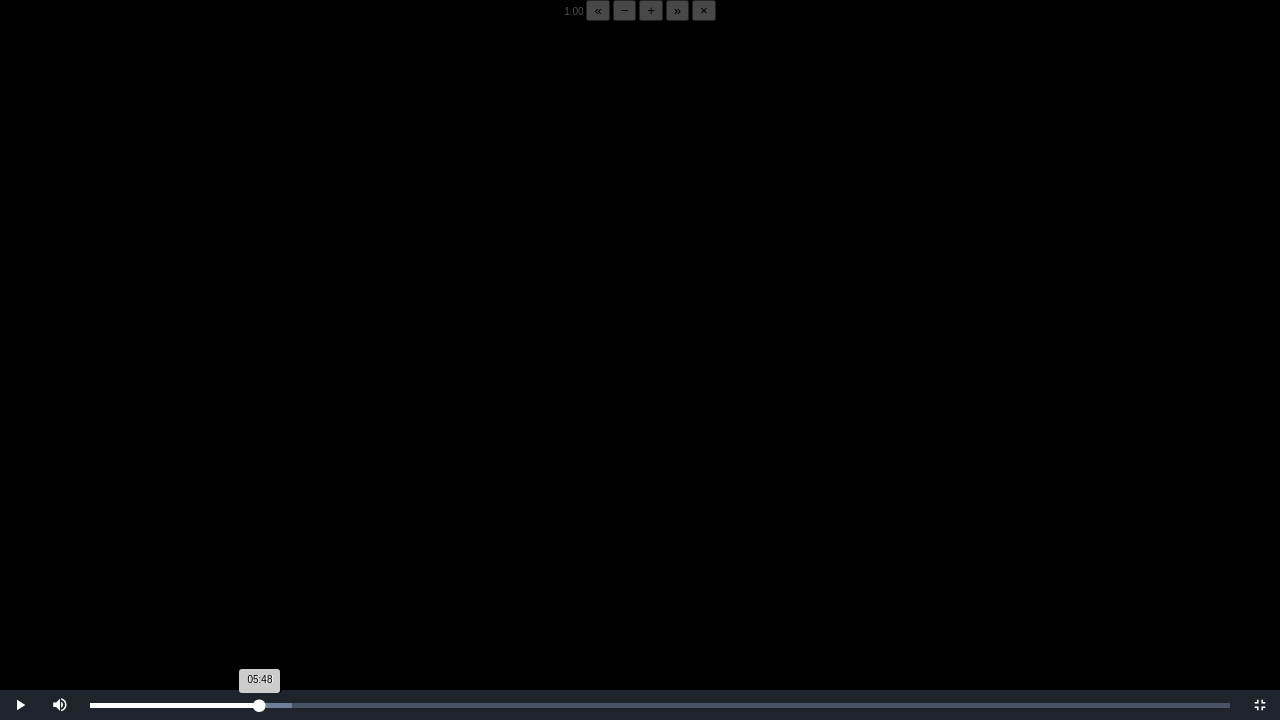 click on "05:48 Progress : 0%" at bounding box center [175, 705] 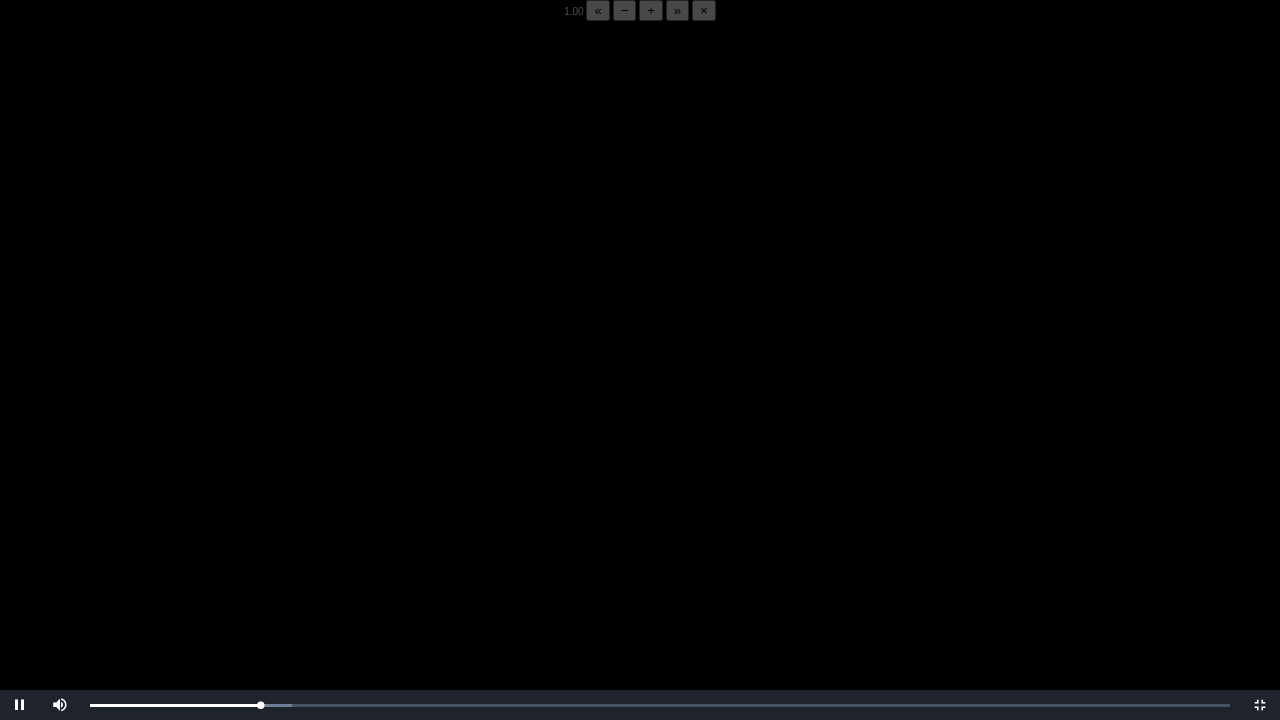 click on "+" at bounding box center [651, 10] 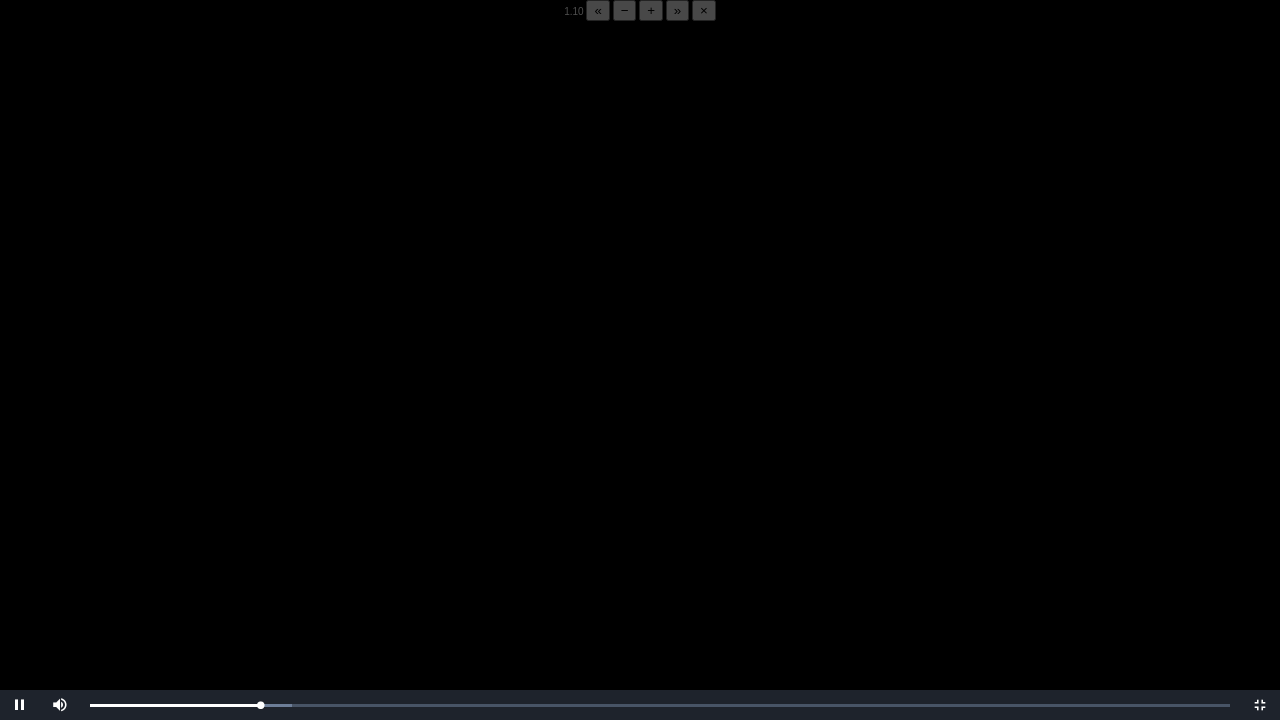 click on "+" at bounding box center [651, 10] 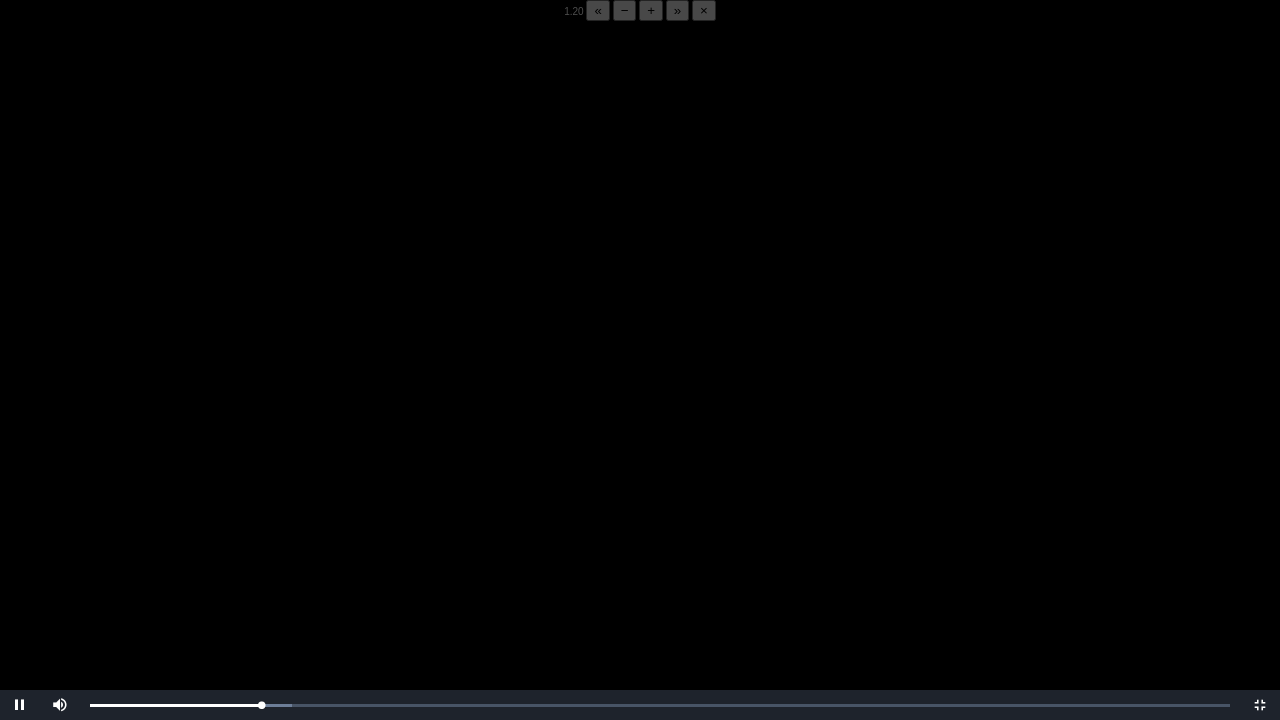 click on "+" at bounding box center [651, 10] 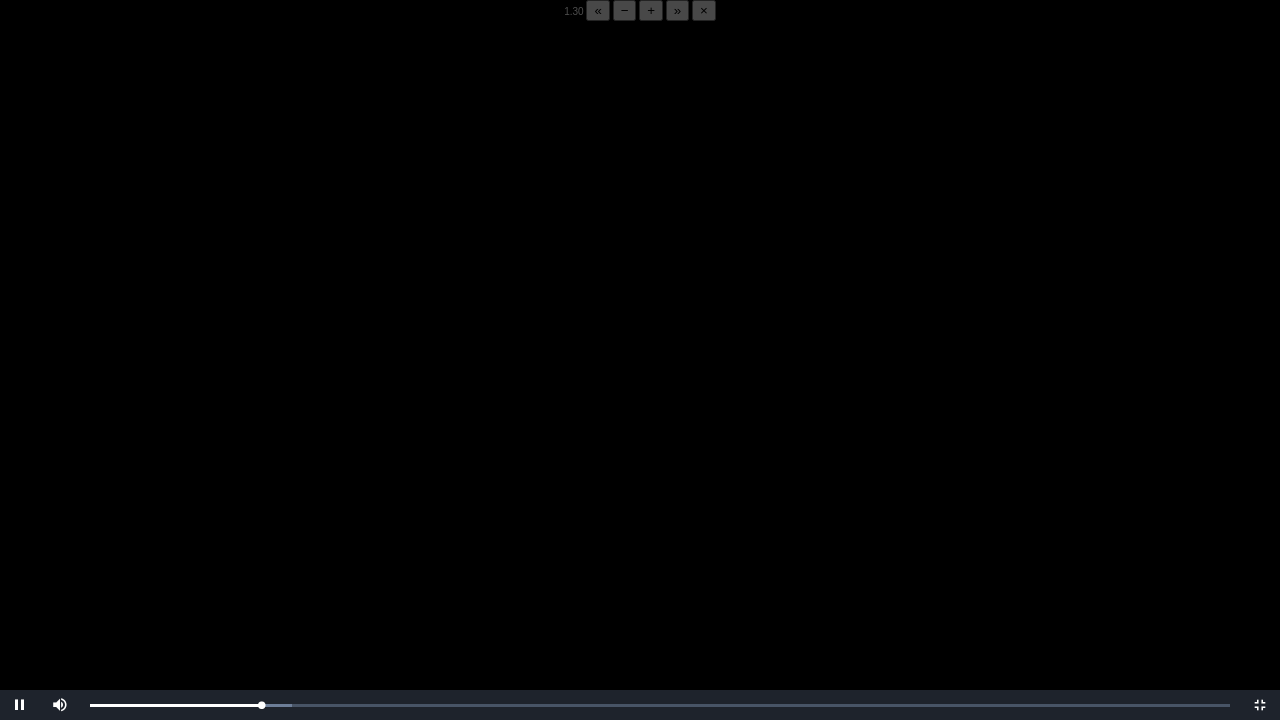 click on "−" at bounding box center [625, 10] 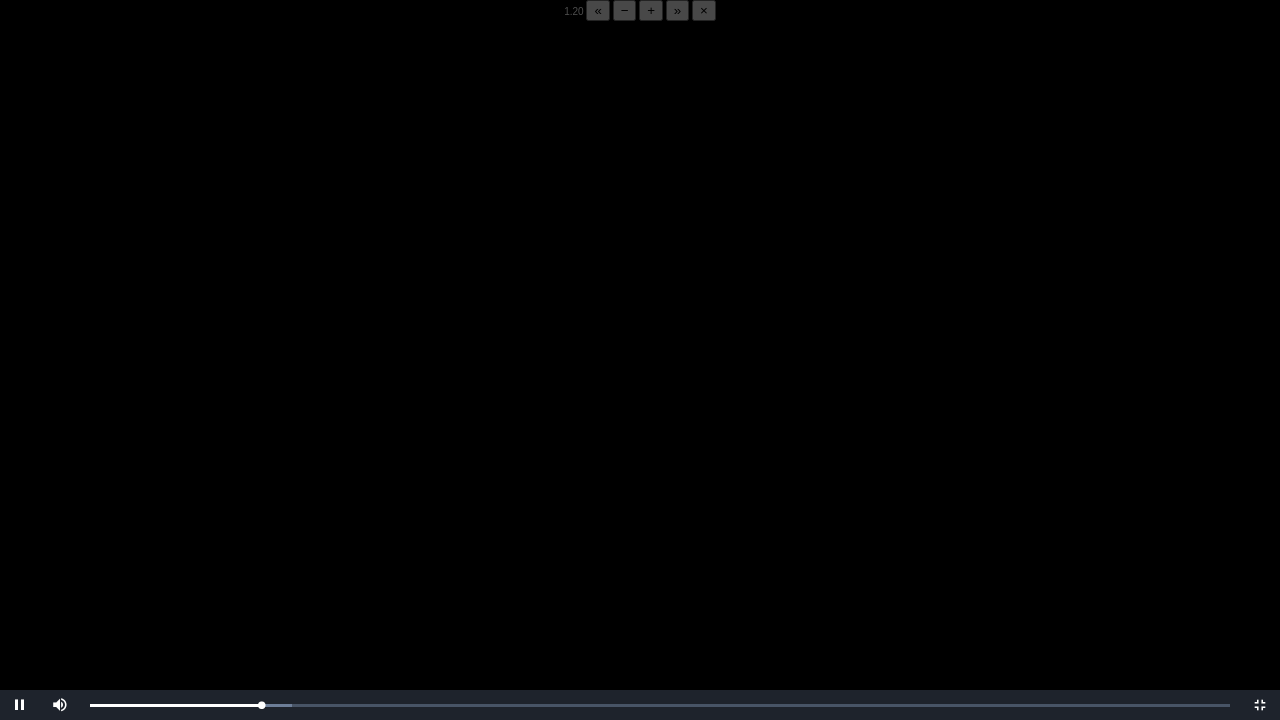 click on "−" at bounding box center [625, 10] 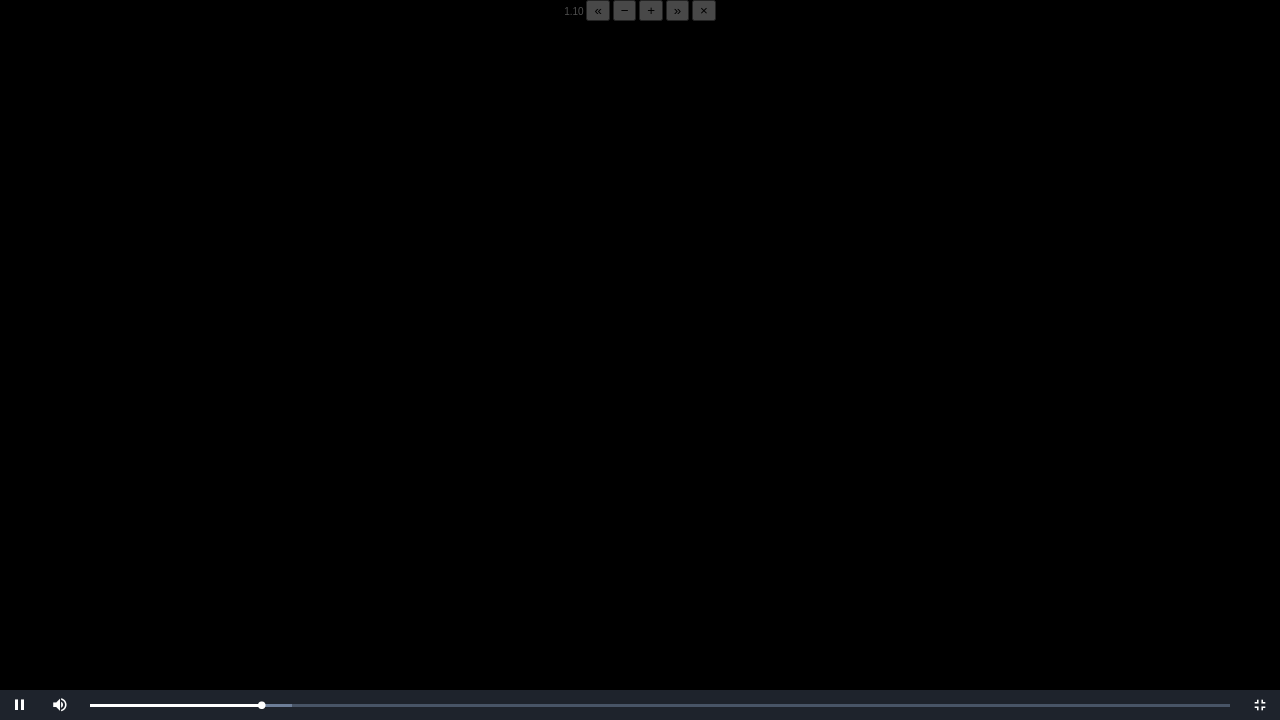 click on "−" at bounding box center (625, 10) 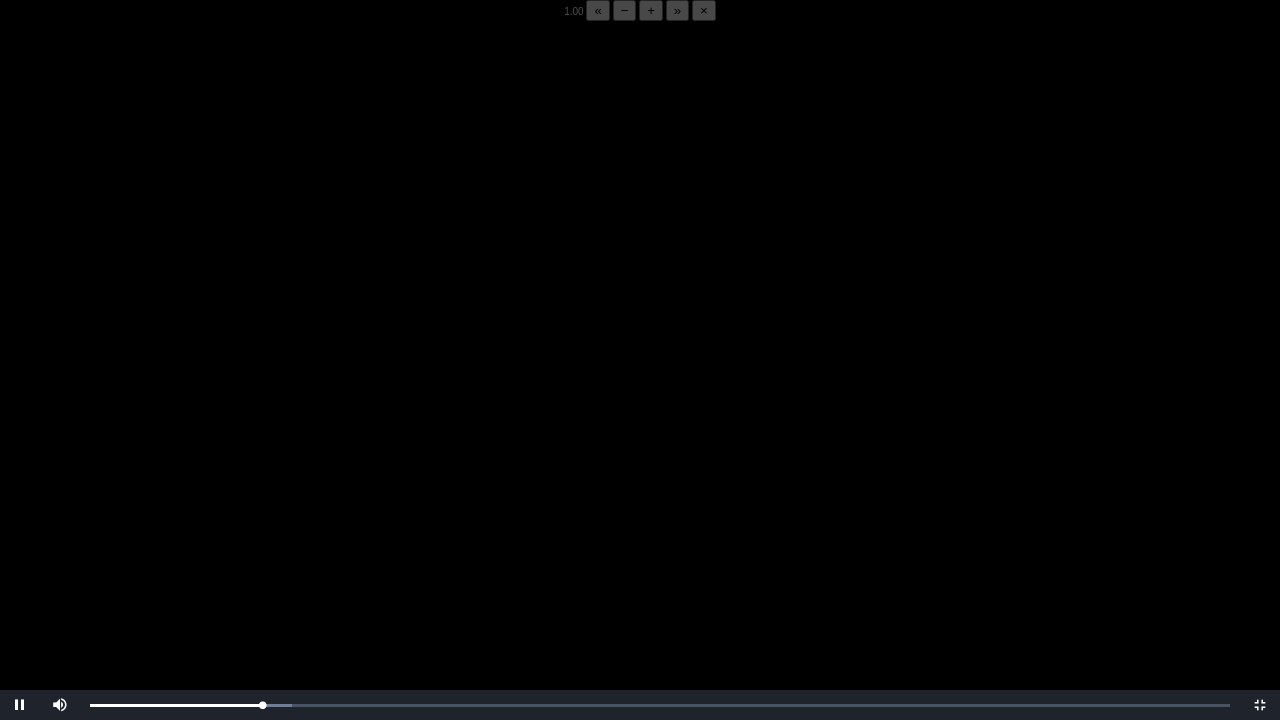 click on "−" at bounding box center [625, 10] 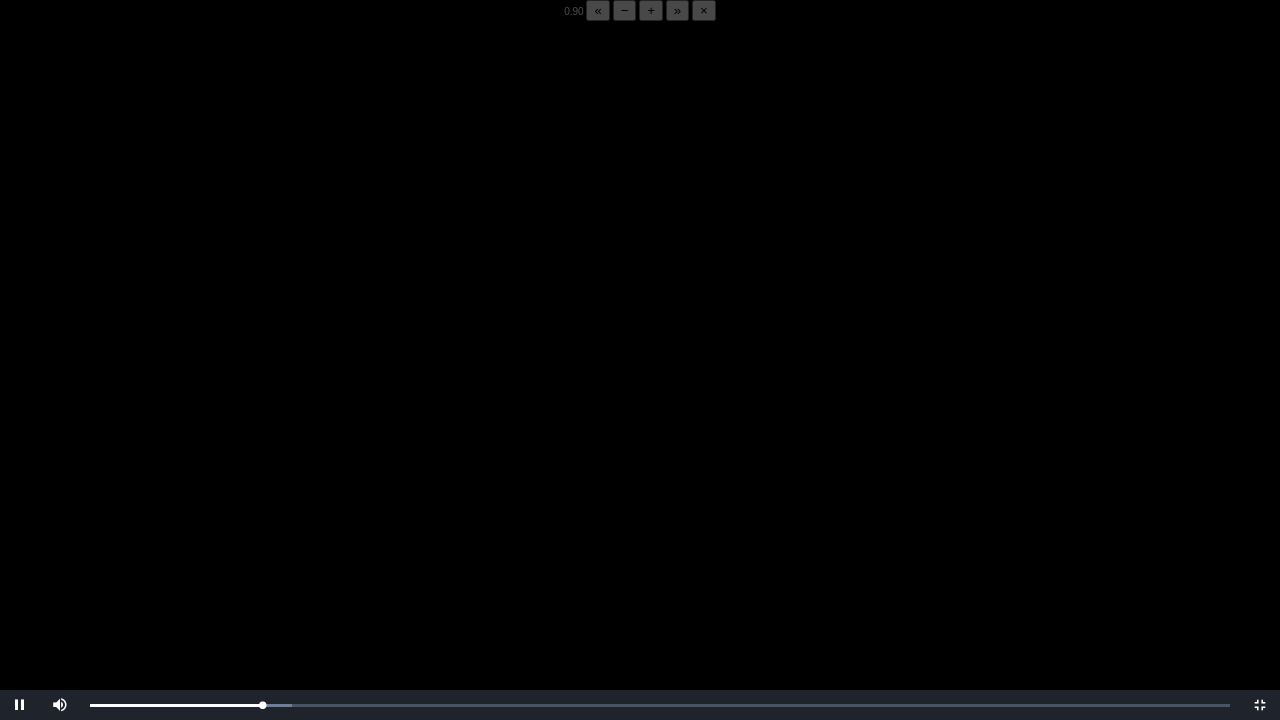 click on "−" at bounding box center (625, 10) 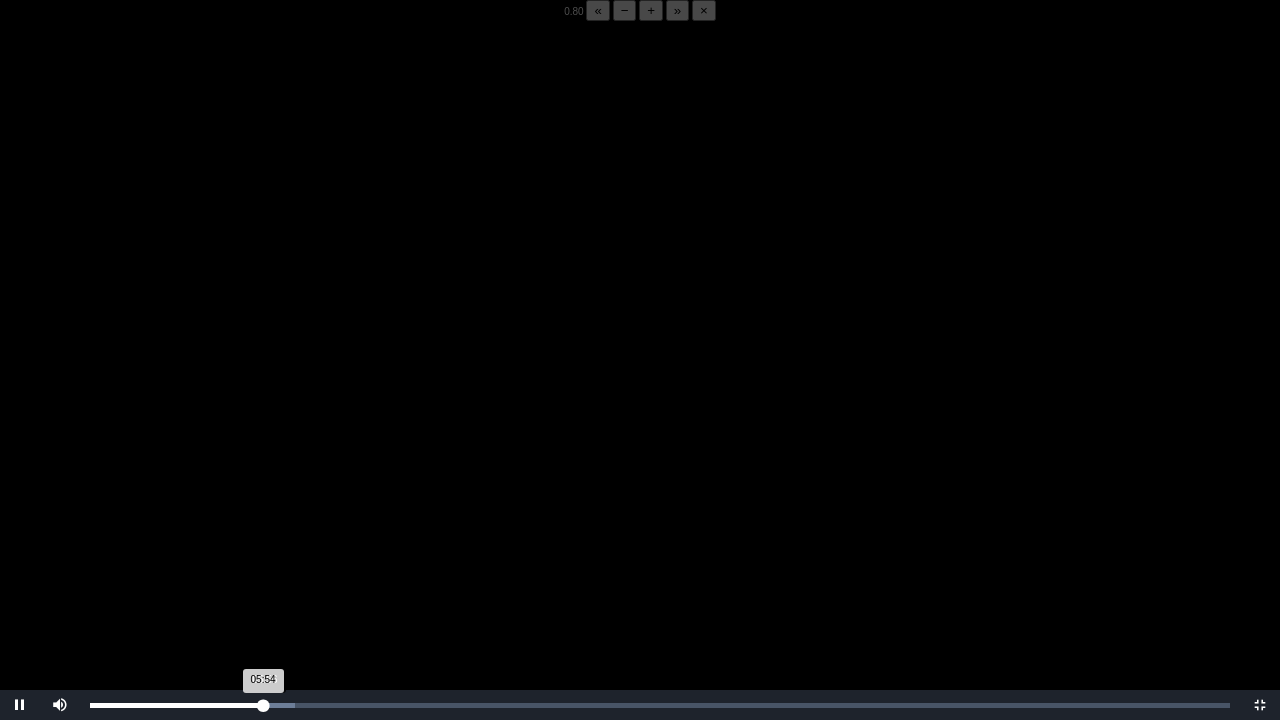 click on "05:54 Progress : 0%" at bounding box center [176, 705] 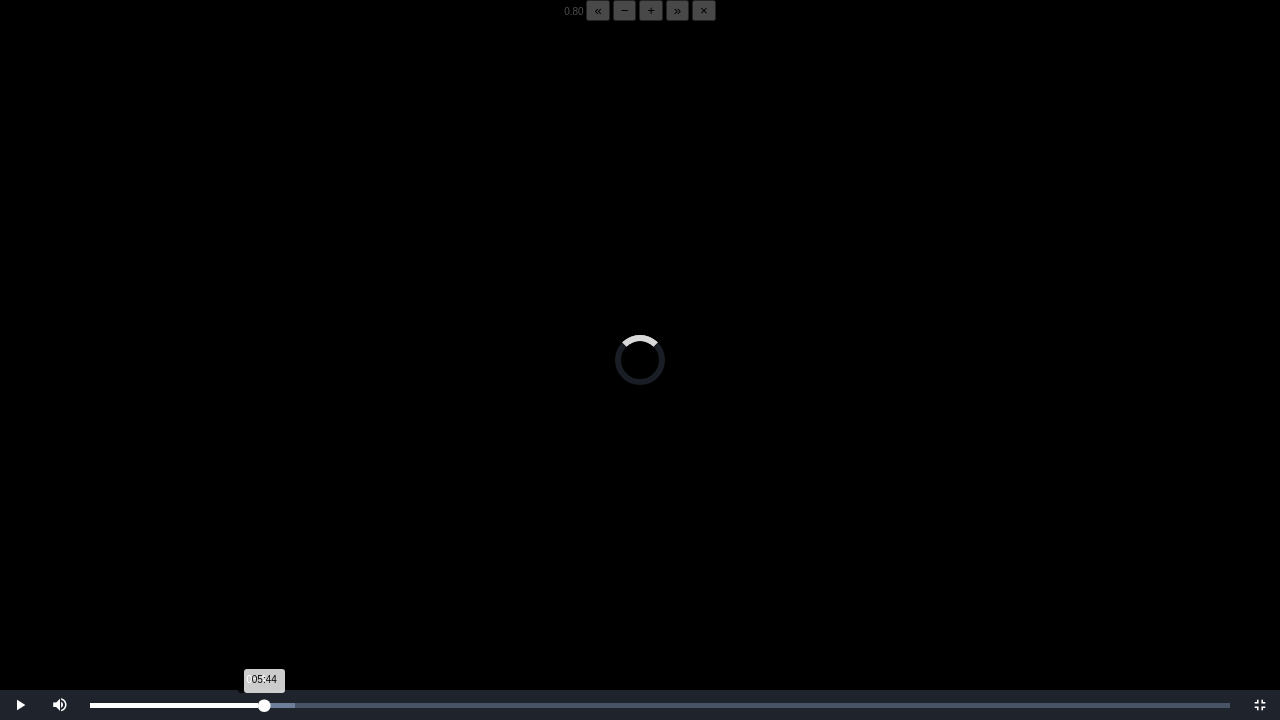 click on "05:44 Progress : 0%" at bounding box center (177, 705) 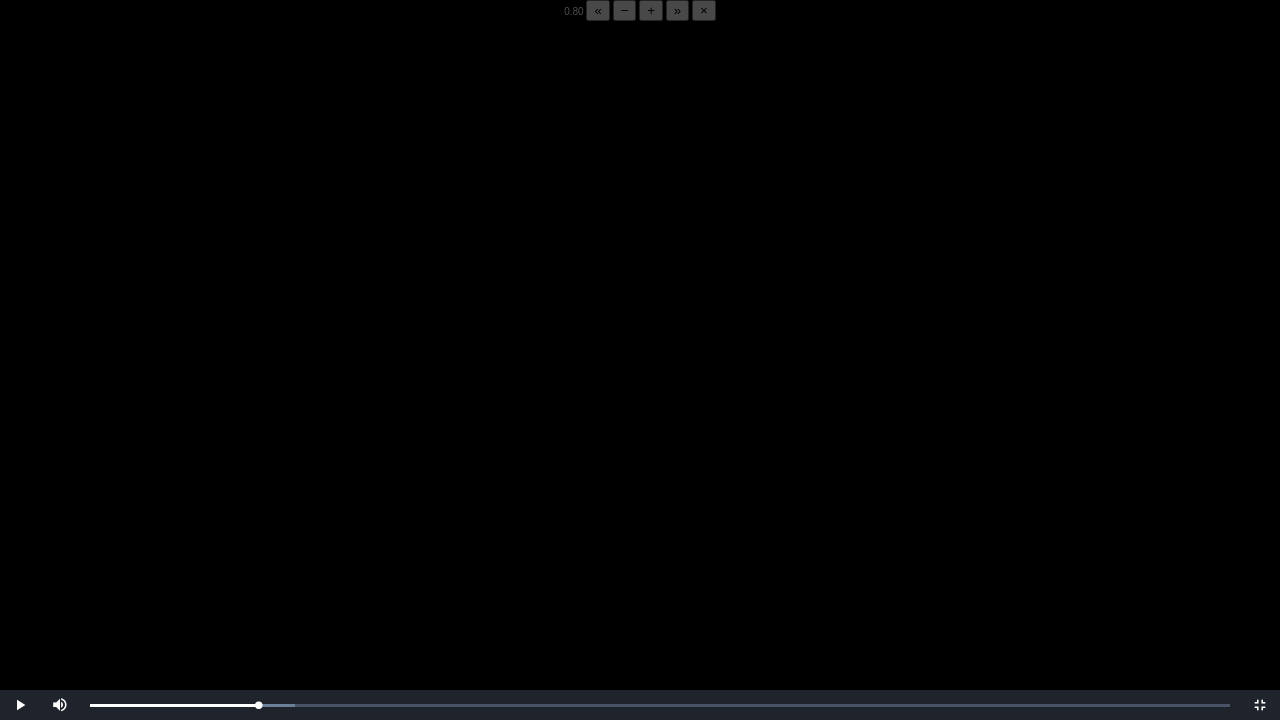 click at bounding box center [640, 381] 